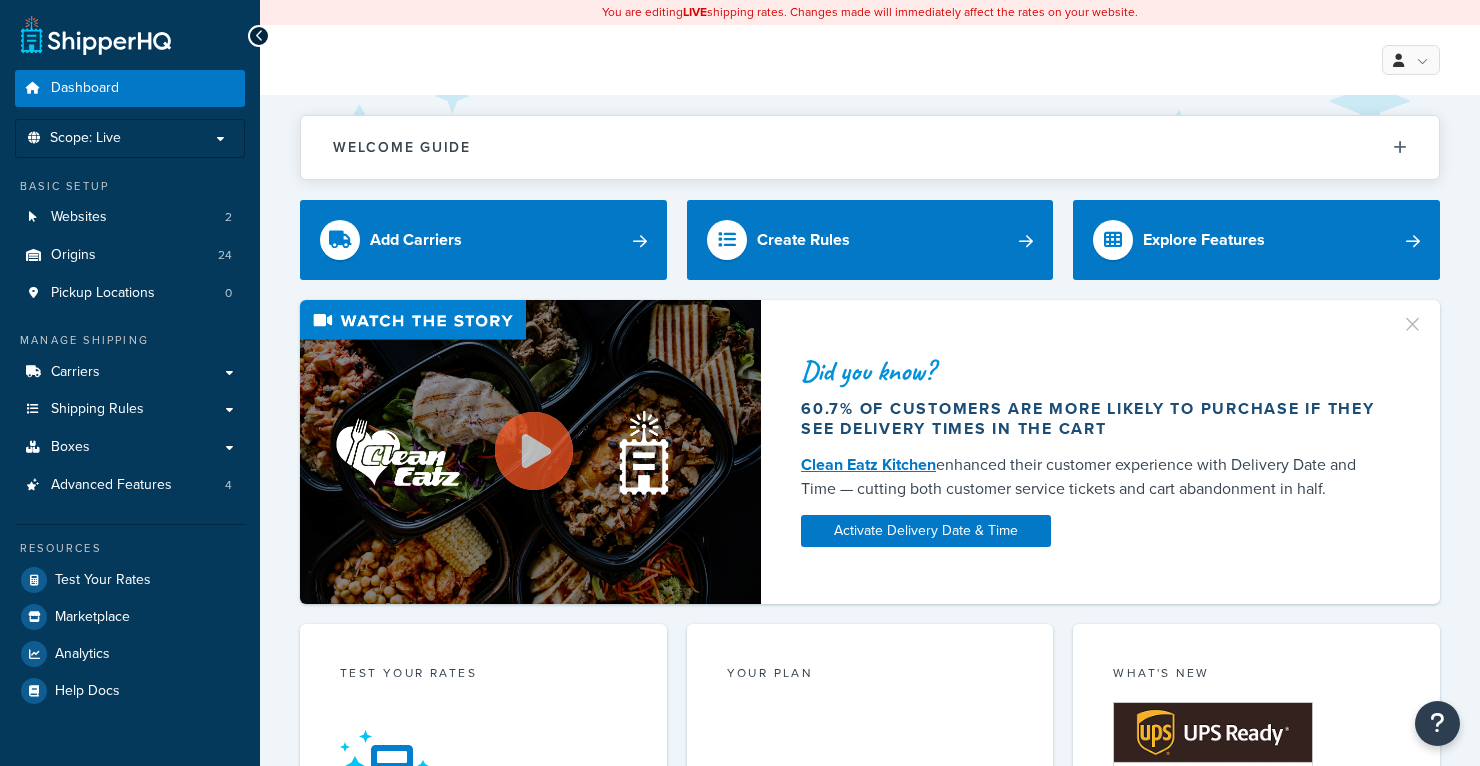click on "Carriers" at bounding box center [130, 372] 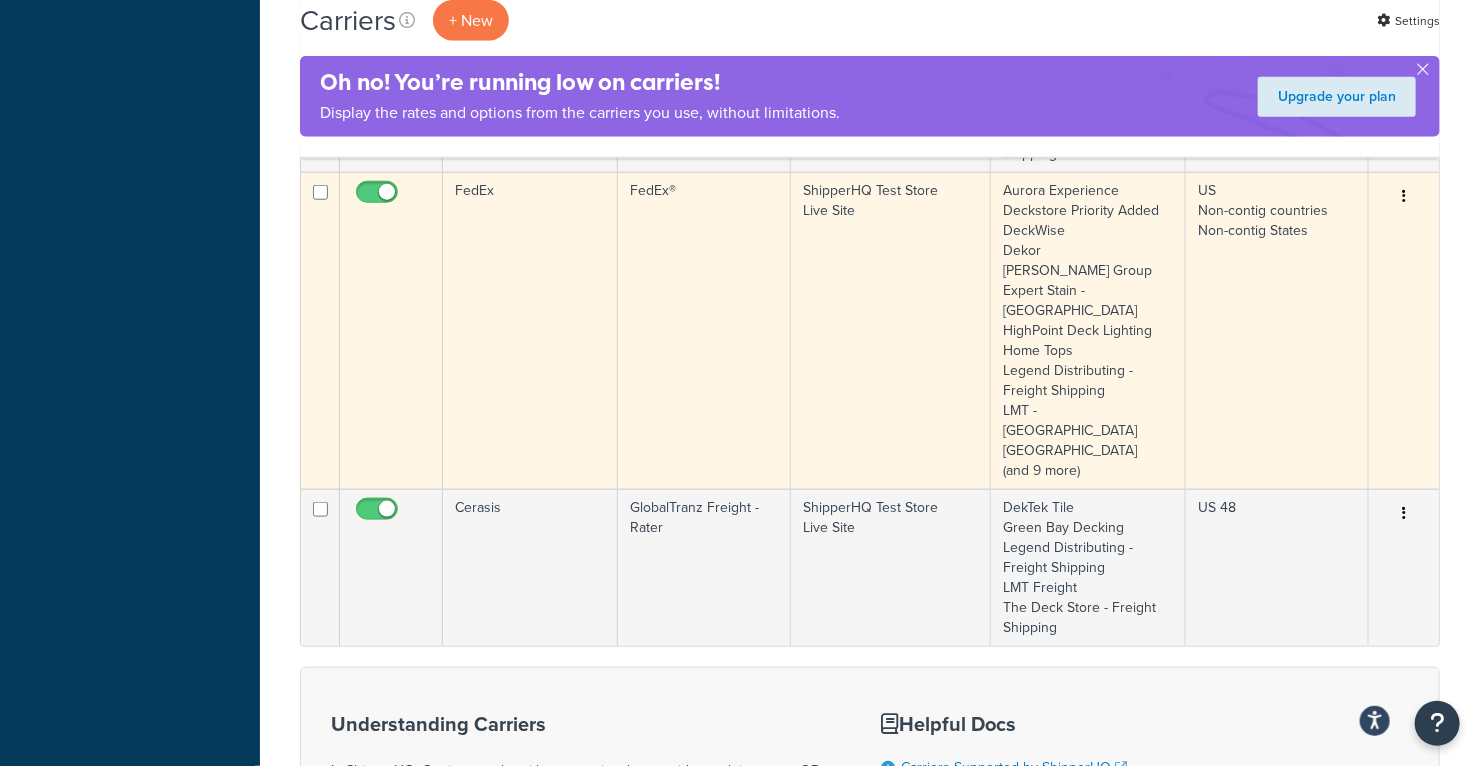 scroll, scrollTop: 801, scrollLeft: 0, axis: vertical 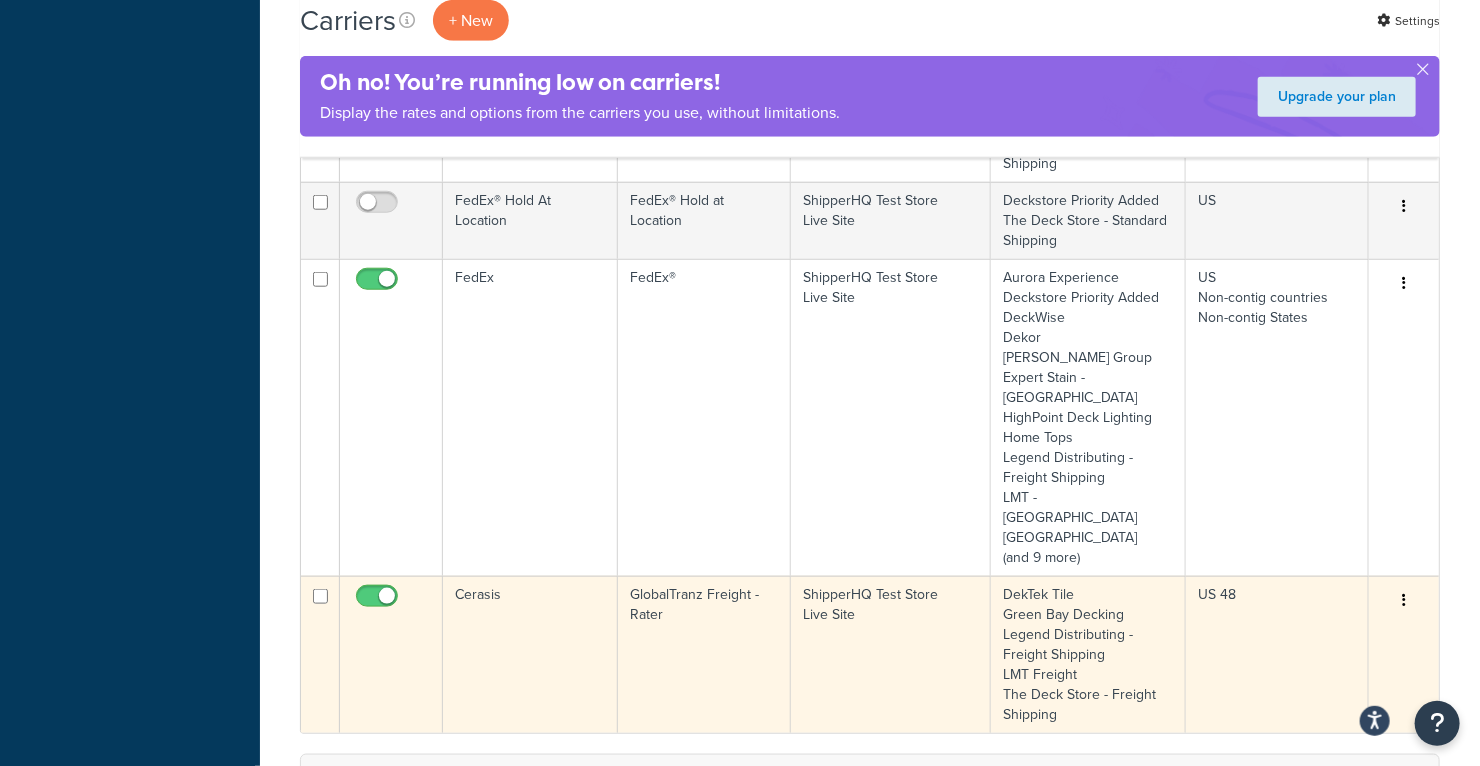 click on "GlobalTranz Freight - Rater" at bounding box center [704, 654] 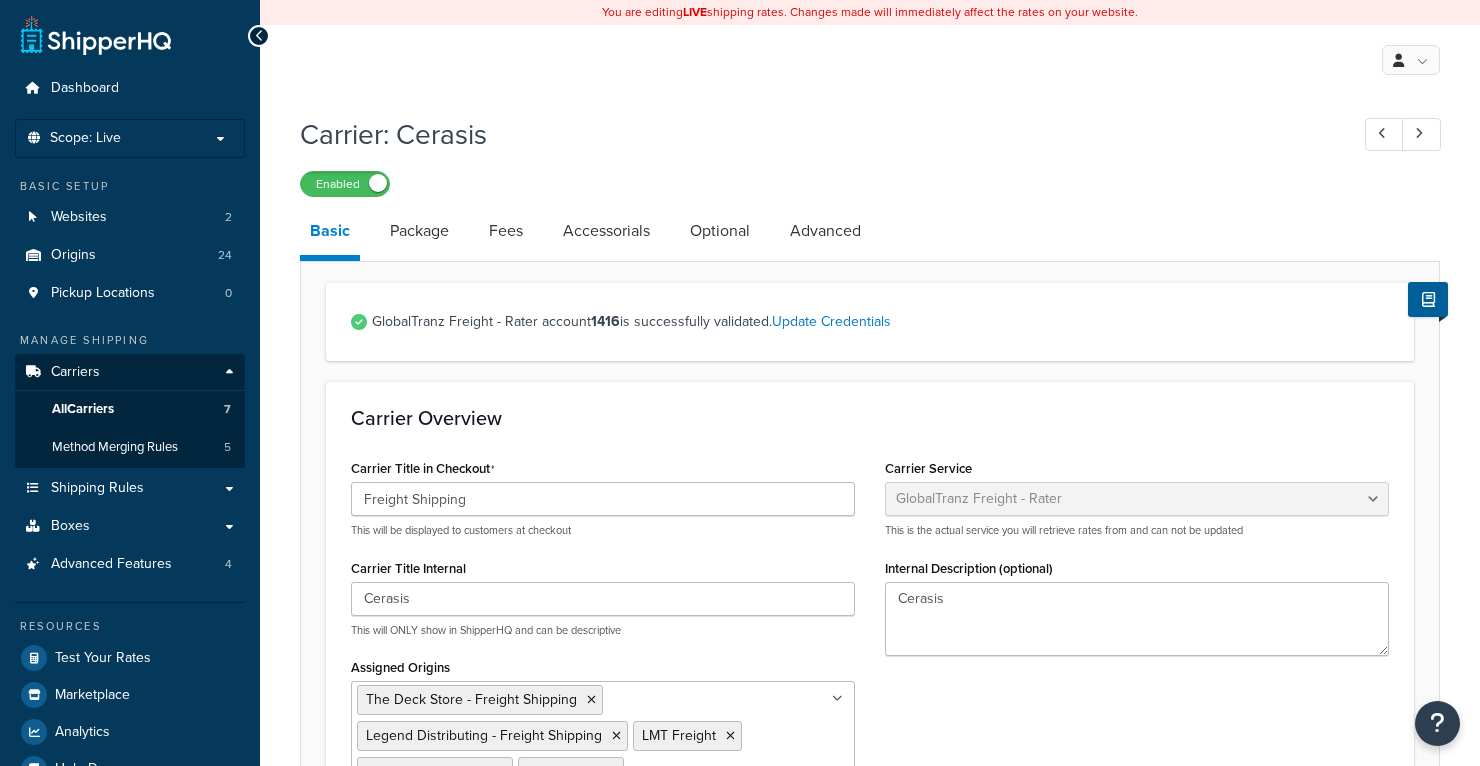 select on "cerasisFreight" 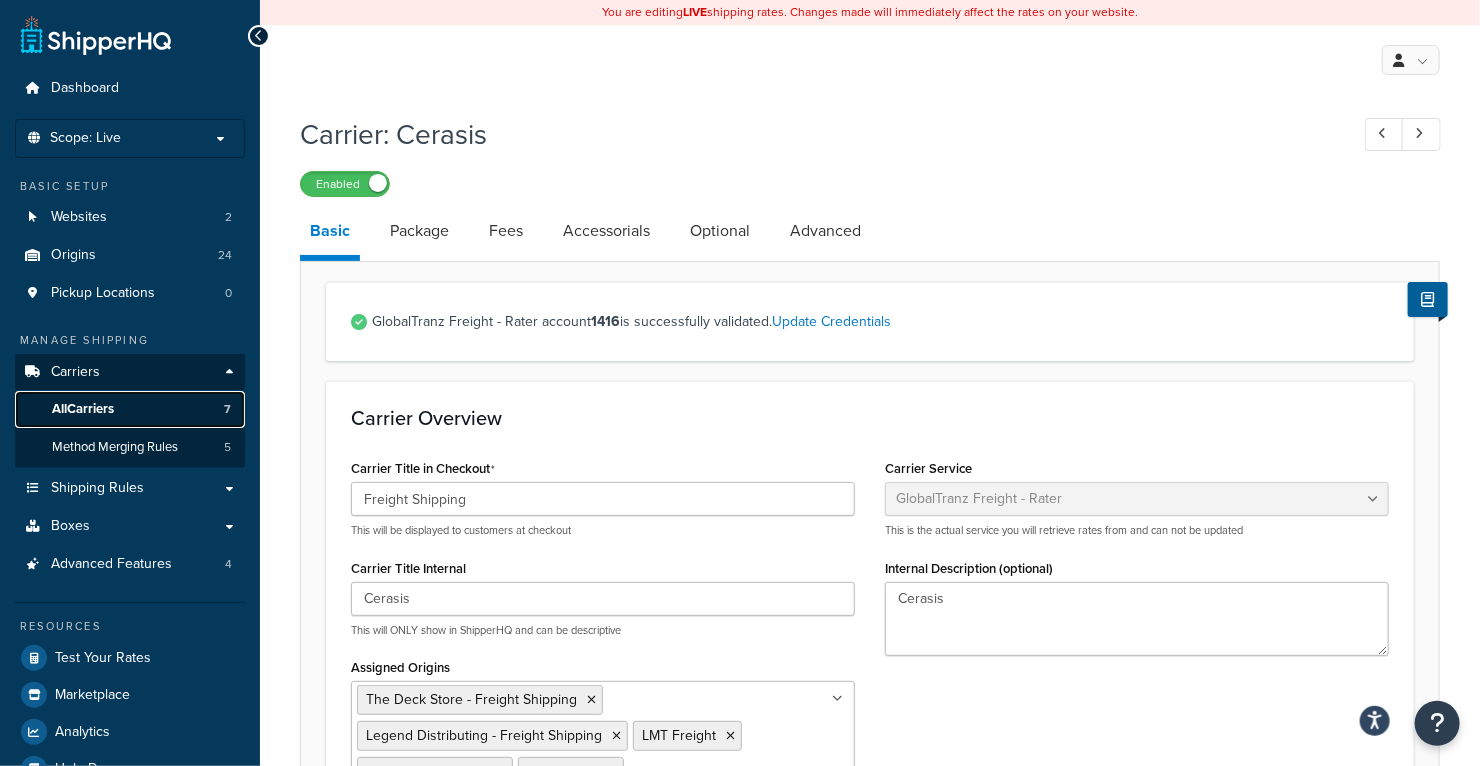 click on "All  Carriers 7" at bounding box center [130, 409] 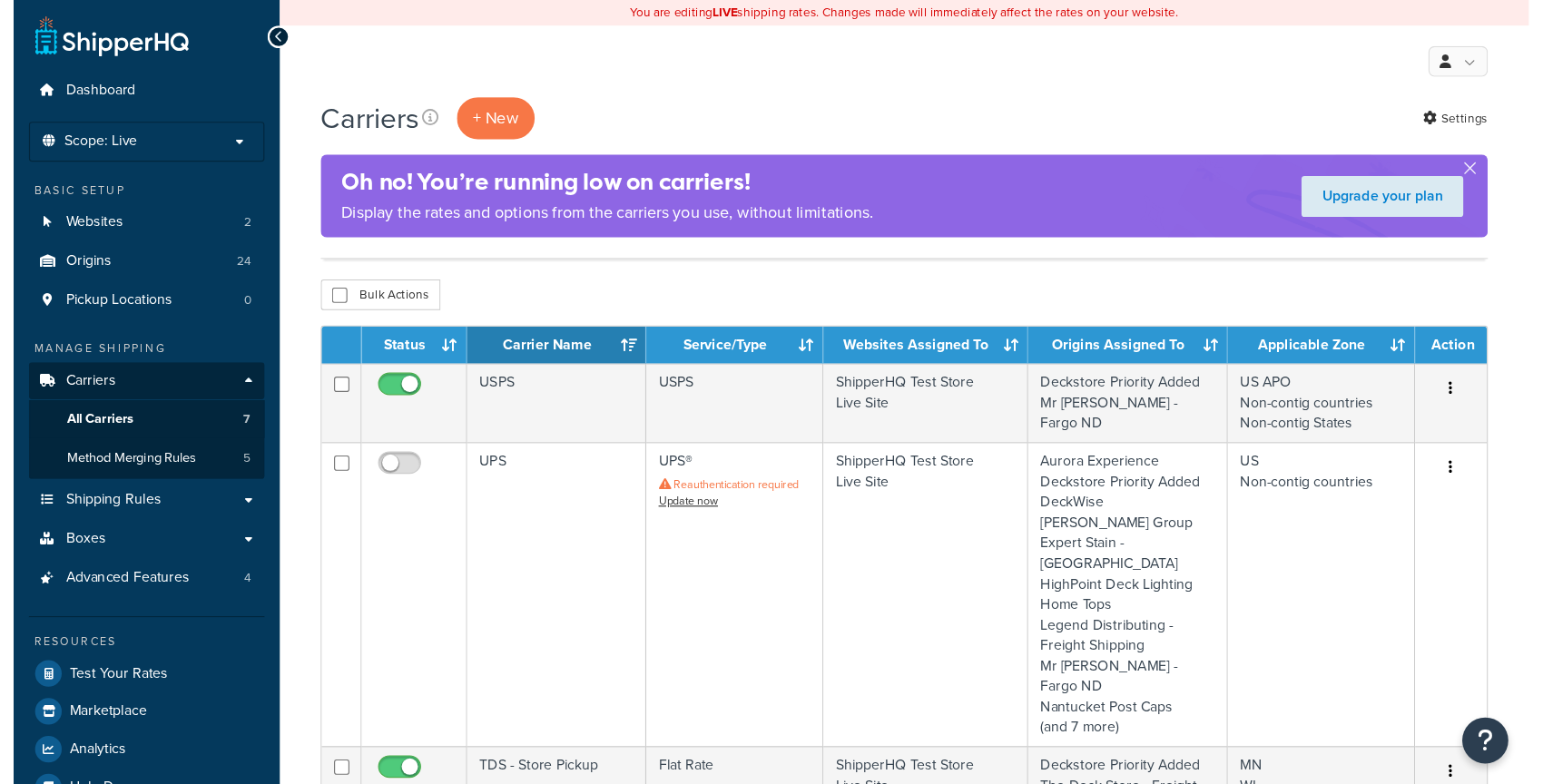 scroll, scrollTop: 285, scrollLeft: 0, axis: vertical 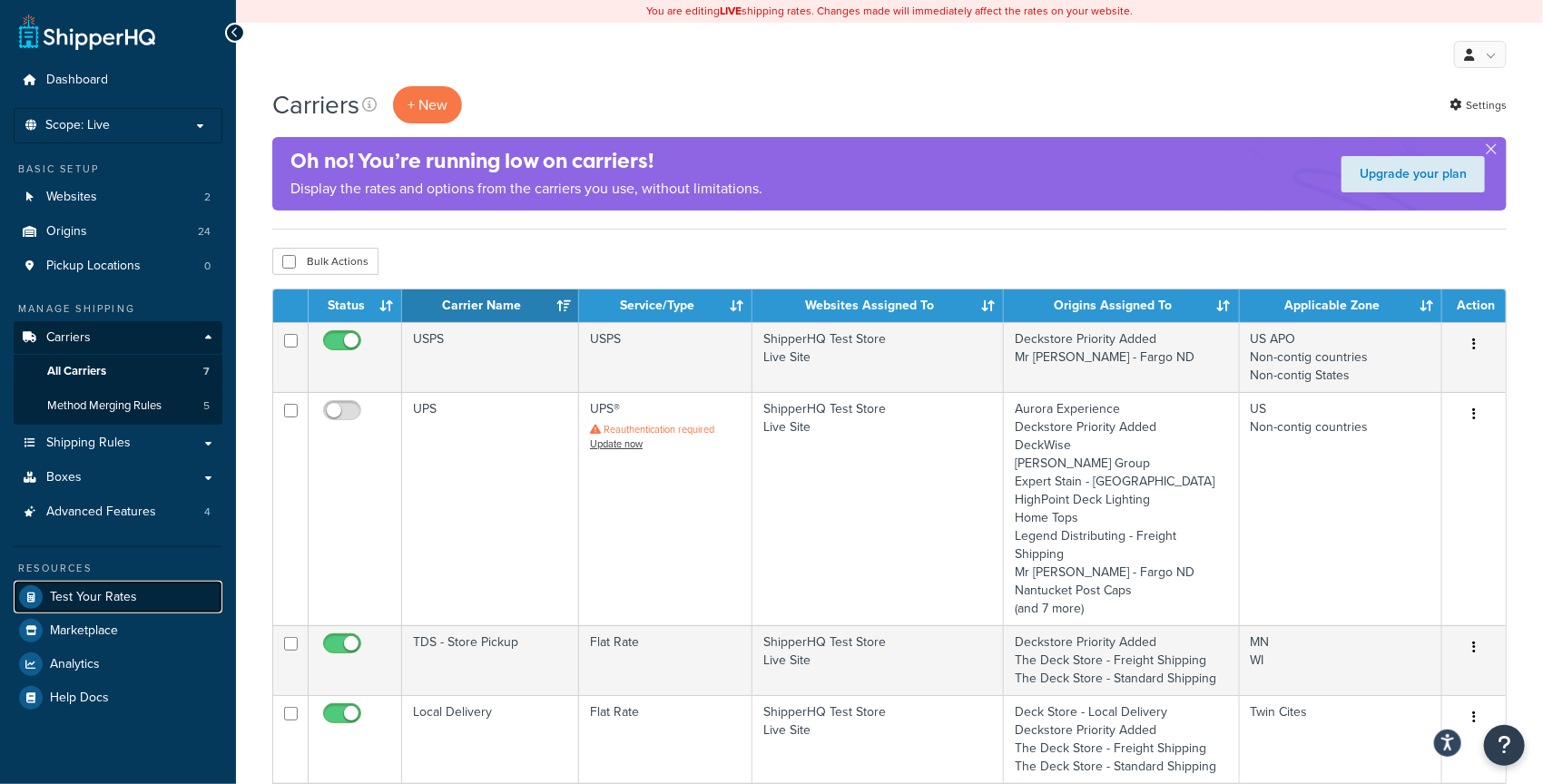 click on "Test Your Rates" at bounding box center [93, 597] 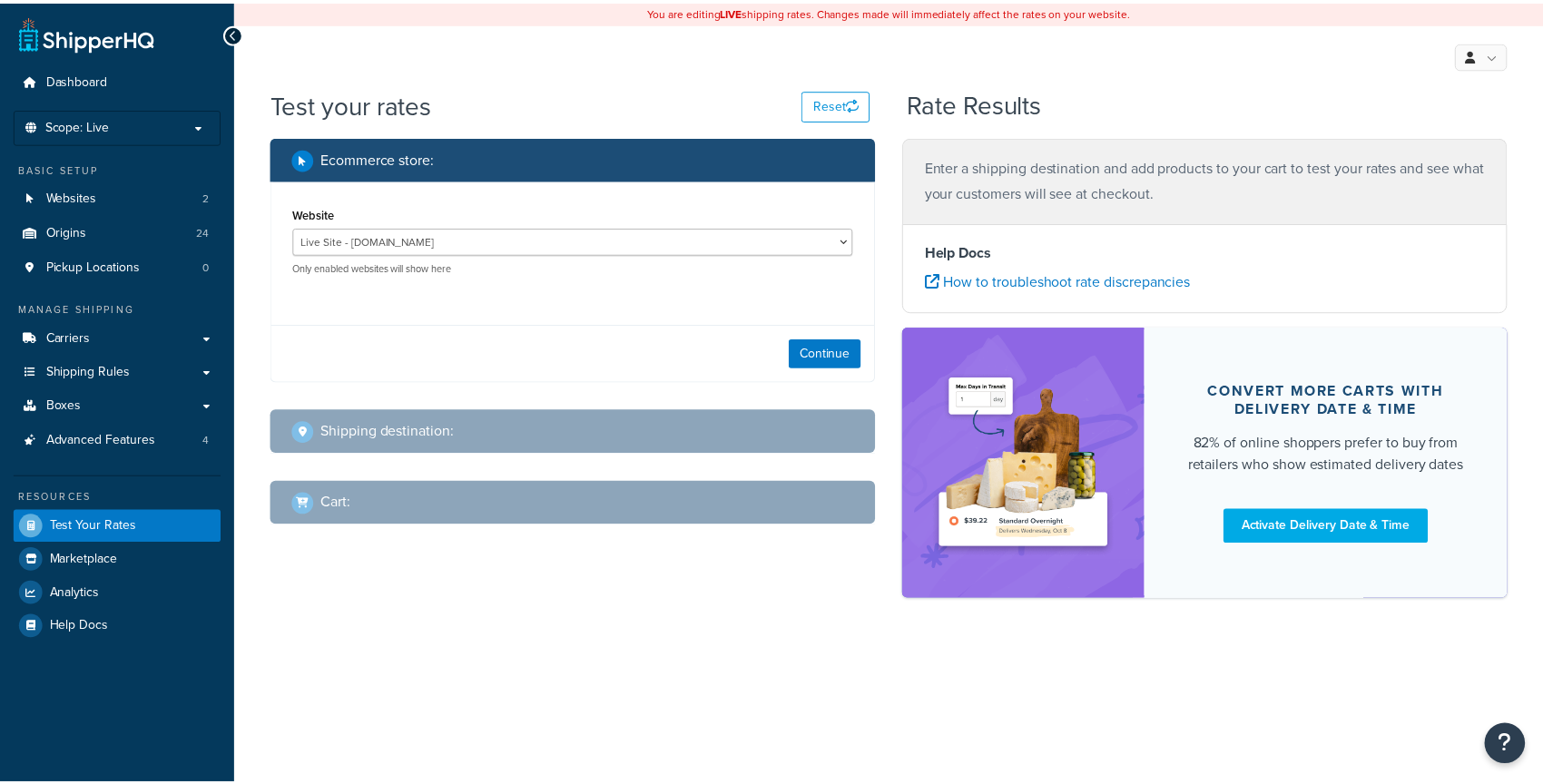 scroll, scrollTop: 0, scrollLeft: 0, axis: both 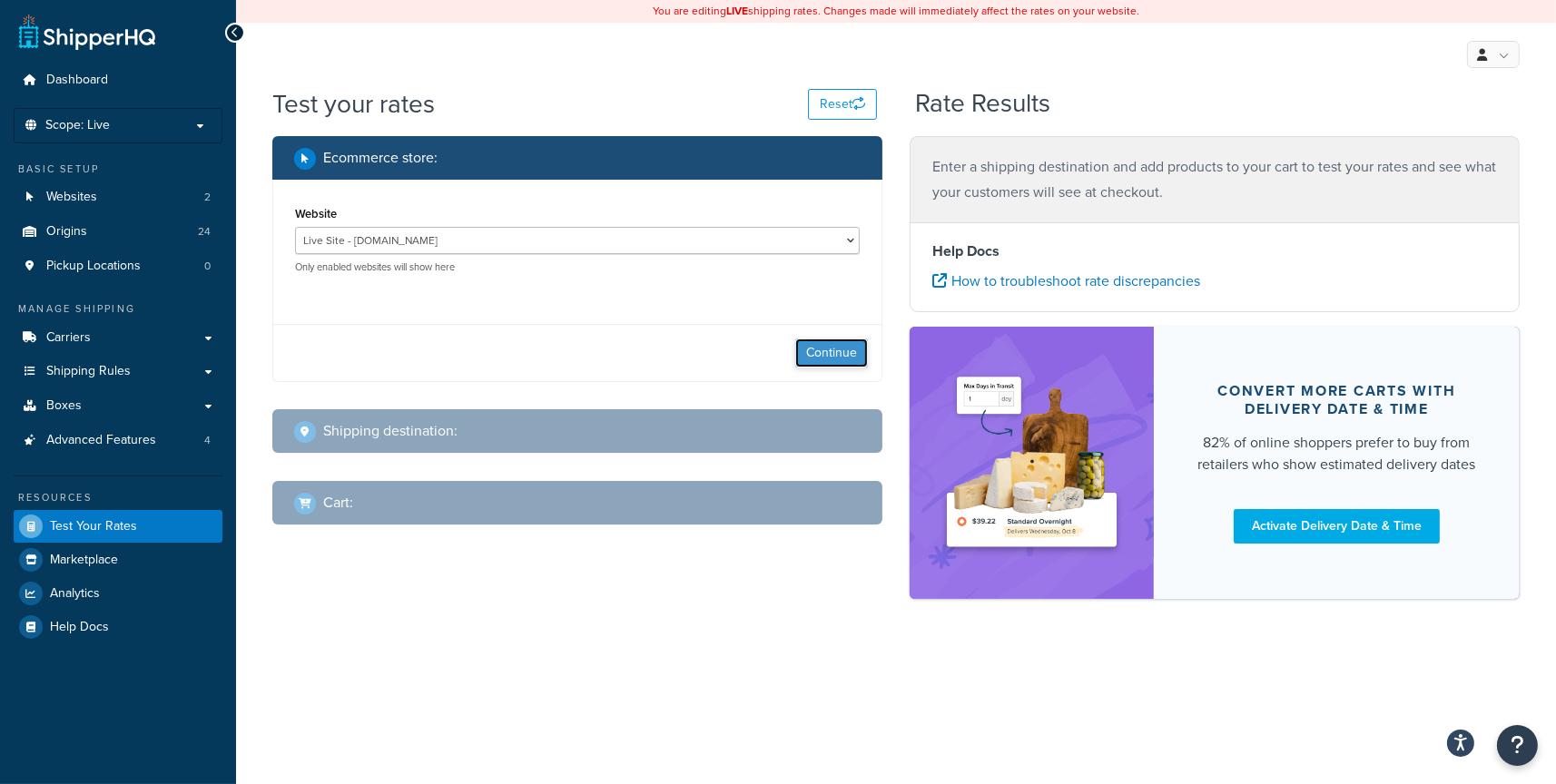 click on "Continue" at bounding box center [832, 353] 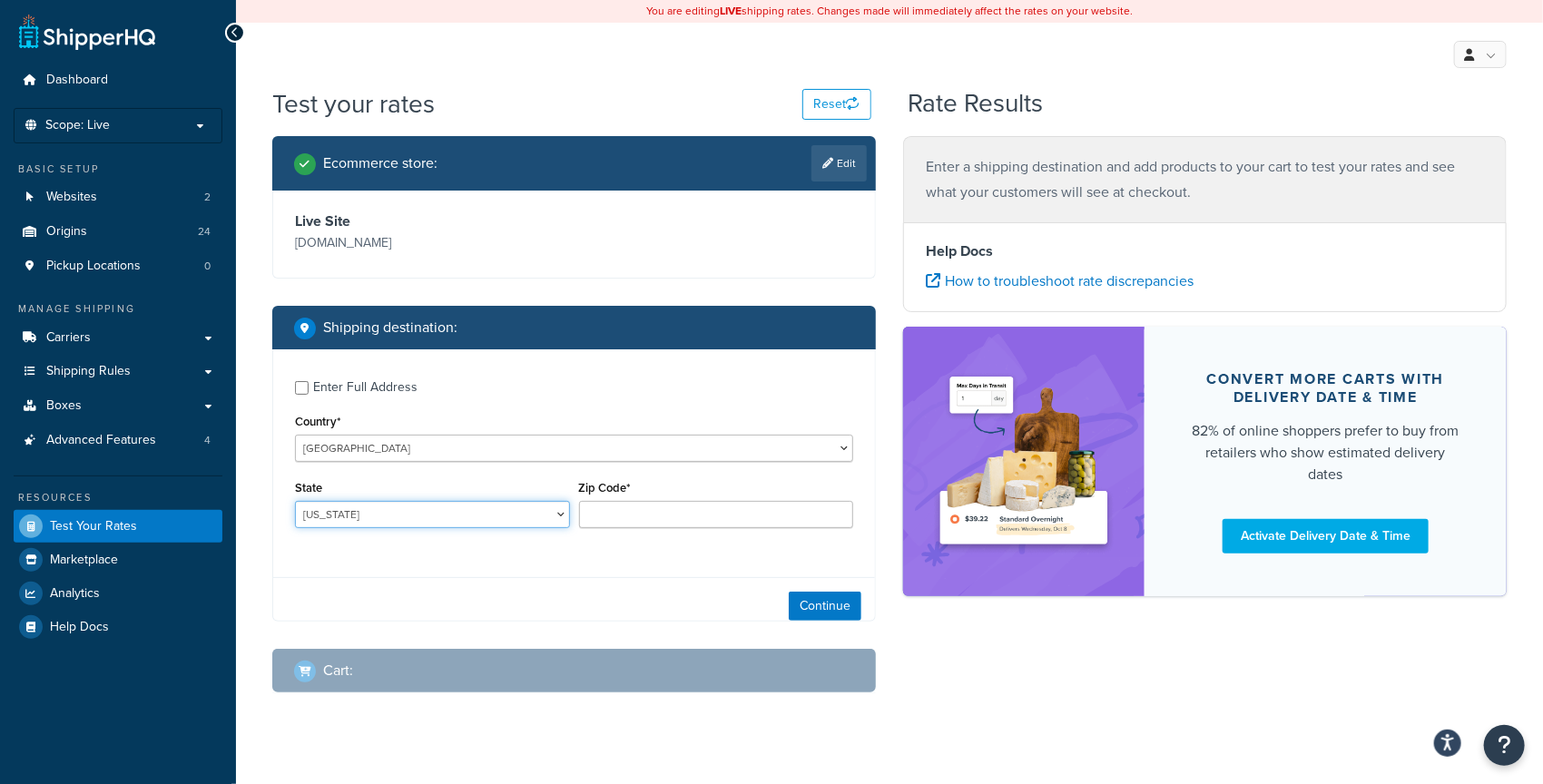 click on "Alabama  Alaska  American Samoa  Arizona  Arkansas  Armed Forces Americas  Armed Forces Europe, Middle East, Africa, Canada  Armed Forces Pacific  California  Colorado  Connecticut  Delaware  District of Columbia  Federated States of Micronesia  Florida  Georgia  Guam  Hawaii  Idaho  Illinois  Indiana  Iowa  Kansas  Kentucky  Louisiana  Maine  Marshall Islands  Maryland  Massachusetts  Michigan  Minnesota  Mississippi  Missouri  Montana  Nebraska  Nevada  New Hampshire  New Jersey  New Mexico  New York  North Carolina  North Dakota  Northern Mariana Islands  Ohio  Oklahoma  Oregon  Palau  Pennsylvania  Puerto Rico  Rhode Island  South Carolina  South Dakota  Tennessee  Texas  United States Minor Outlying Islands  Utah  Vermont  Virgin Islands  Virginia  Washington  West Virginia  Wisconsin  Wyoming" at bounding box center (432, 514) 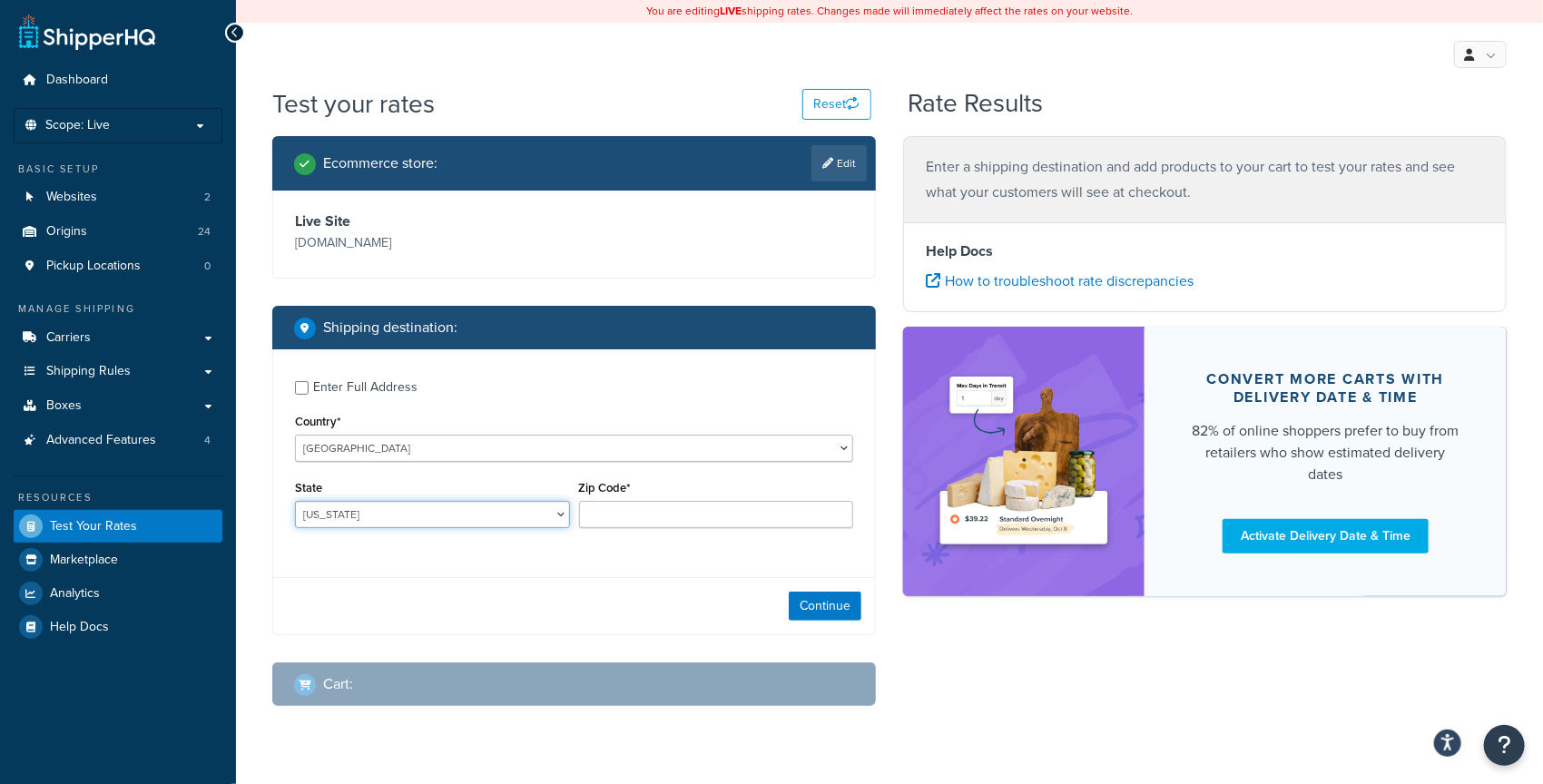 select on "TX" 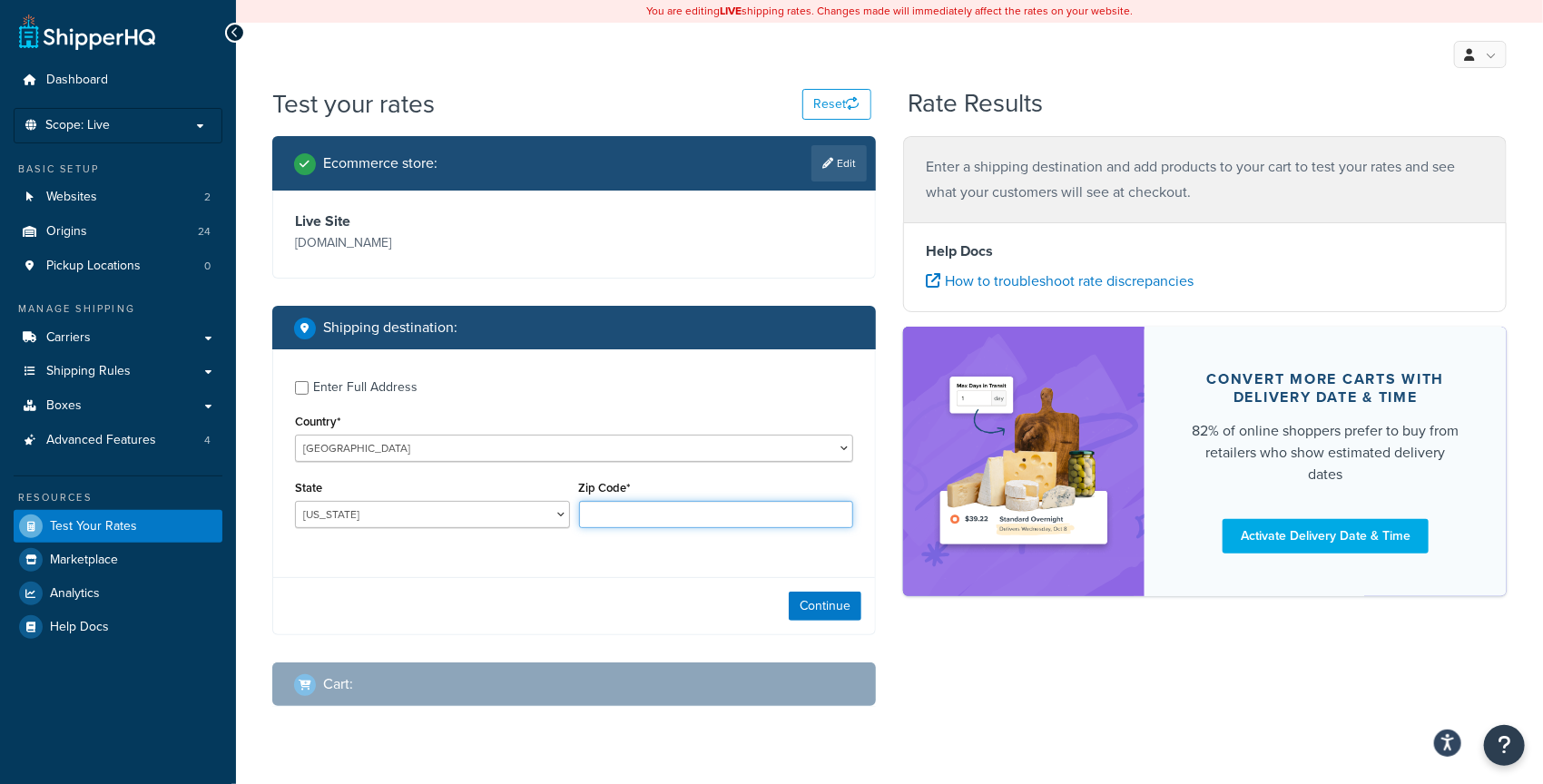 click on "Zip Code*" at bounding box center [716, 514] 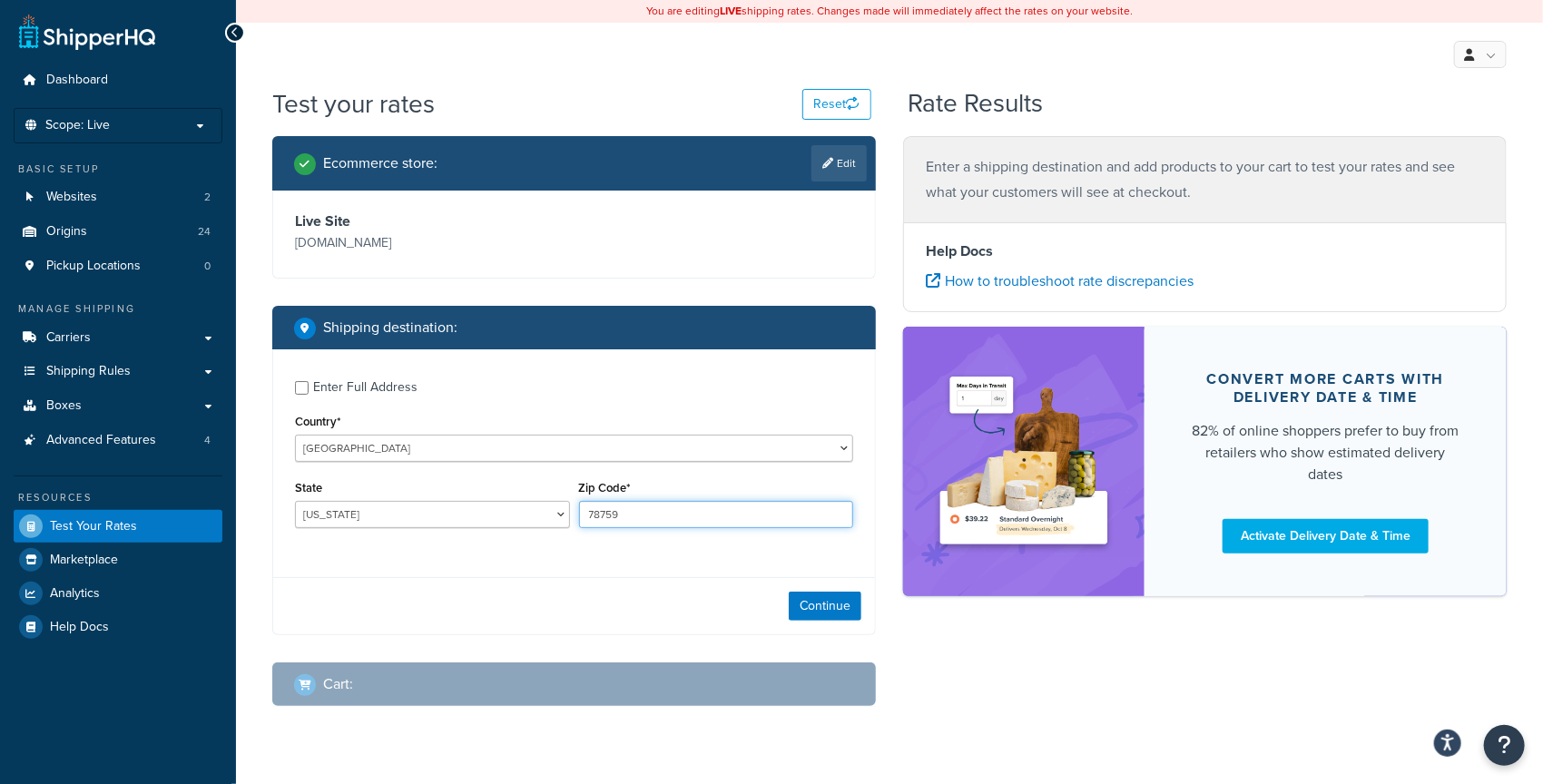 type on "78759" 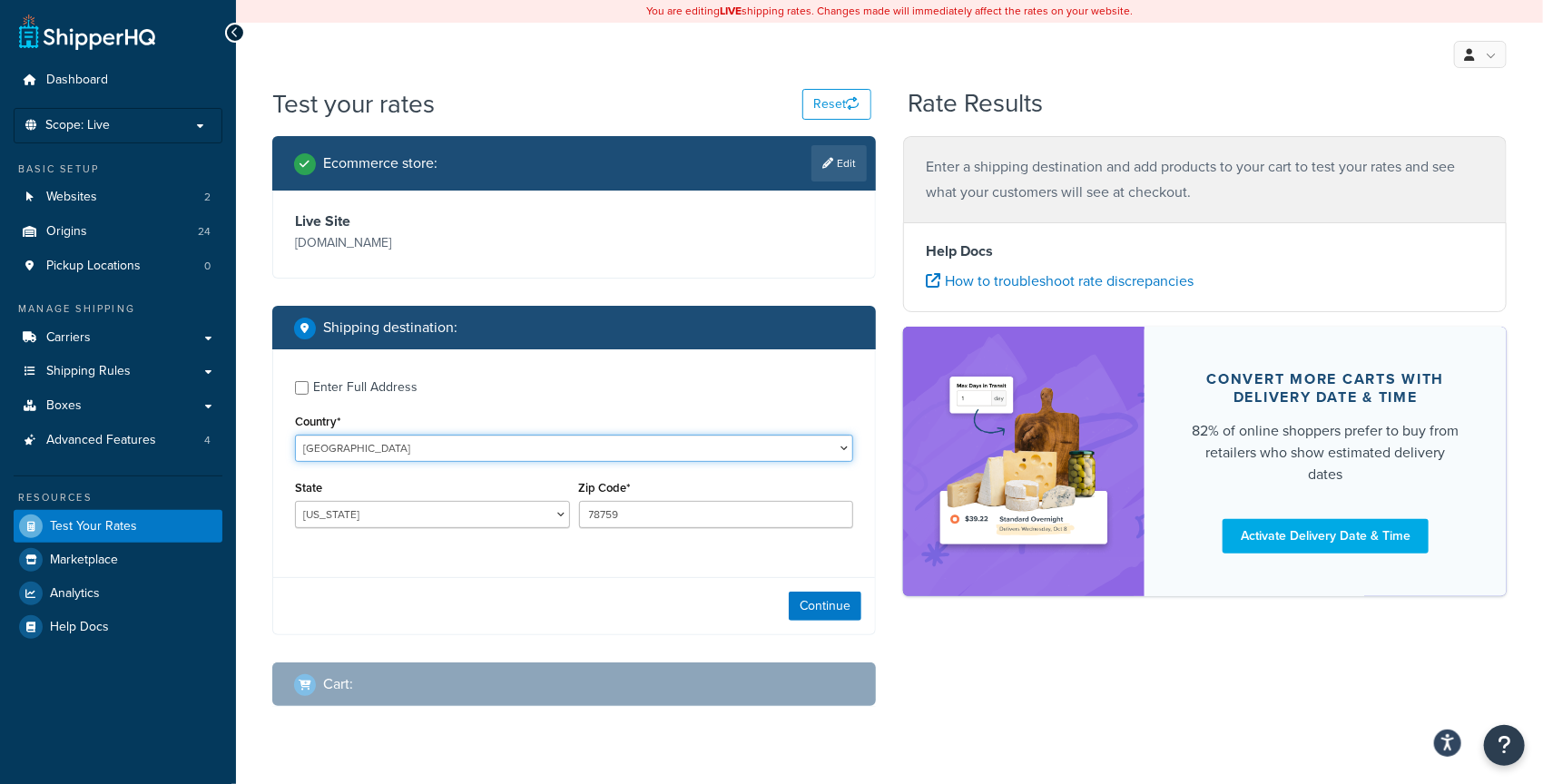 click on "United States  United Kingdom  Afghanistan  Åland Islands  Albania  Algeria  American Samoa  Andorra  Angola  Anguilla  Antarctica  Antigua and Barbuda  Argentina  Armenia  Aruba  Australia  Austria  Azerbaijan  Bahamas  Bahrain  Bangladesh  Barbados  Belarus  Belgium  Belize  Benin  Bermuda  Bhutan  Bolivia  Bonaire, Sint Eustatius and Saba  Bosnia and Herzegovina  Botswana  Bouvet Island  Brazil  British Indian Ocean Territory  Brunei Darussalam  Bulgaria  Burkina Faso  Burundi  Cambodia  Cameroon  Canada  Cape Verde  Cayman Islands  Central African Republic  Chad  Chile  China  Christmas Island  Cocos (Keeling) Islands  Colombia  Comoros  Congo  Congo, The Democratic Republic of the  Cook Islands  Costa Rica  Côte d'Ivoire  Croatia  Cuba  Curacao  Cyprus  Czech Republic  Denmark  Djibouti  Dominica  Dominican Republic  Ecuador  Egypt  El Salvador  Equatorial Guinea  Eritrea  Estonia  Ethiopia  Falkland Islands (Malvinas)  Faroe Islands  Fiji  Finland  France  French Guiana  French Polynesia  Gabon  Guam" at bounding box center (574, 448) 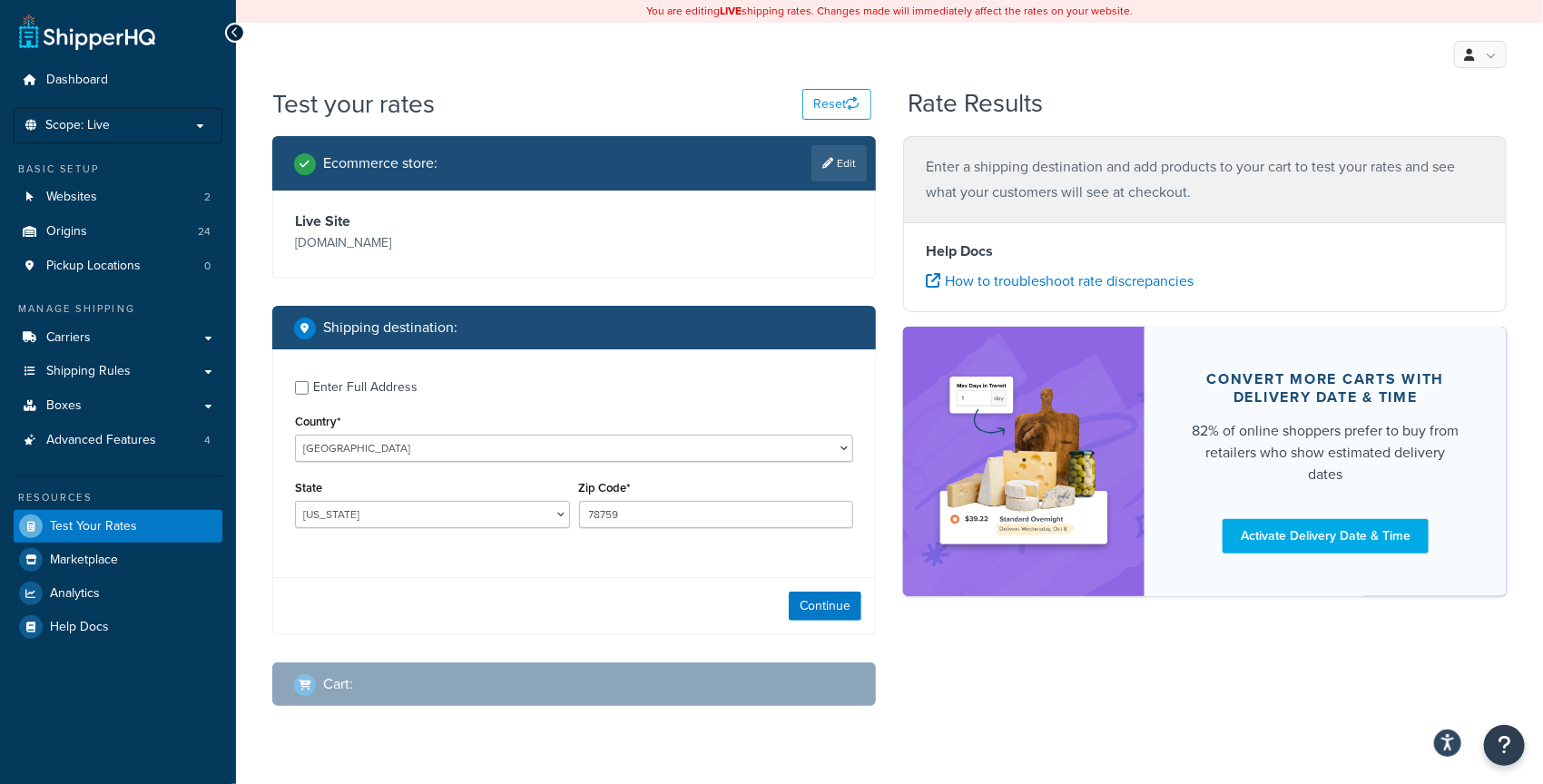 click on "Enter Full Address" at bounding box center [365, 387] 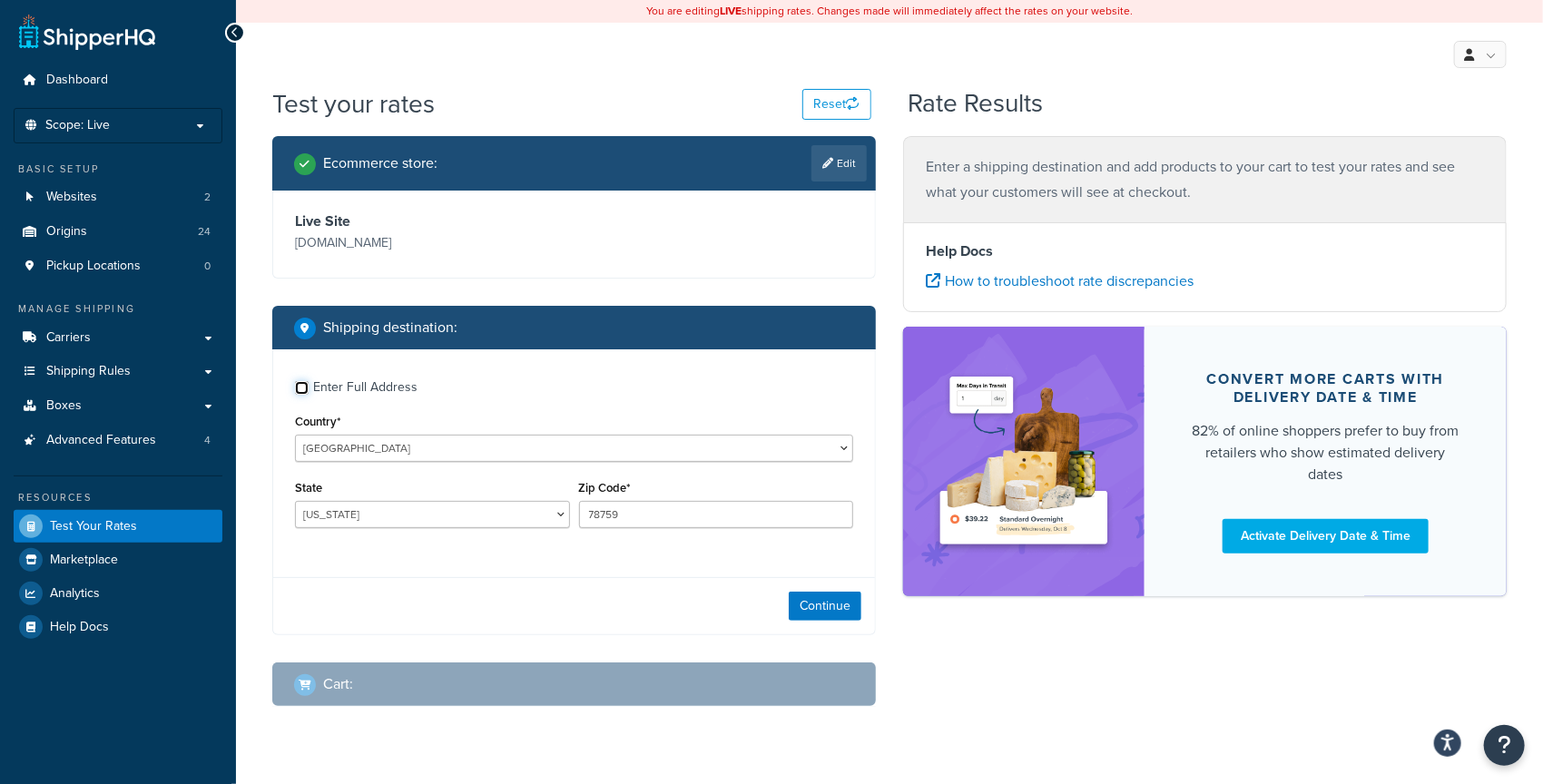 click on "Enter Full Address" at bounding box center (301, 387) 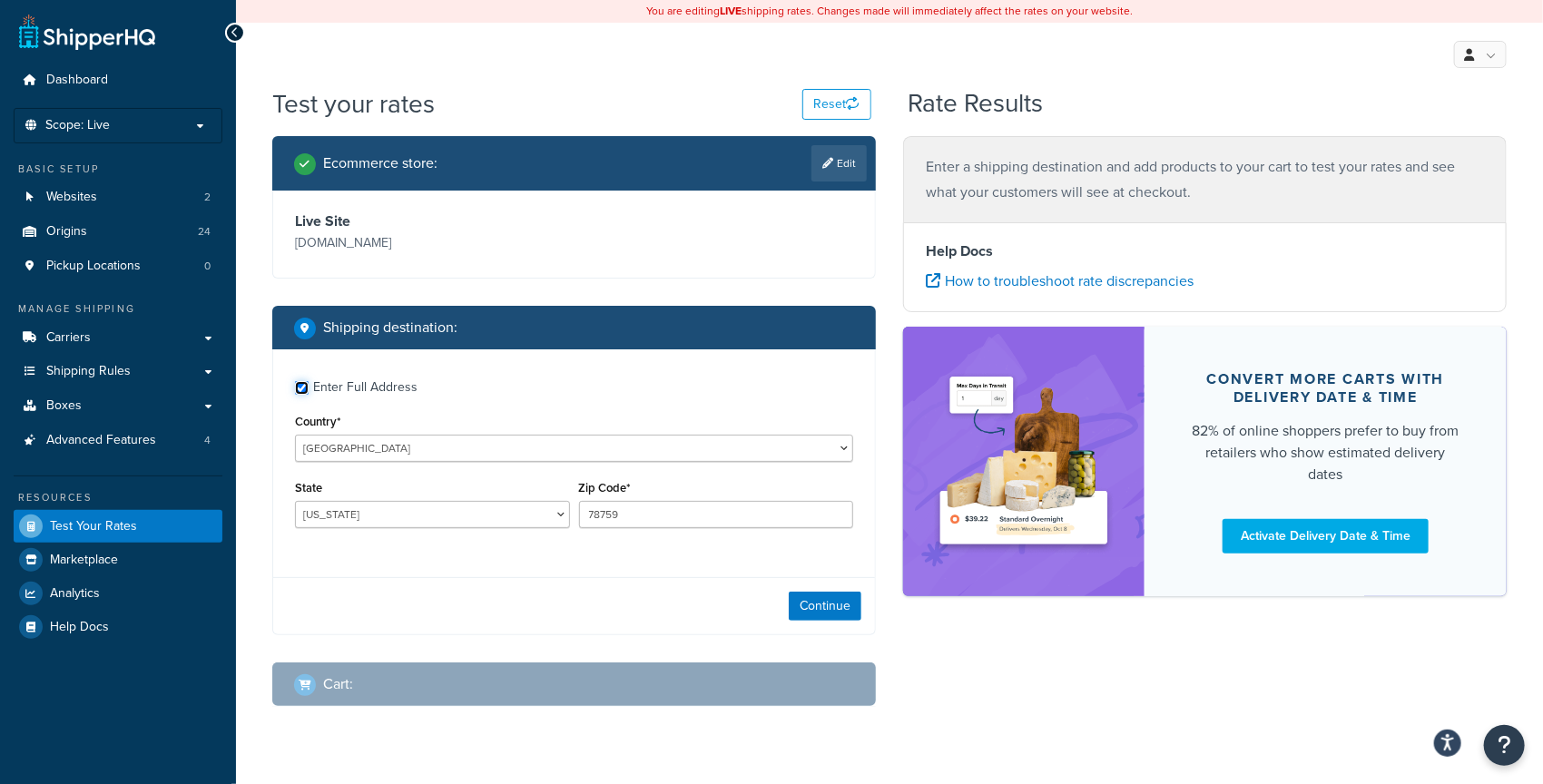 checkbox on "true" 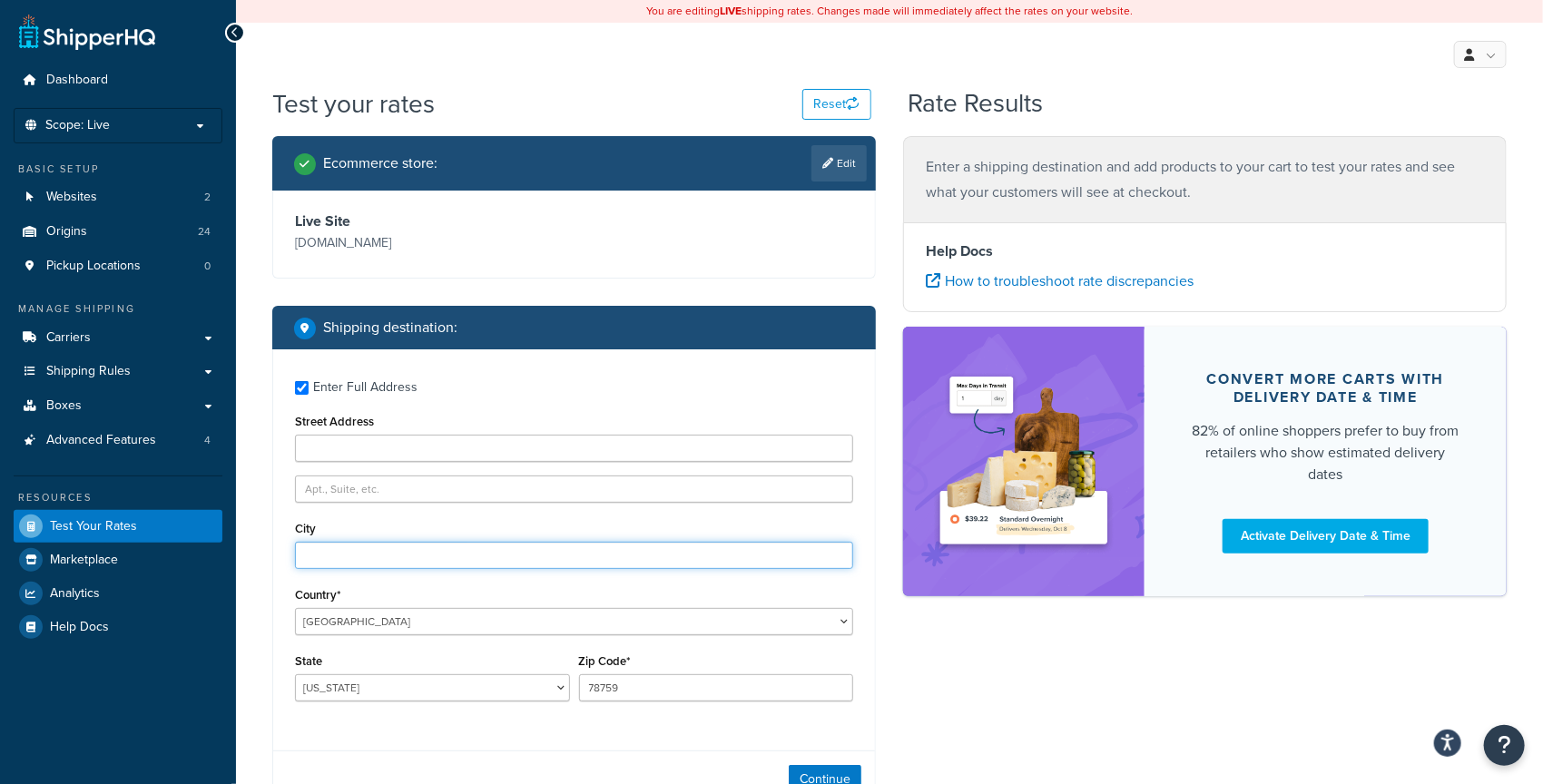 click on "City" at bounding box center [574, 555] 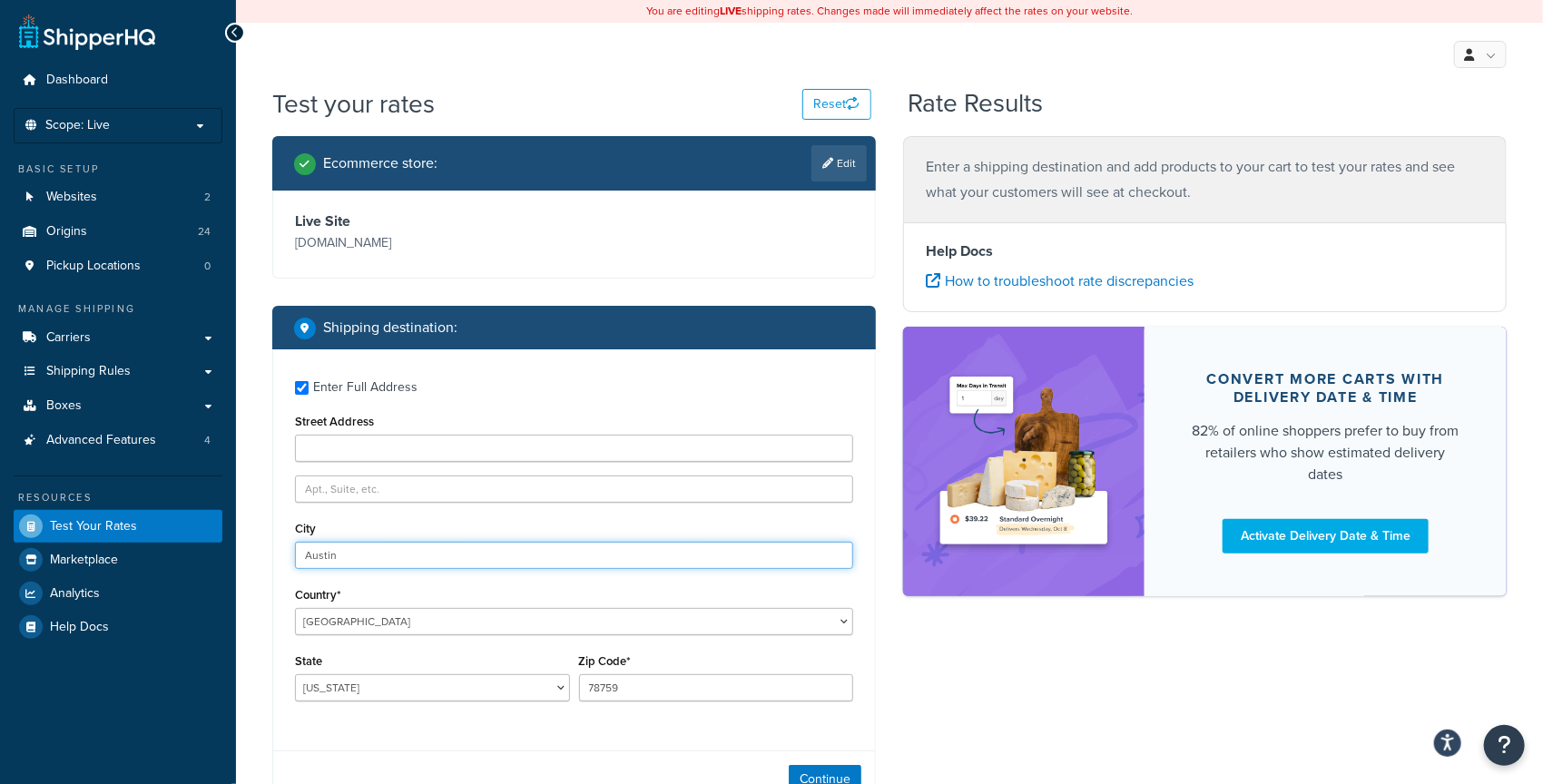 type on "Austin" 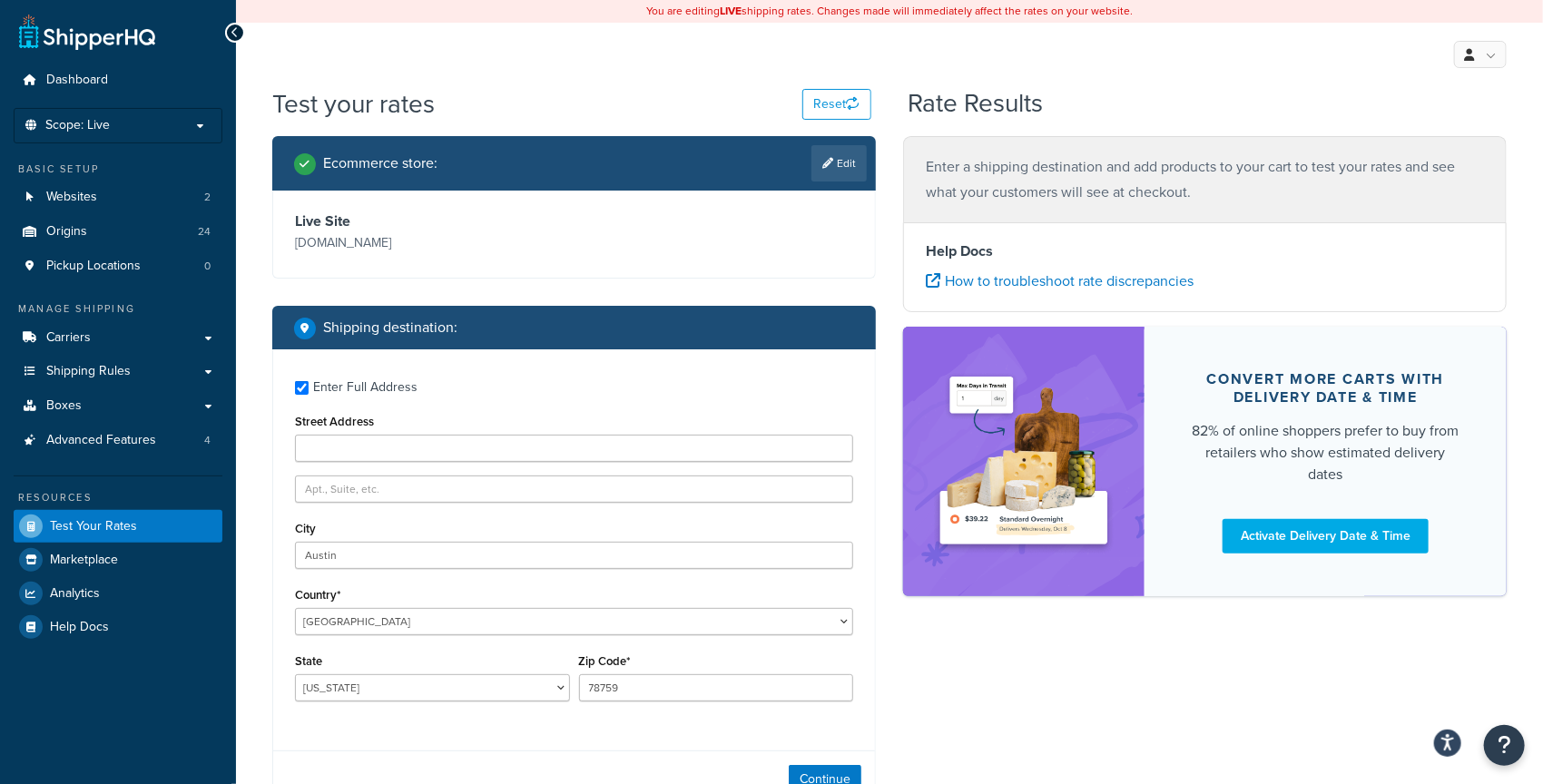 click on "Enter Full Address Street Address     City   Austin Country*   United States  United Kingdom  Afghanistan  Åland Islands  Albania  Algeria  American Samoa  Andorra  Angola  Anguilla  Antarctica  Antigua and Barbuda  Argentina  Armenia  Aruba  Australia  Austria  Azerbaijan  Bahamas  Bahrain  Bangladesh  Barbados  Belarus  Belgium  Belize  Benin  Bermuda  Bhutan  Bolivia  Bonaire, Sint Eustatius and Saba  Bosnia and Herzegovina  Botswana  Bouvet Island  Brazil  British Indian Ocean Territory  Brunei Darussalam  Bulgaria  Burkina Faso  Burundi  Cambodia  Cameroon  Canada  Cape Verde  Cayman Islands  Central African Republic  Chad  Chile  China  Christmas Island  Cocos (Keeling) Islands  Colombia  Comoros  Congo  Congo, The Democratic Republic of the  Cook Islands  Costa Rica  Côte d'Ivoire  Croatia  Cuba  Curacao  Cyprus  Czech Republic  Denmark  Djibouti  Dominica  Dominican Republic  Ecuador  Egypt  El Salvador  Equatorial Guinea  Eritrea  Estonia  Ethiopia  Falkland Islands (Malvinas)  Faroe Islands" at bounding box center (574, 543) 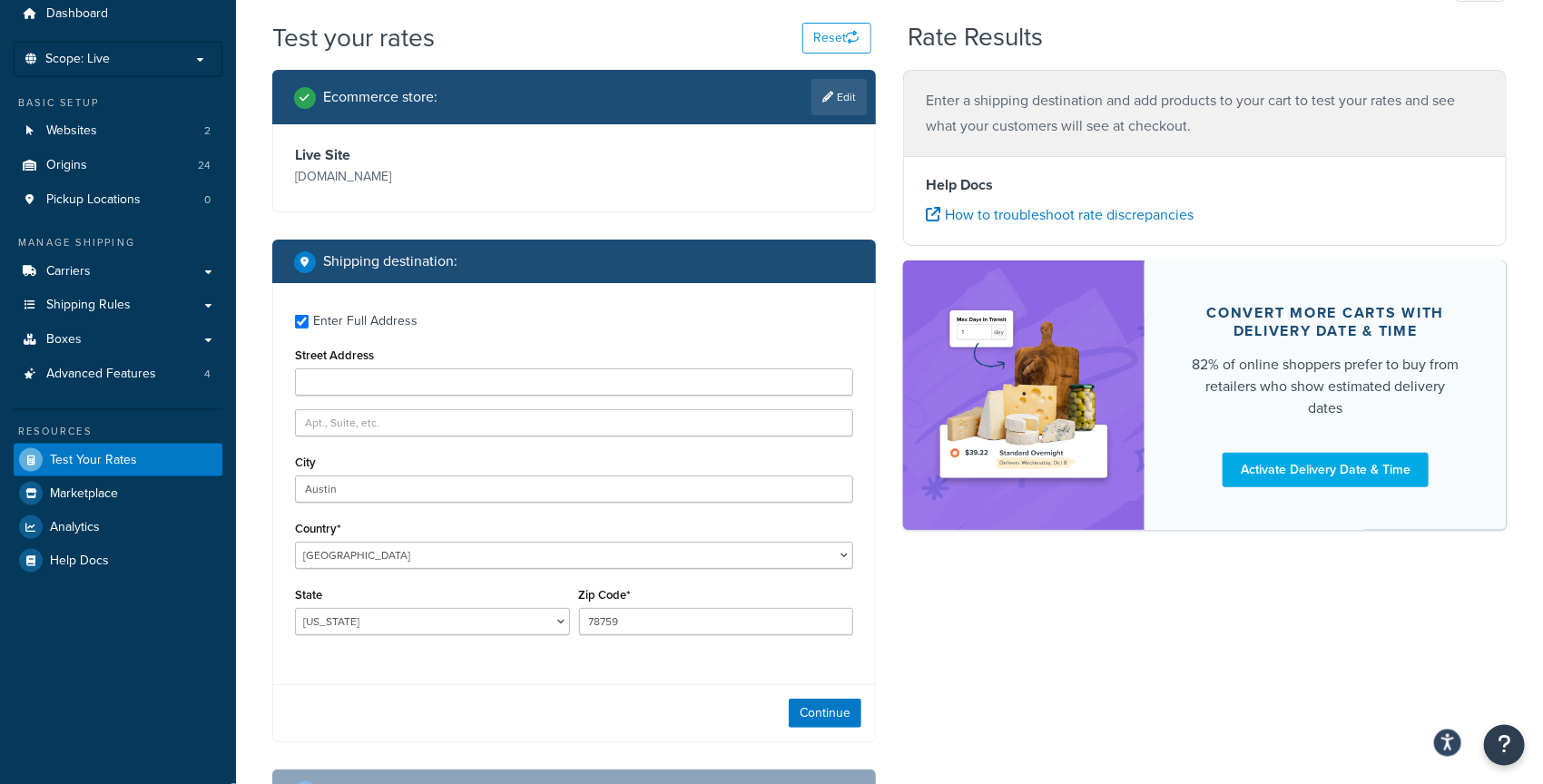 scroll, scrollTop: 79, scrollLeft: 0, axis: vertical 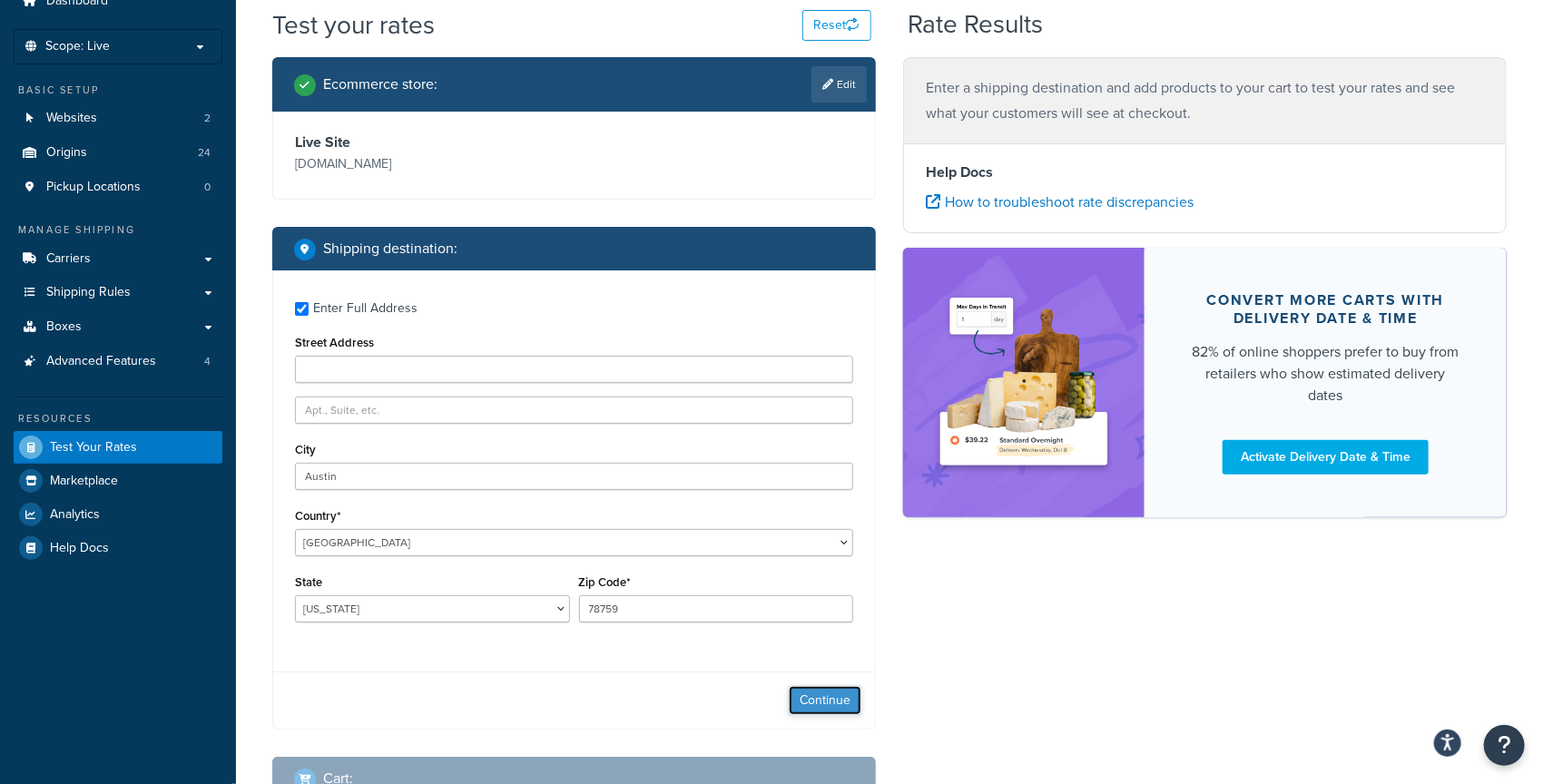 click on "Continue" at bounding box center (825, 701) 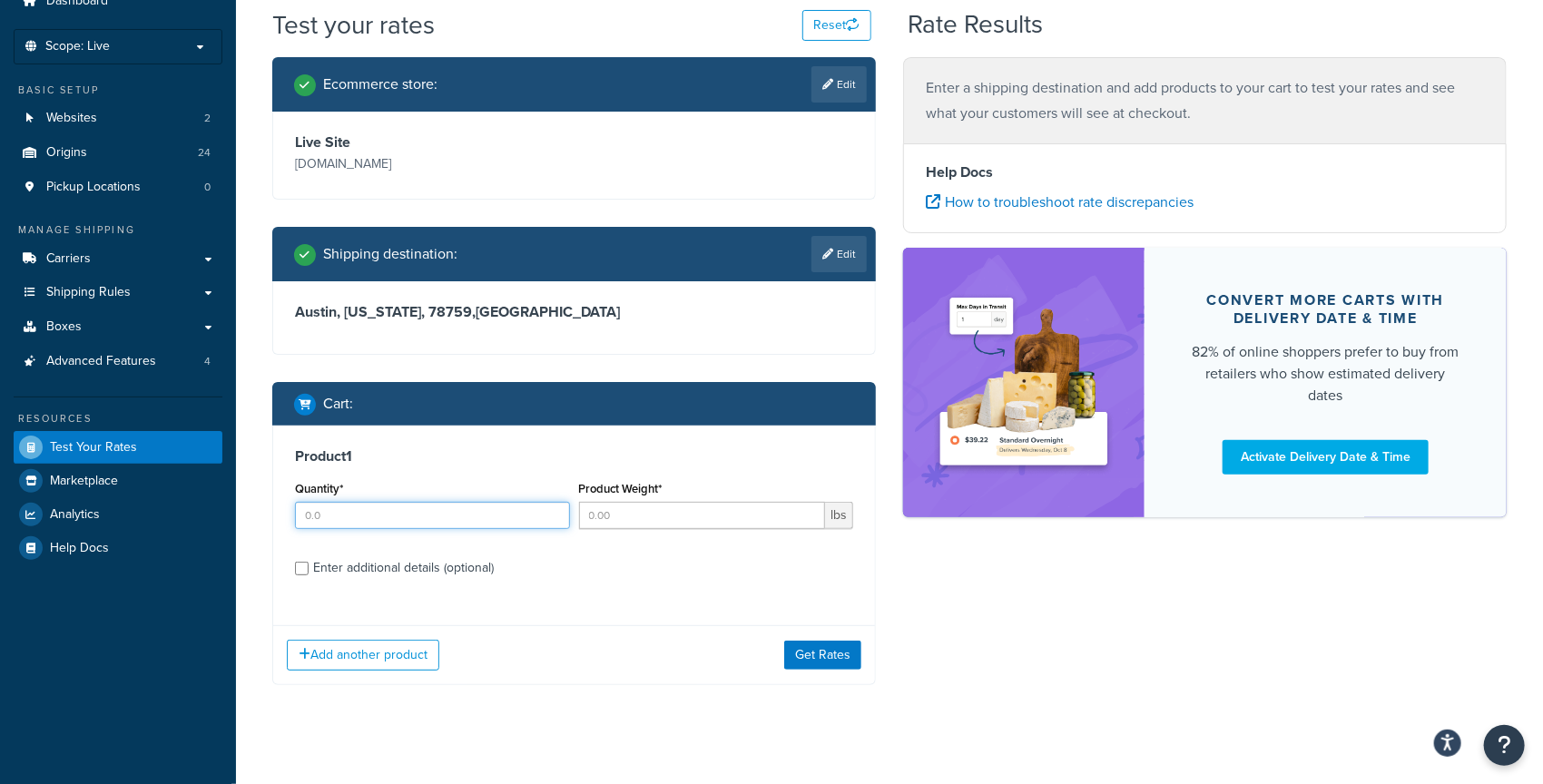 click on "Quantity*" at bounding box center (432, 515) 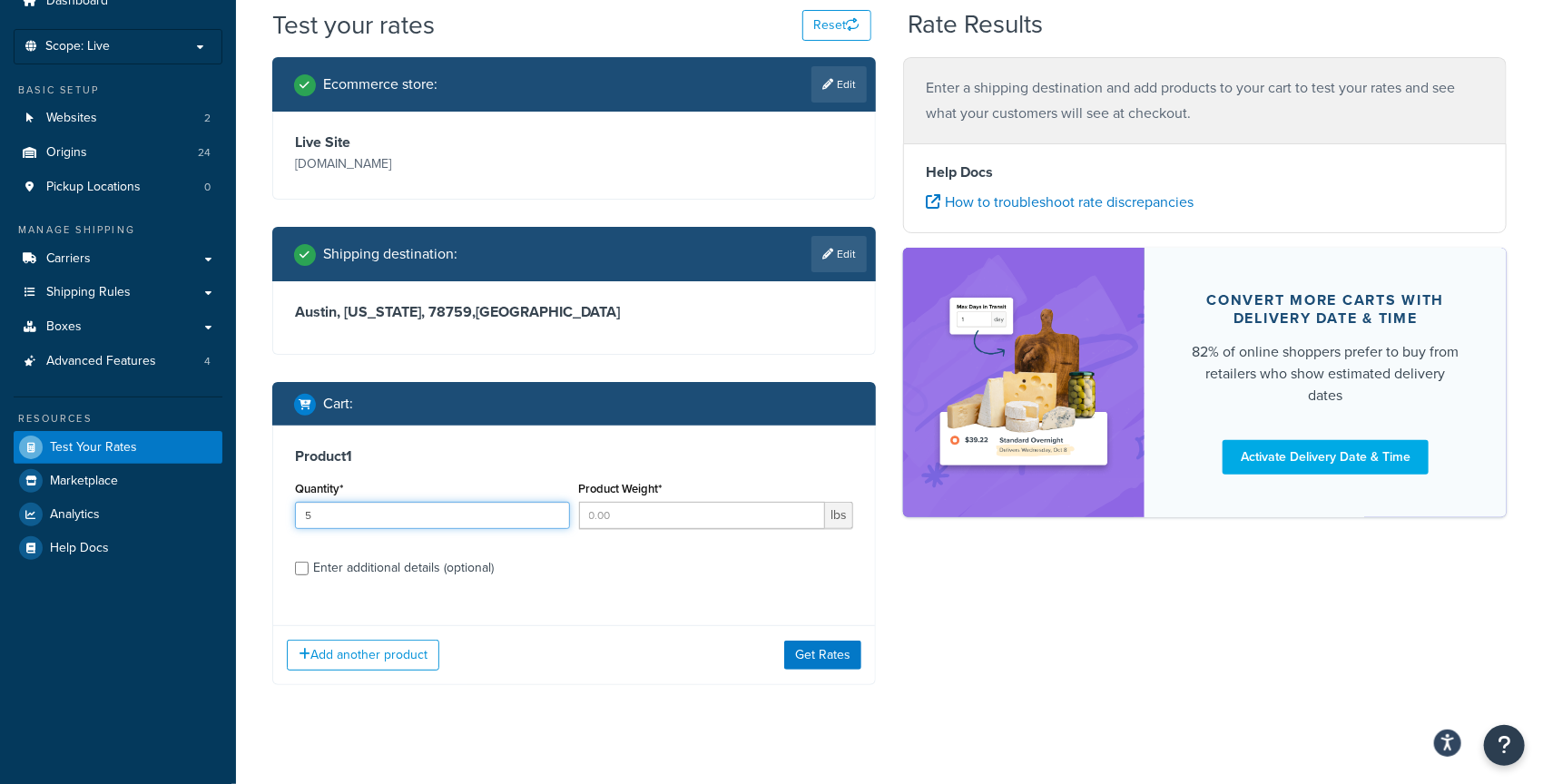 type on "5" 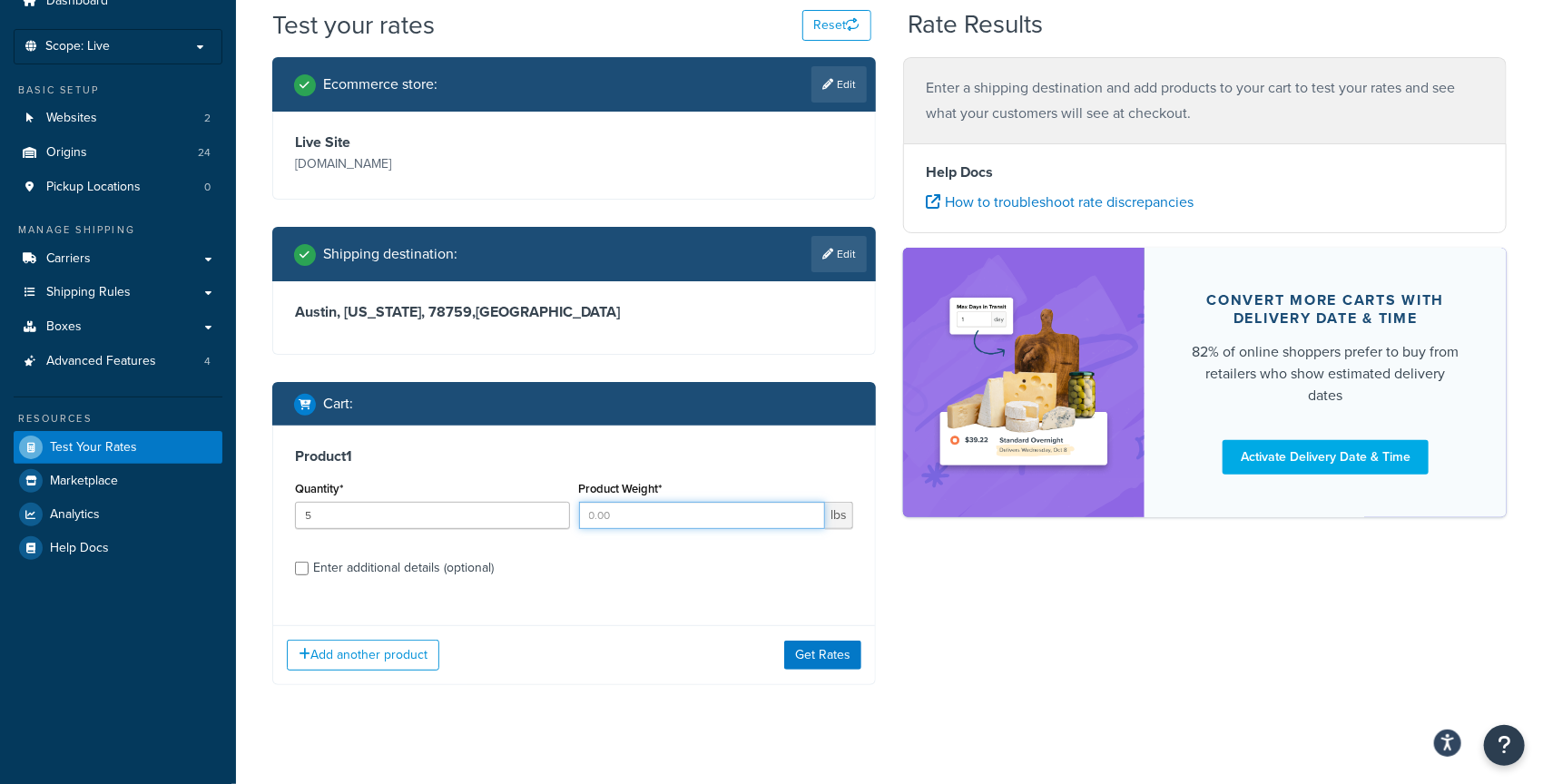 click on "Product Weight*" at bounding box center (703, 515) 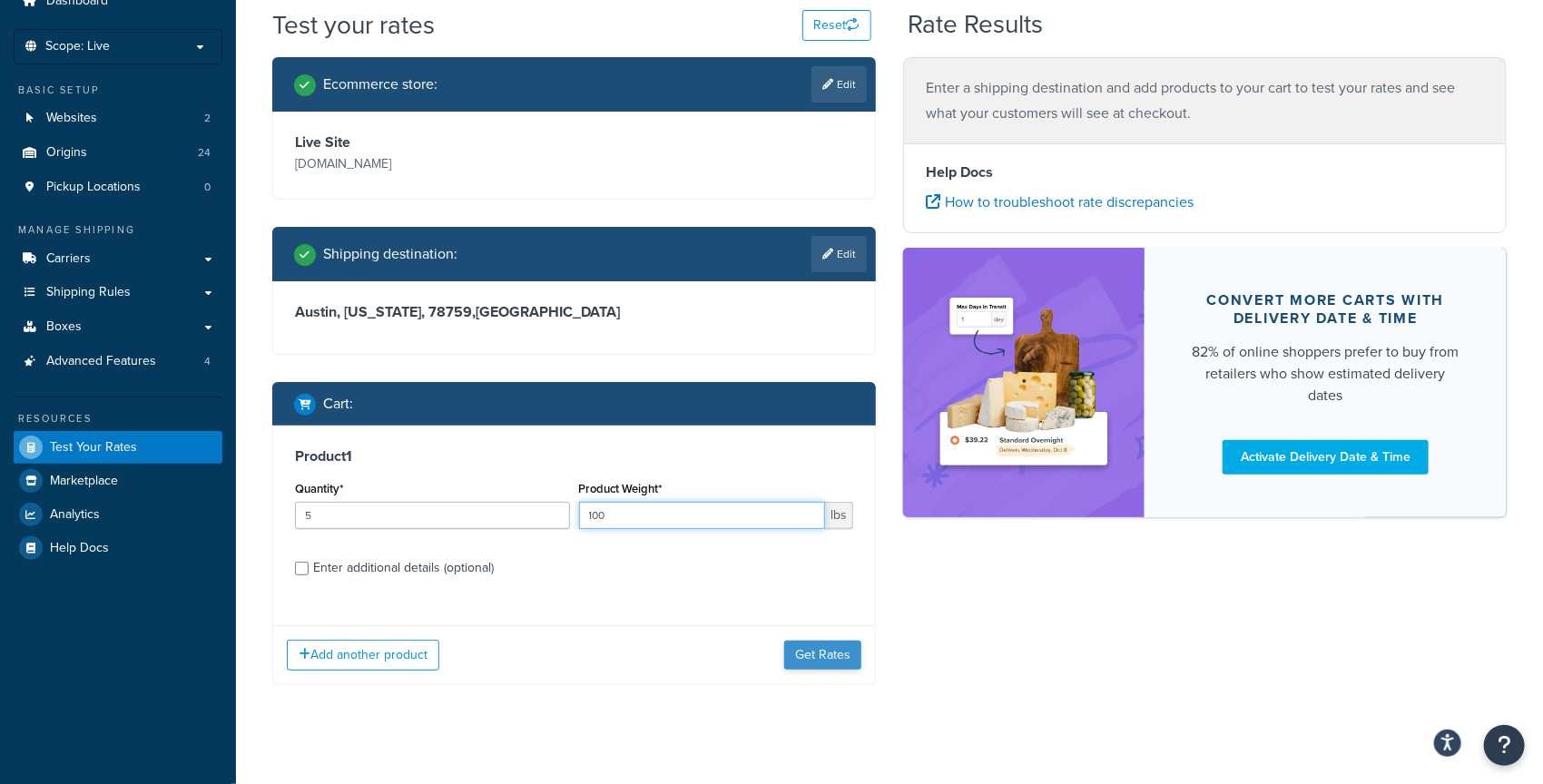 type on "100" 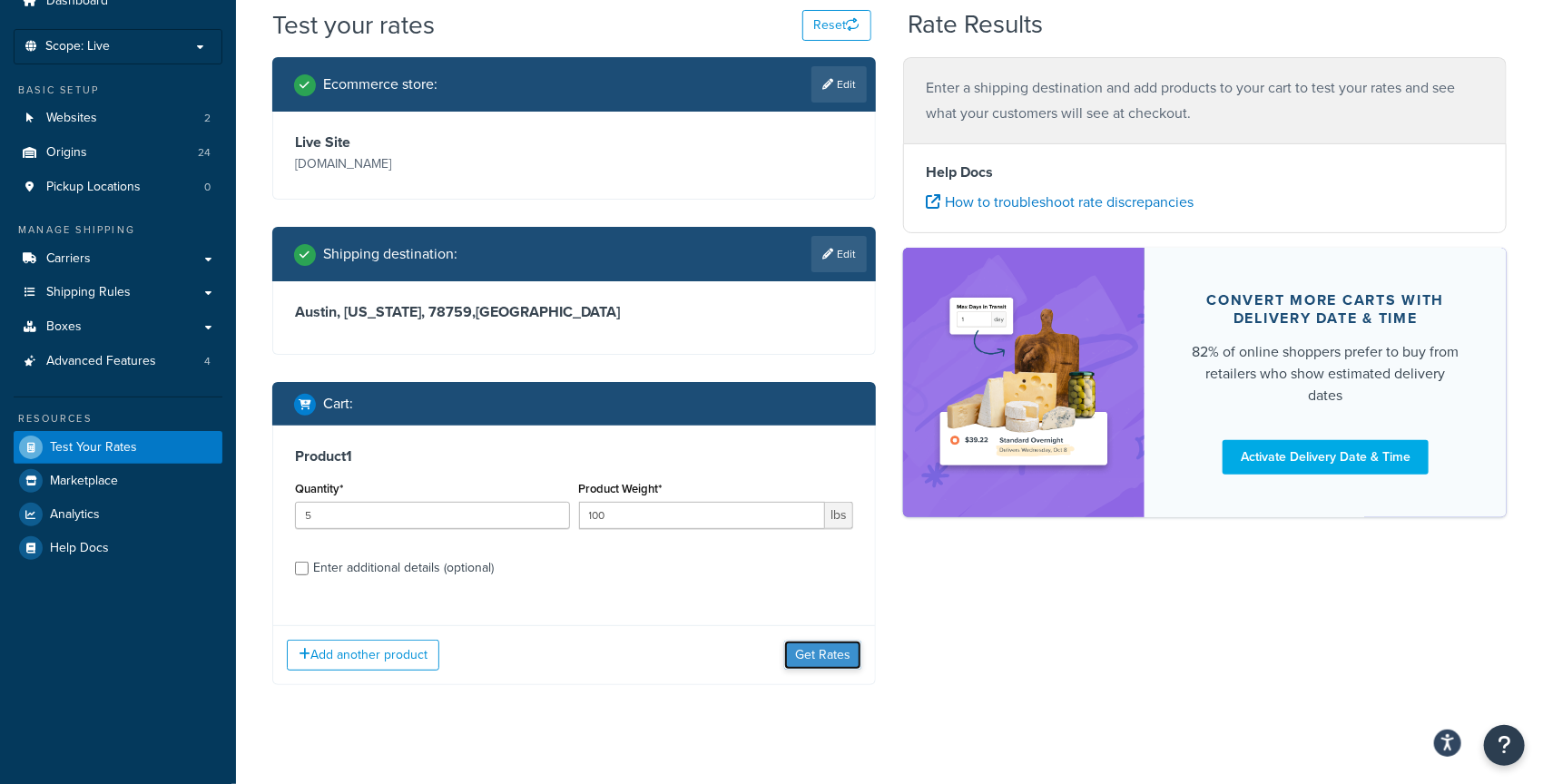 click on "Get Rates" at bounding box center [822, 655] 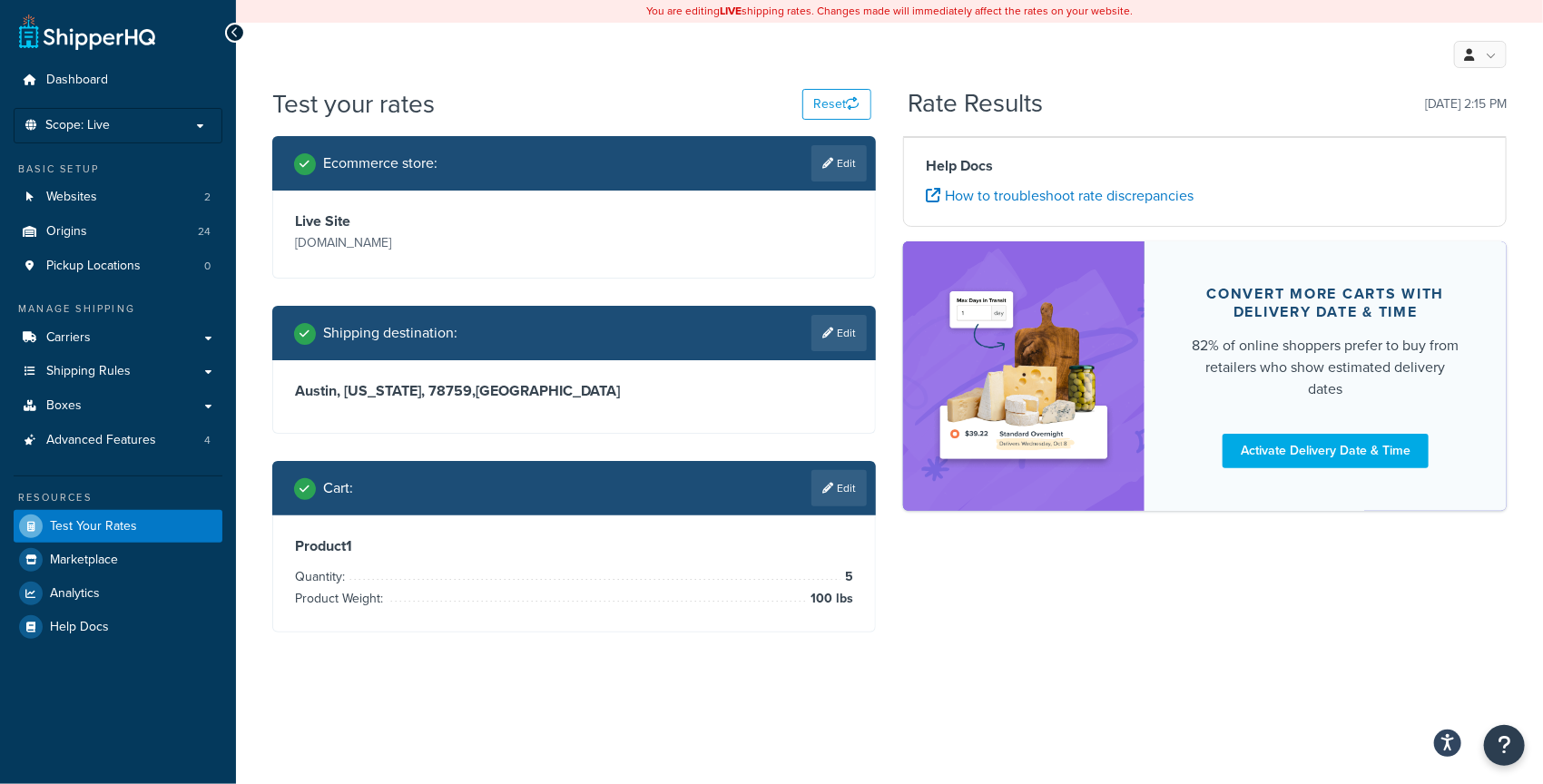 scroll, scrollTop: 0, scrollLeft: 0, axis: both 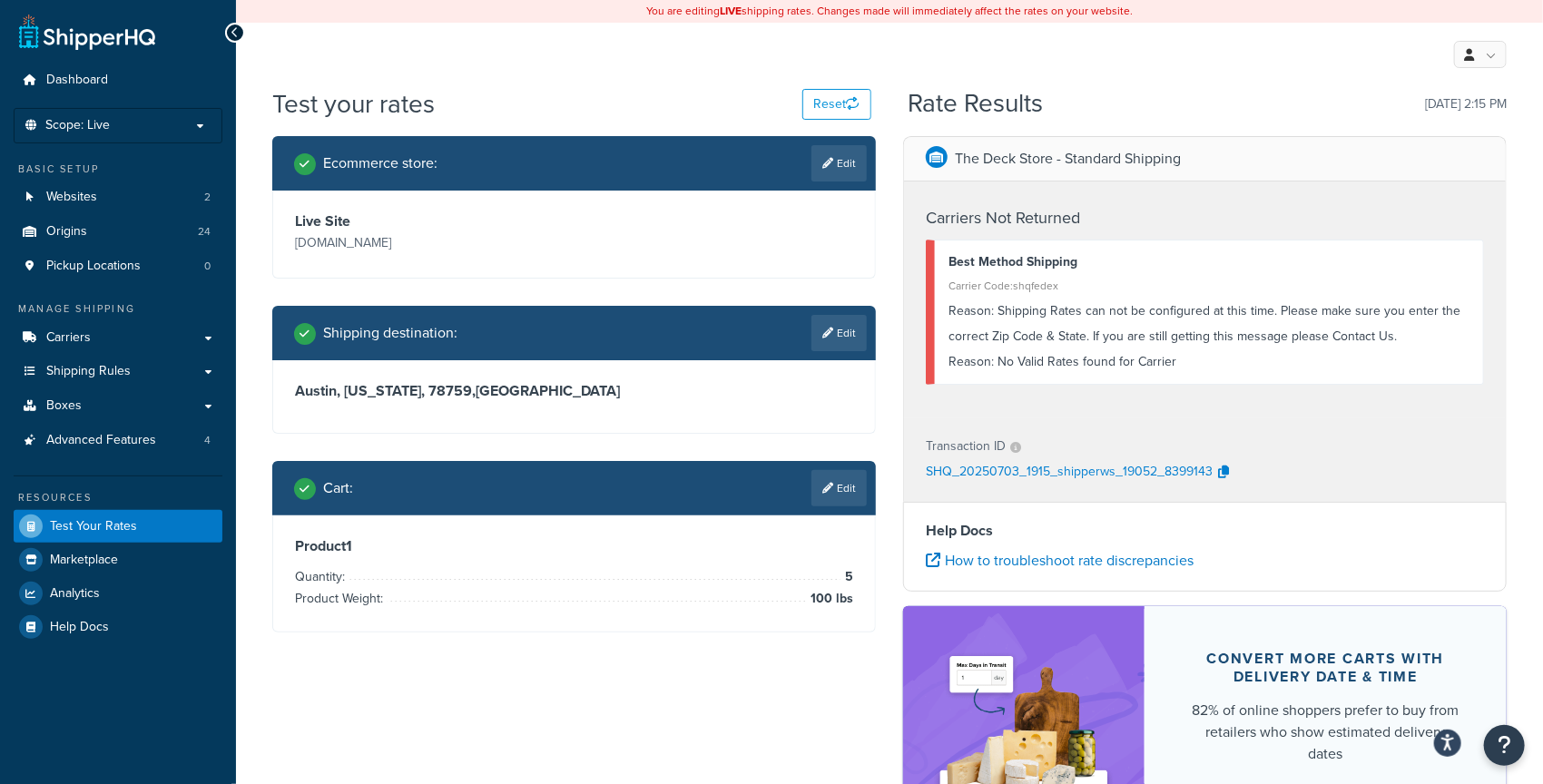 drag, startPoint x: 1045, startPoint y: 287, endPoint x: 1014, endPoint y: 289, distance: 31.064449 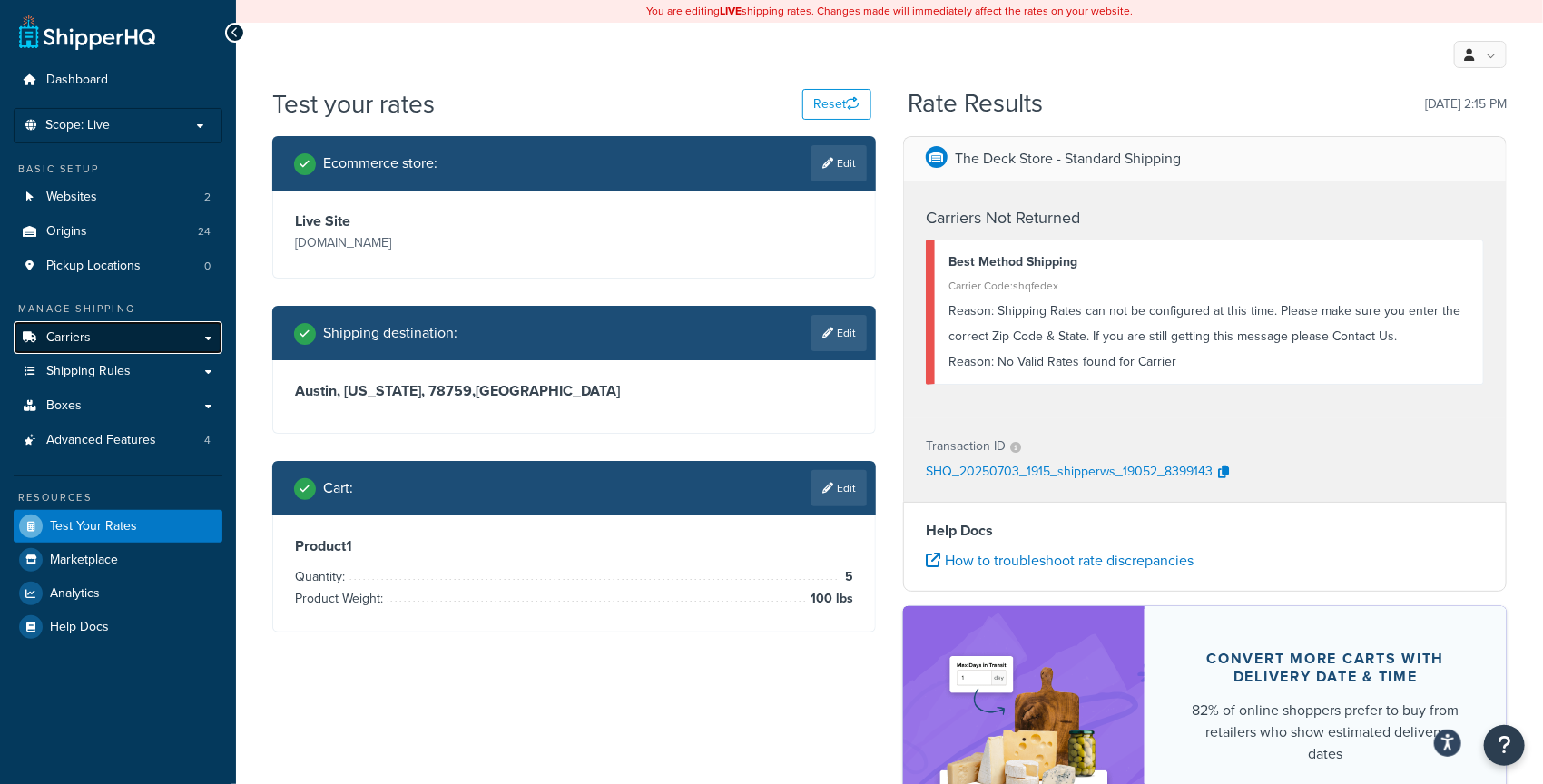 click on "Carriers" at bounding box center [118, 338] 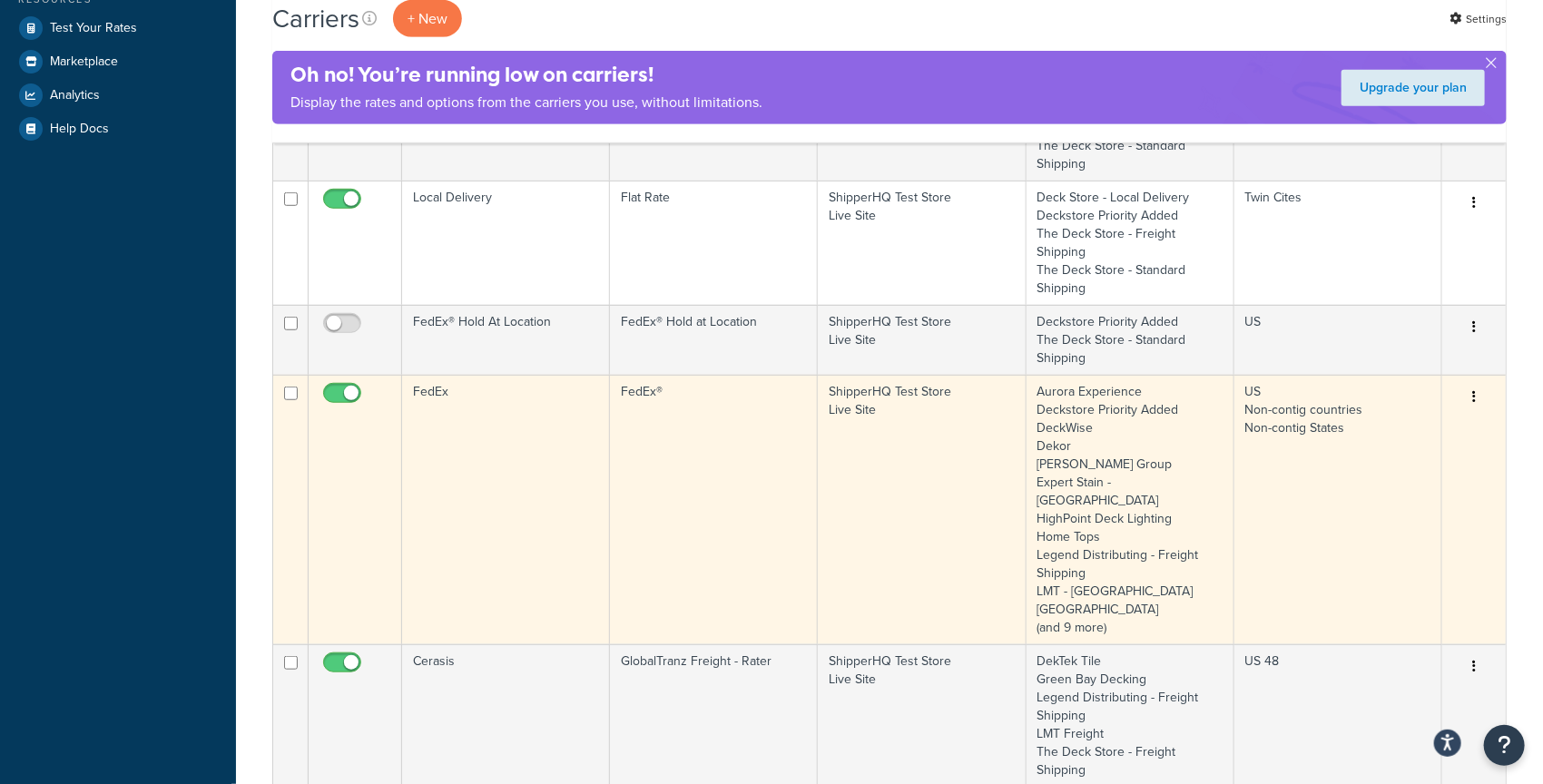 scroll, scrollTop: 742, scrollLeft: 0, axis: vertical 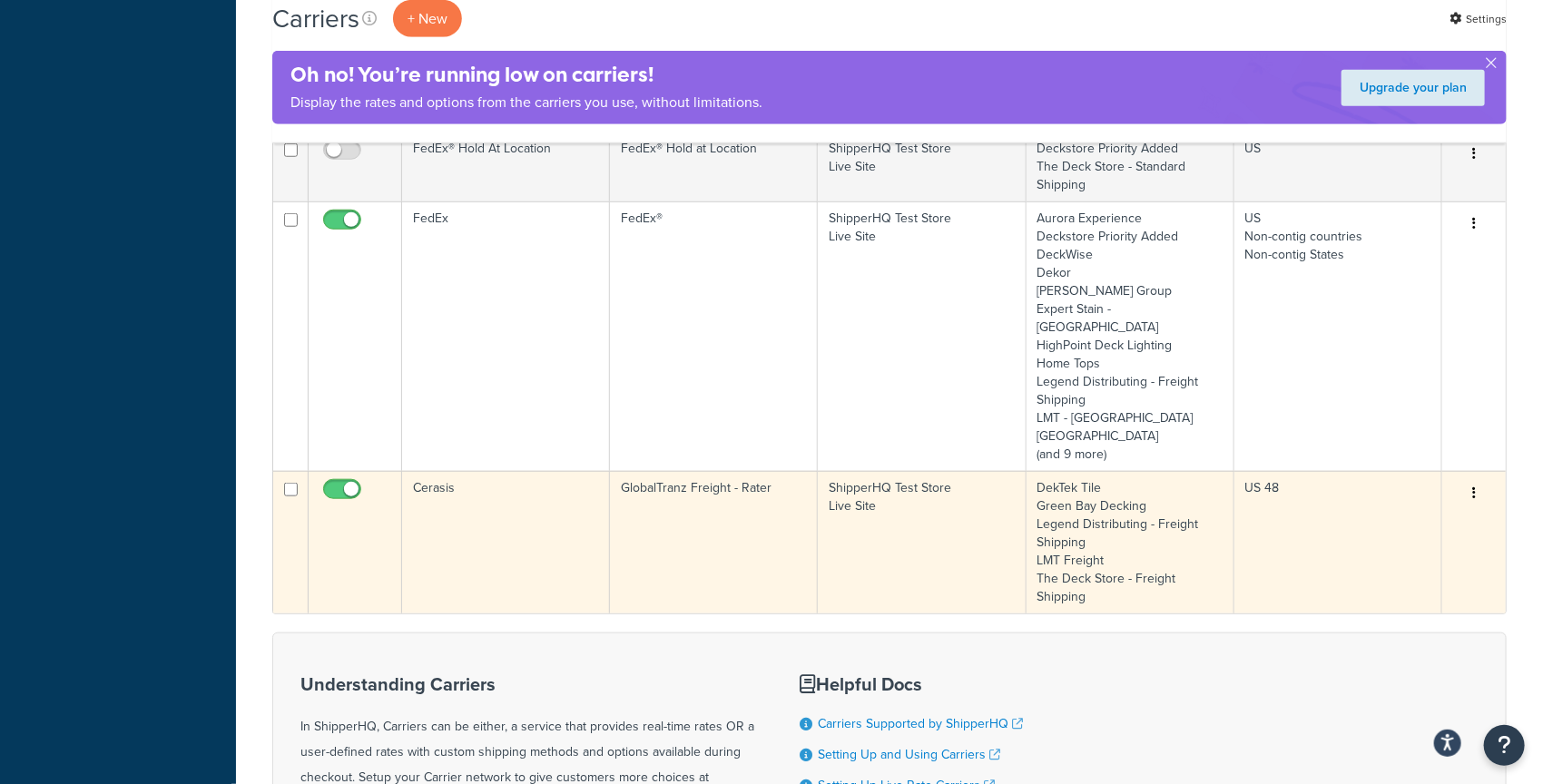 click on "Cerasis" at bounding box center (506, 542) 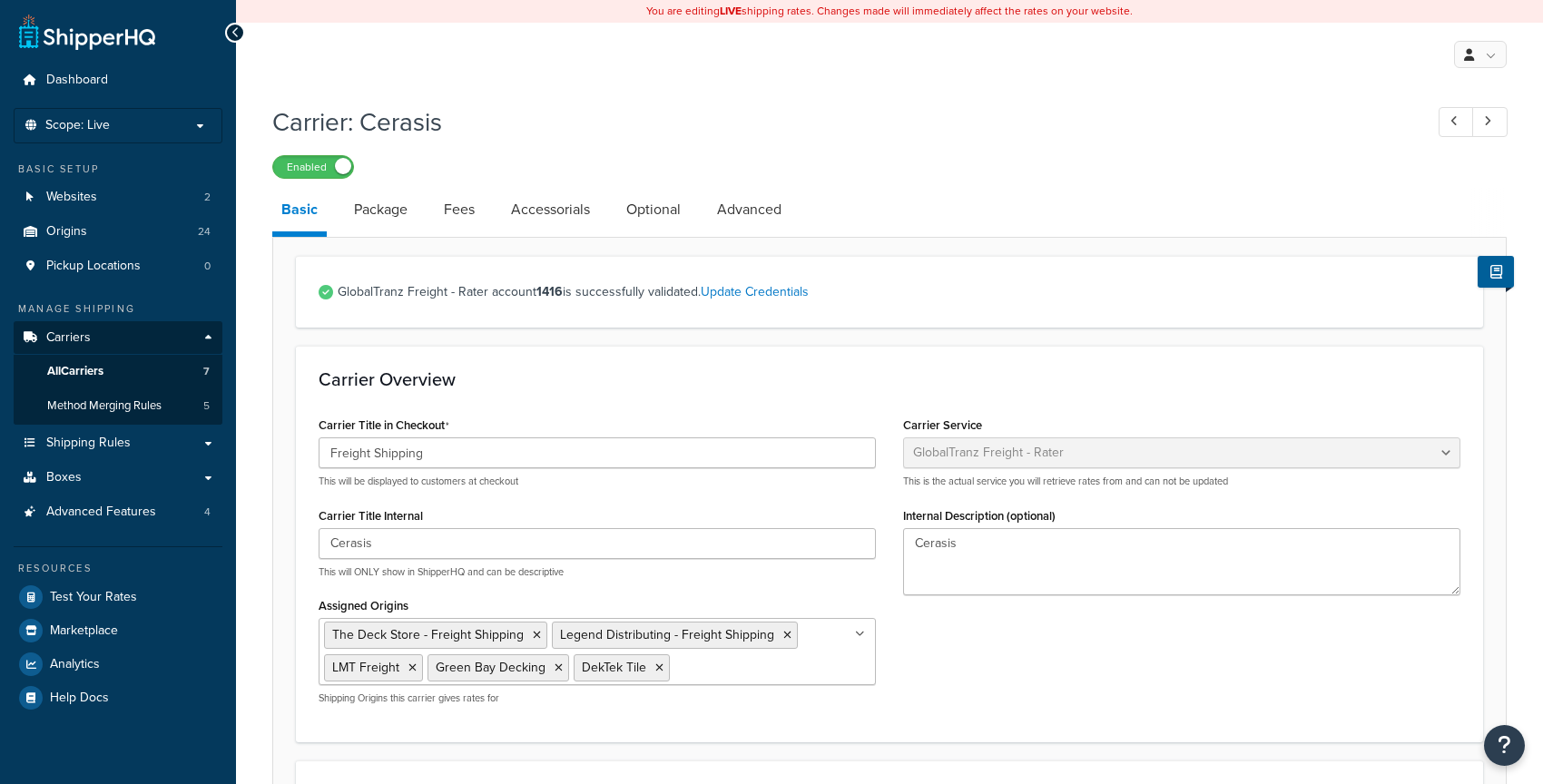 select on "cerasisFreight" 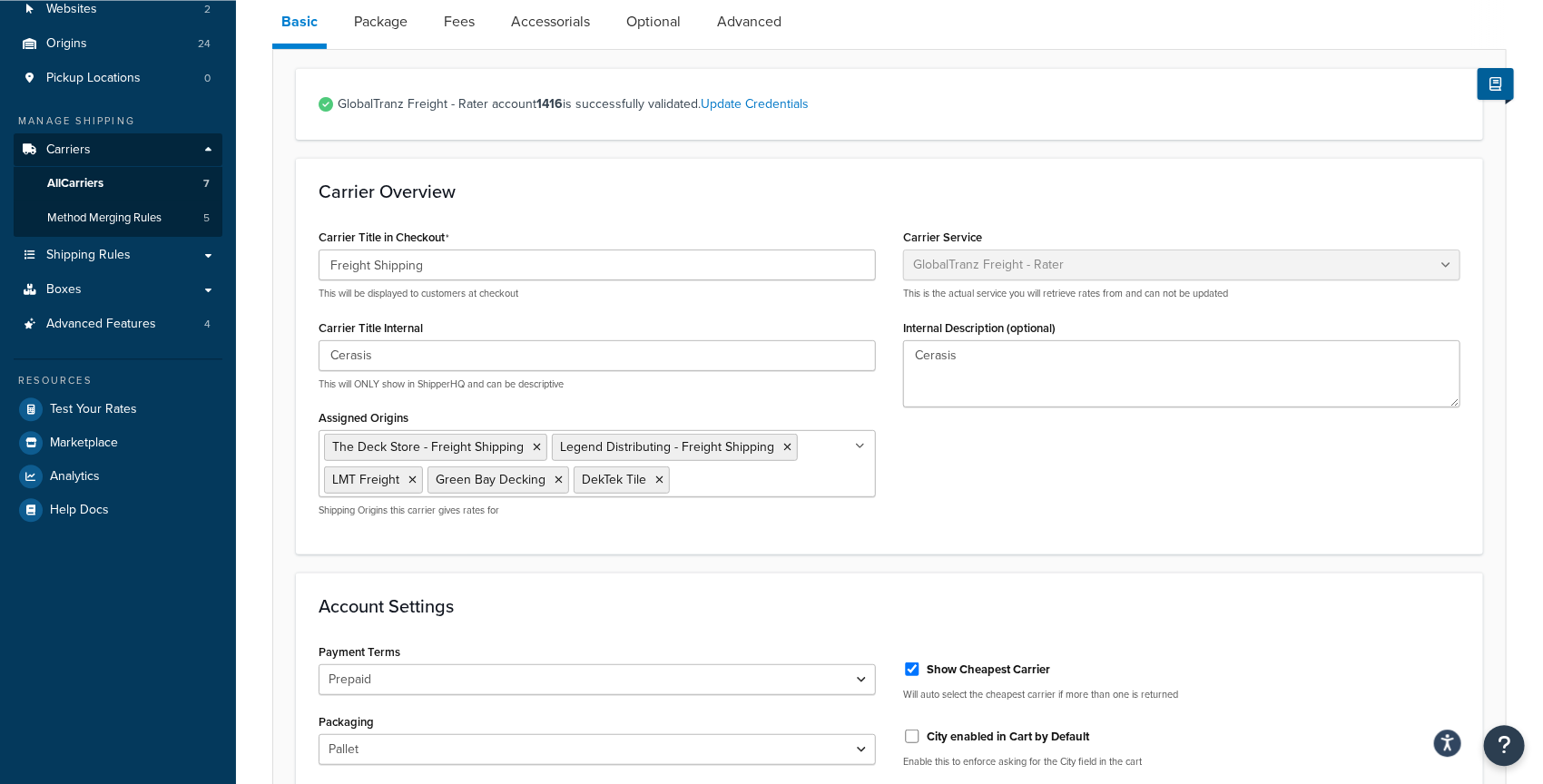 scroll, scrollTop: 94, scrollLeft: 0, axis: vertical 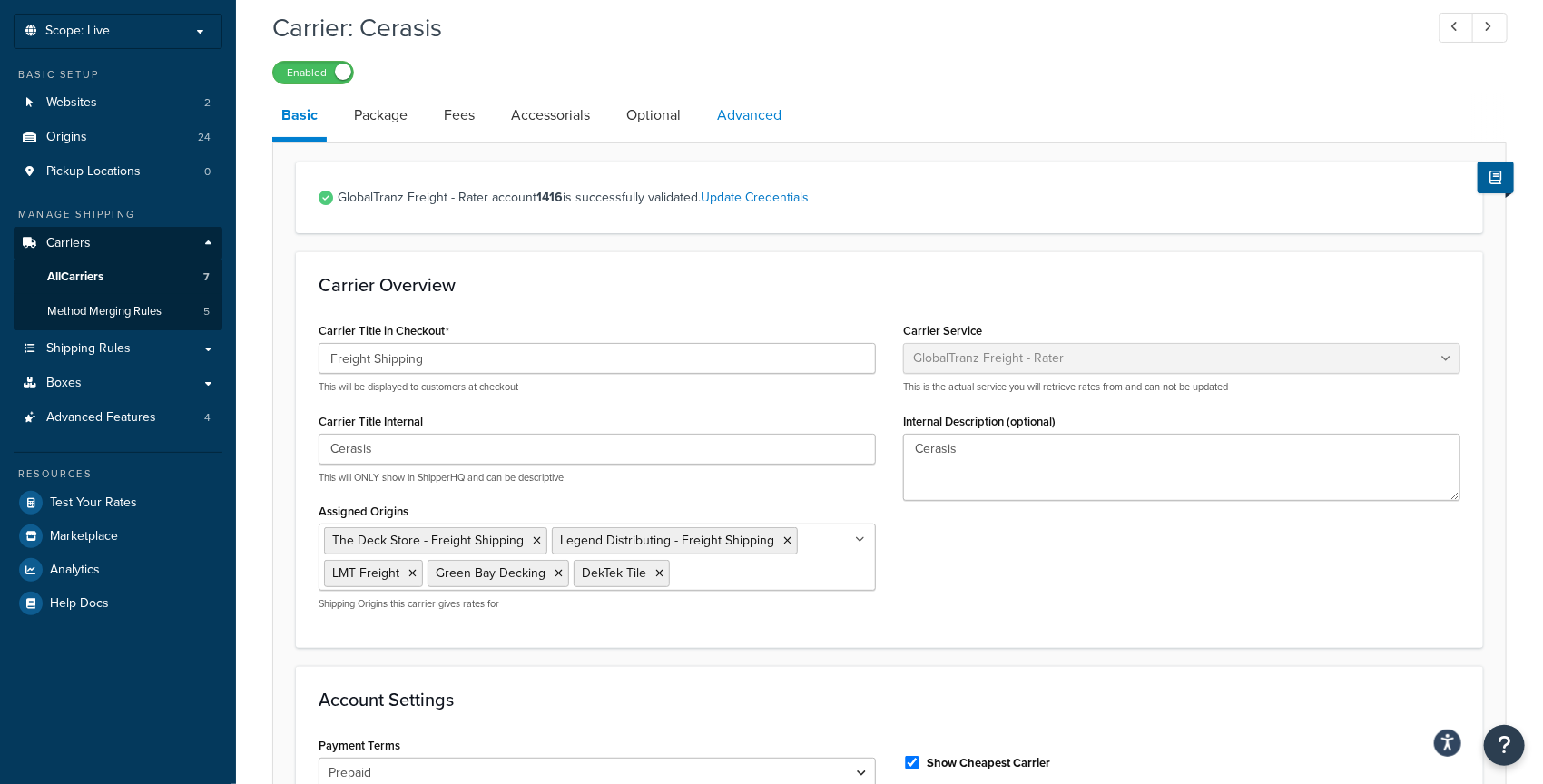 click on "Advanced" at bounding box center (749, 115) 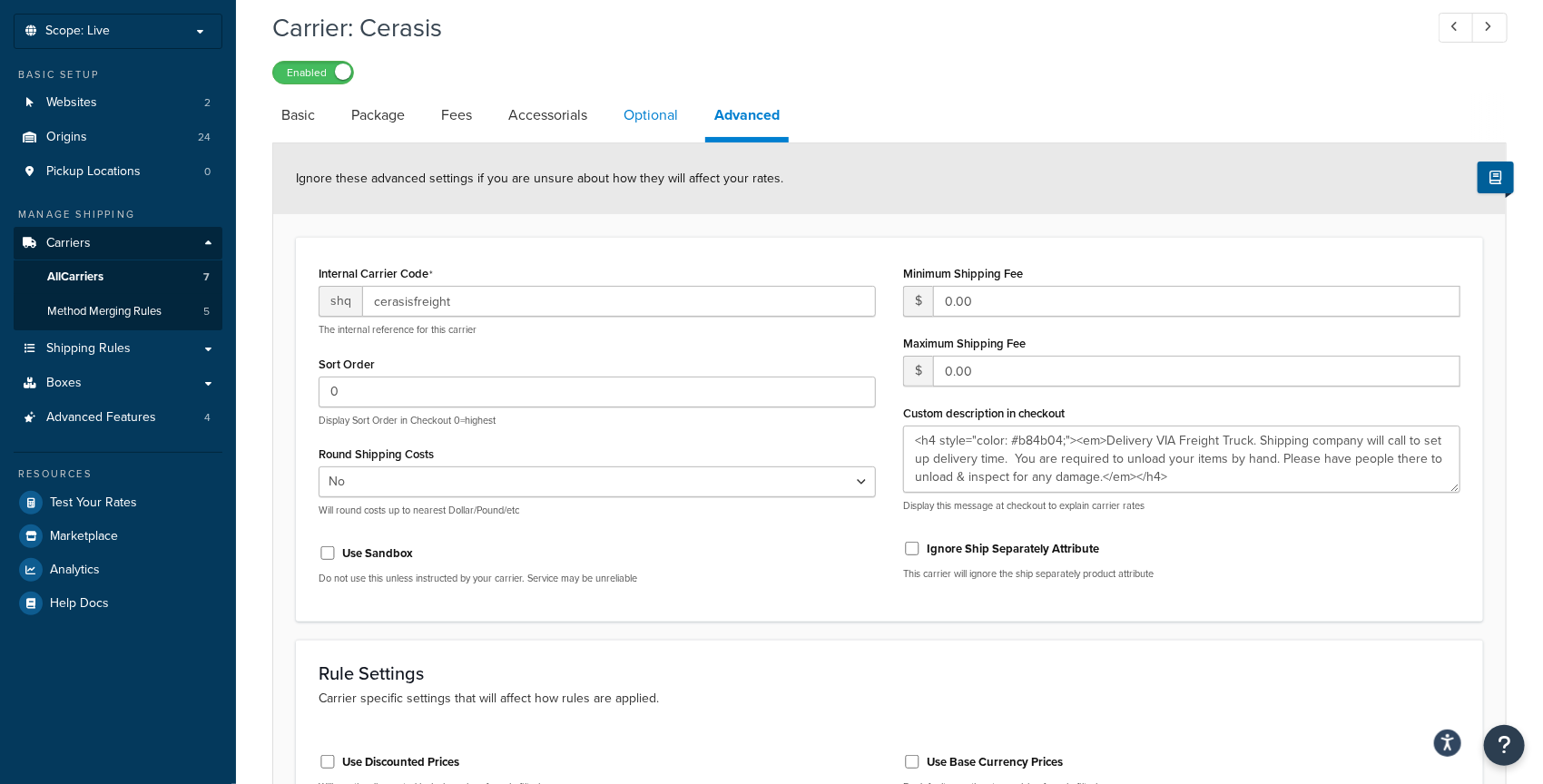 click on "Optional" at bounding box center [651, 115] 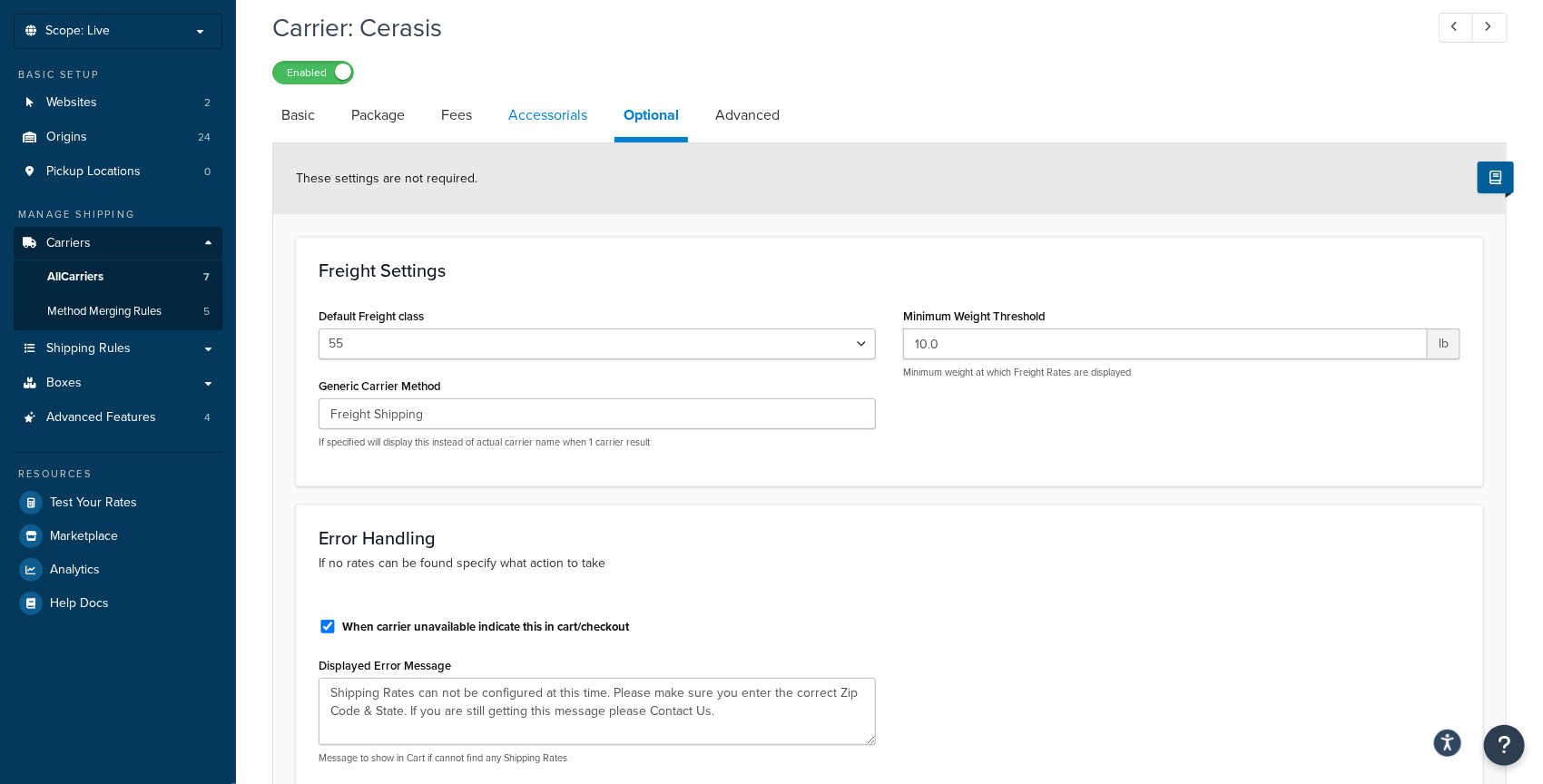 drag, startPoint x: 523, startPoint y: 111, endPoint x: 505, endPoint y: 114, distance: 18.248288 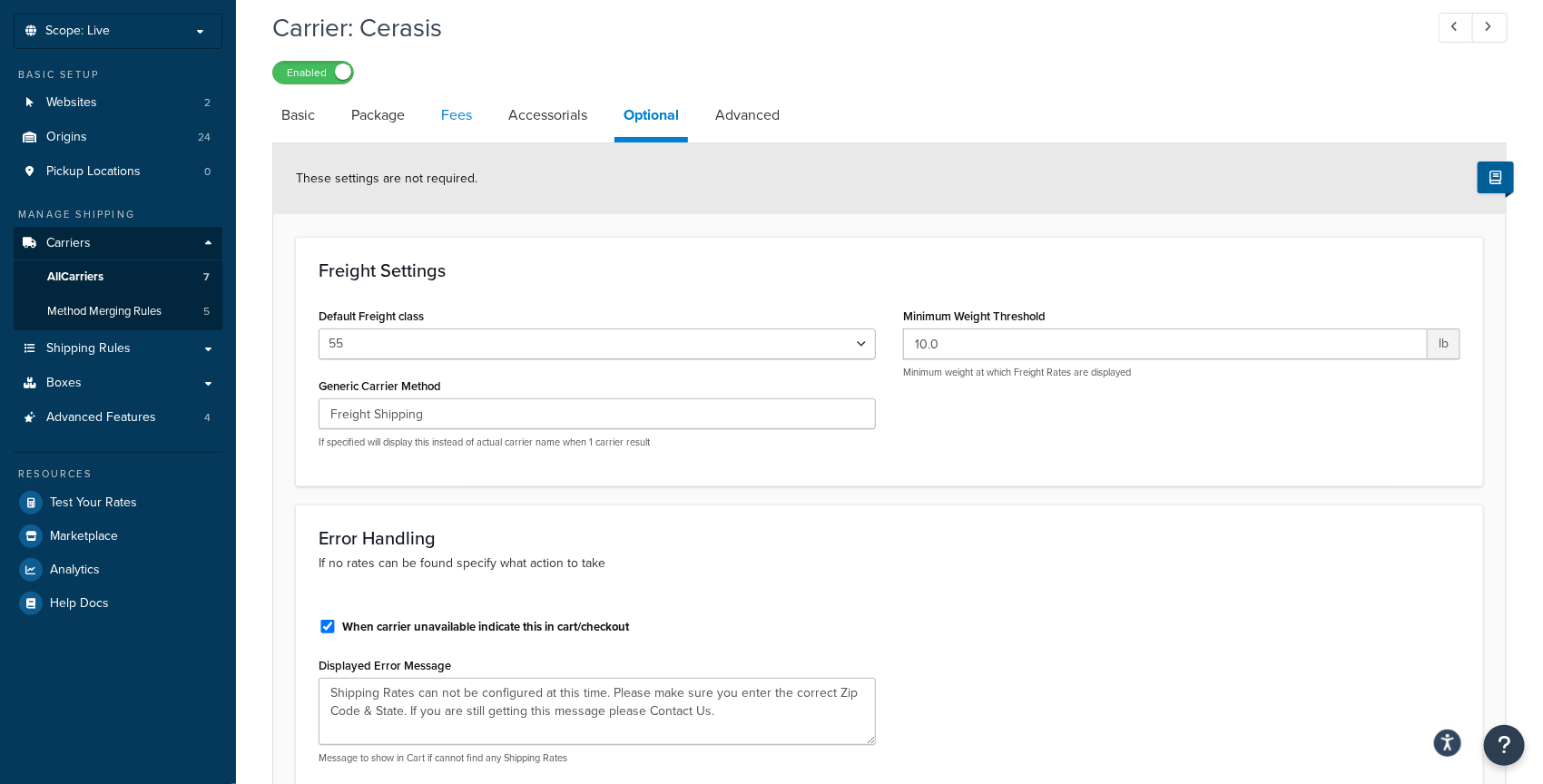 select on "residential" 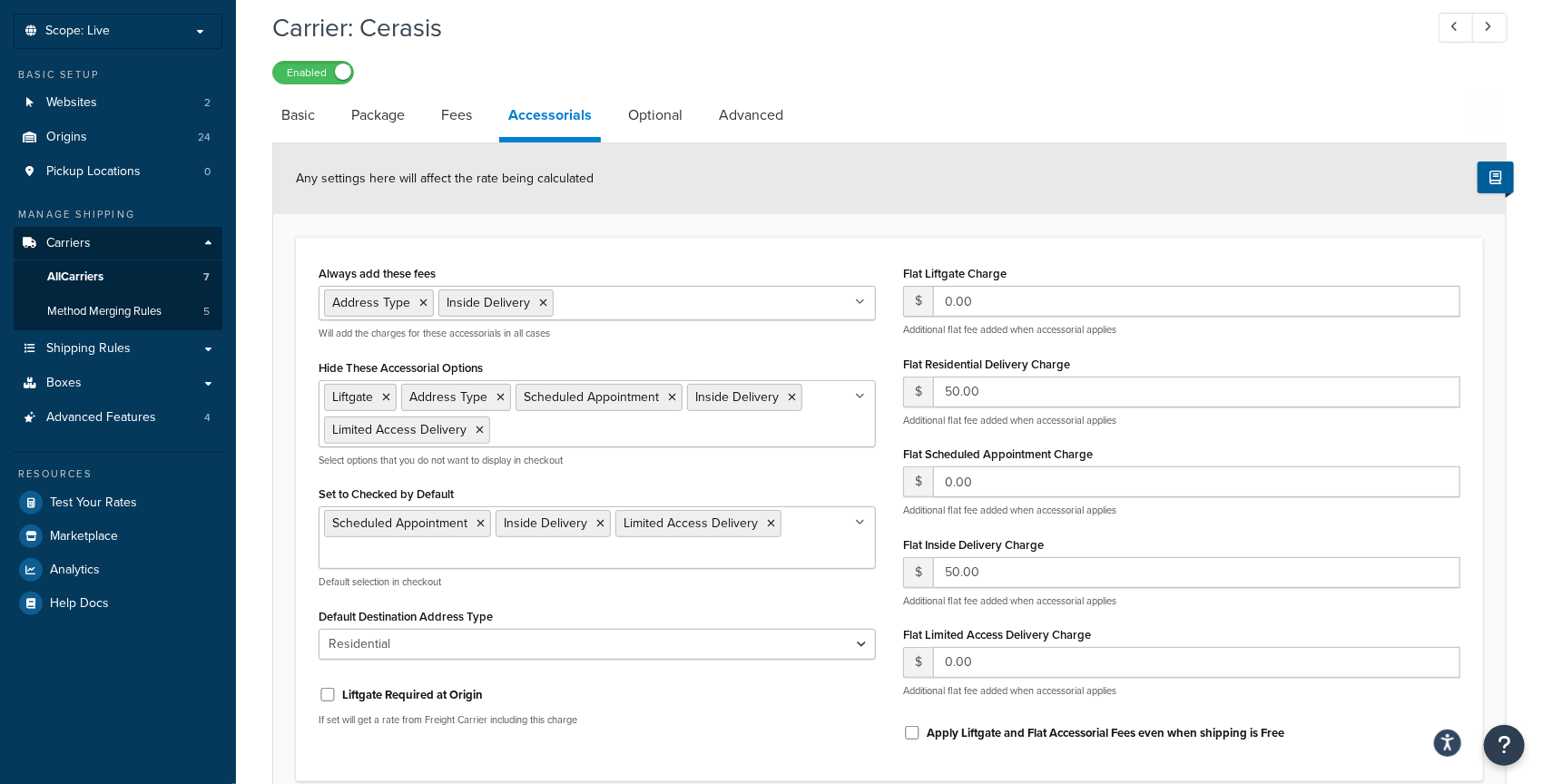 click on "Package" at bounding box center [387, 115] 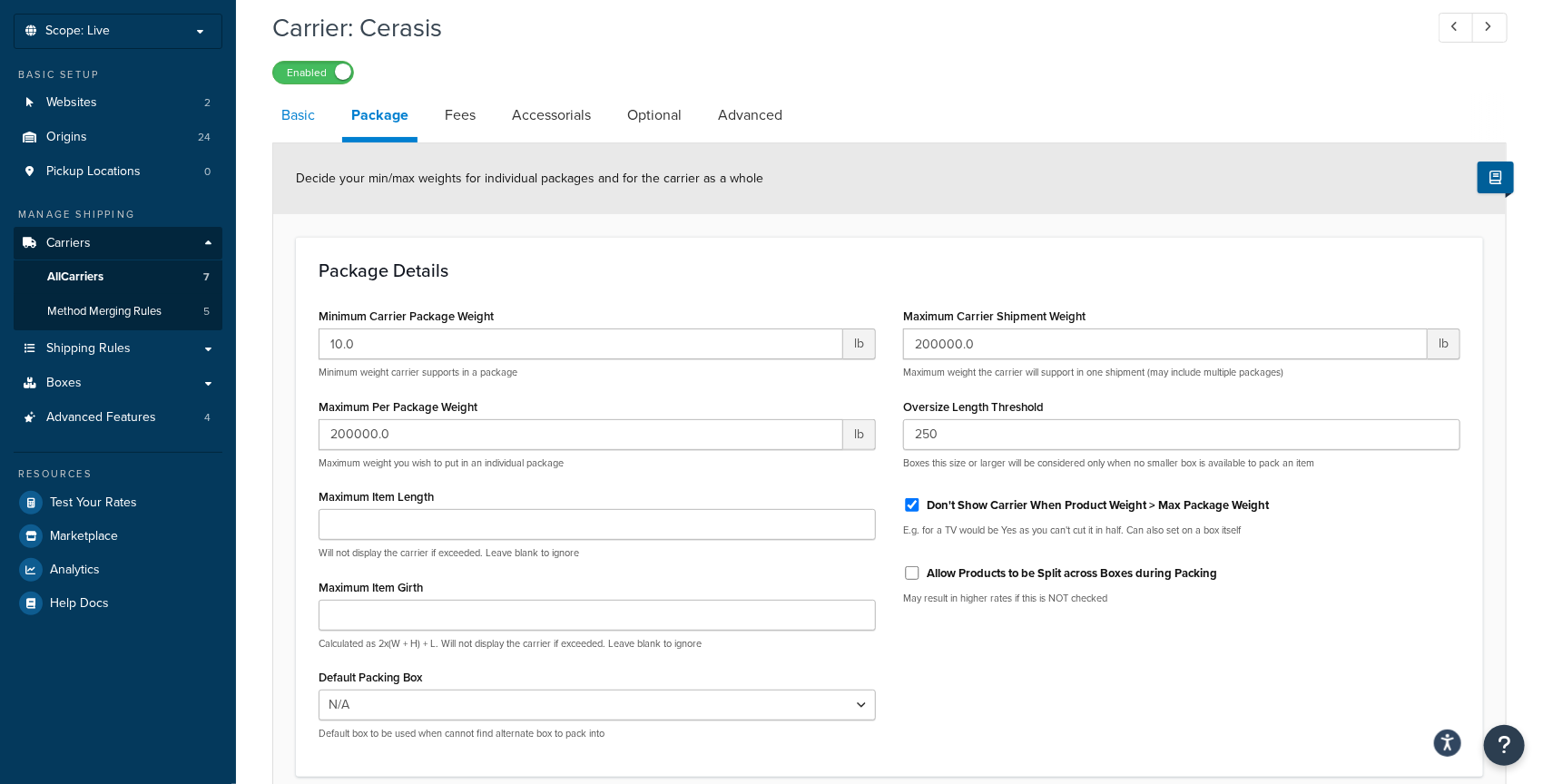click on "Basic" at bounding box center [298, 115] 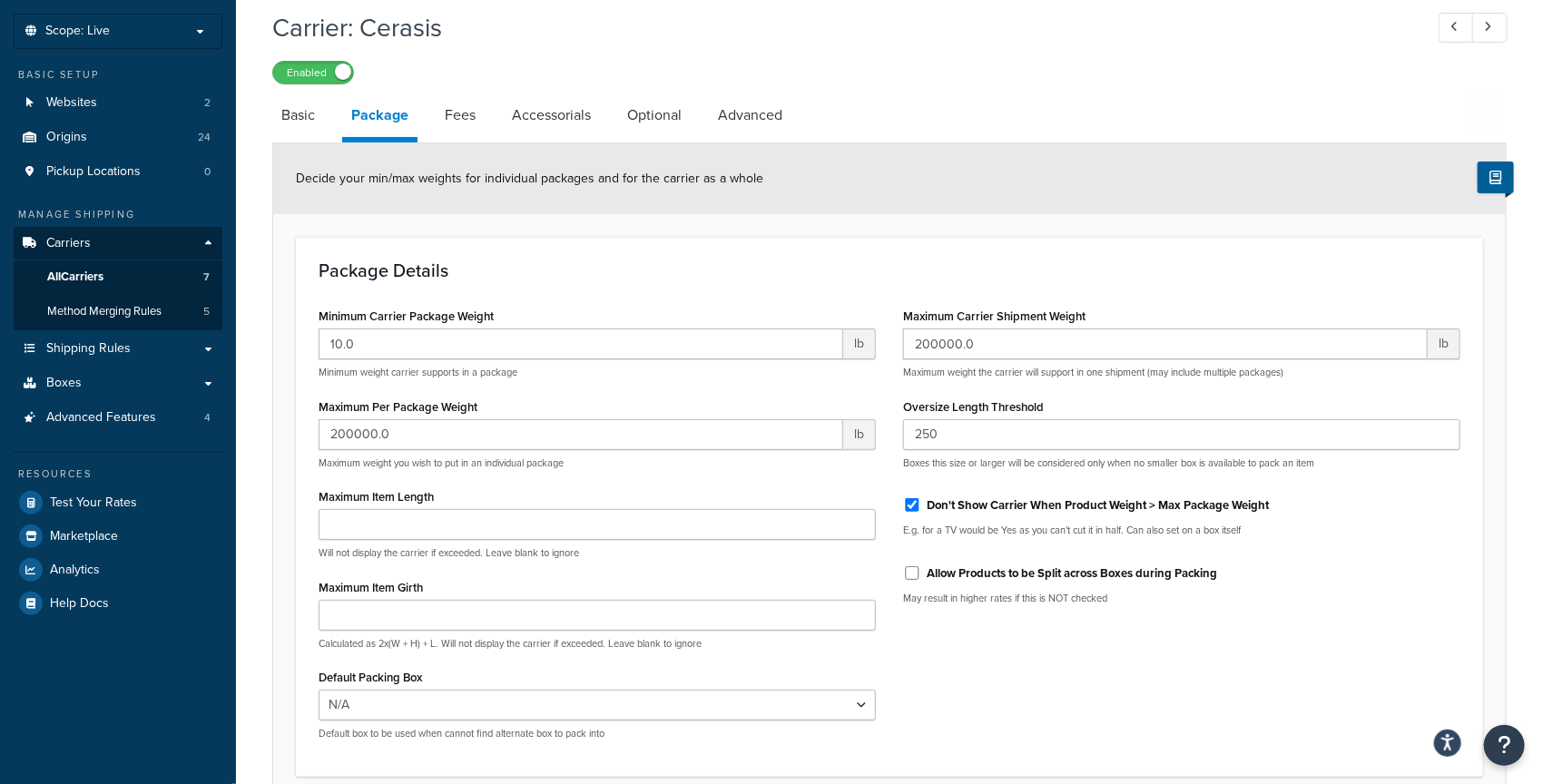 select on "cerasisFreight" 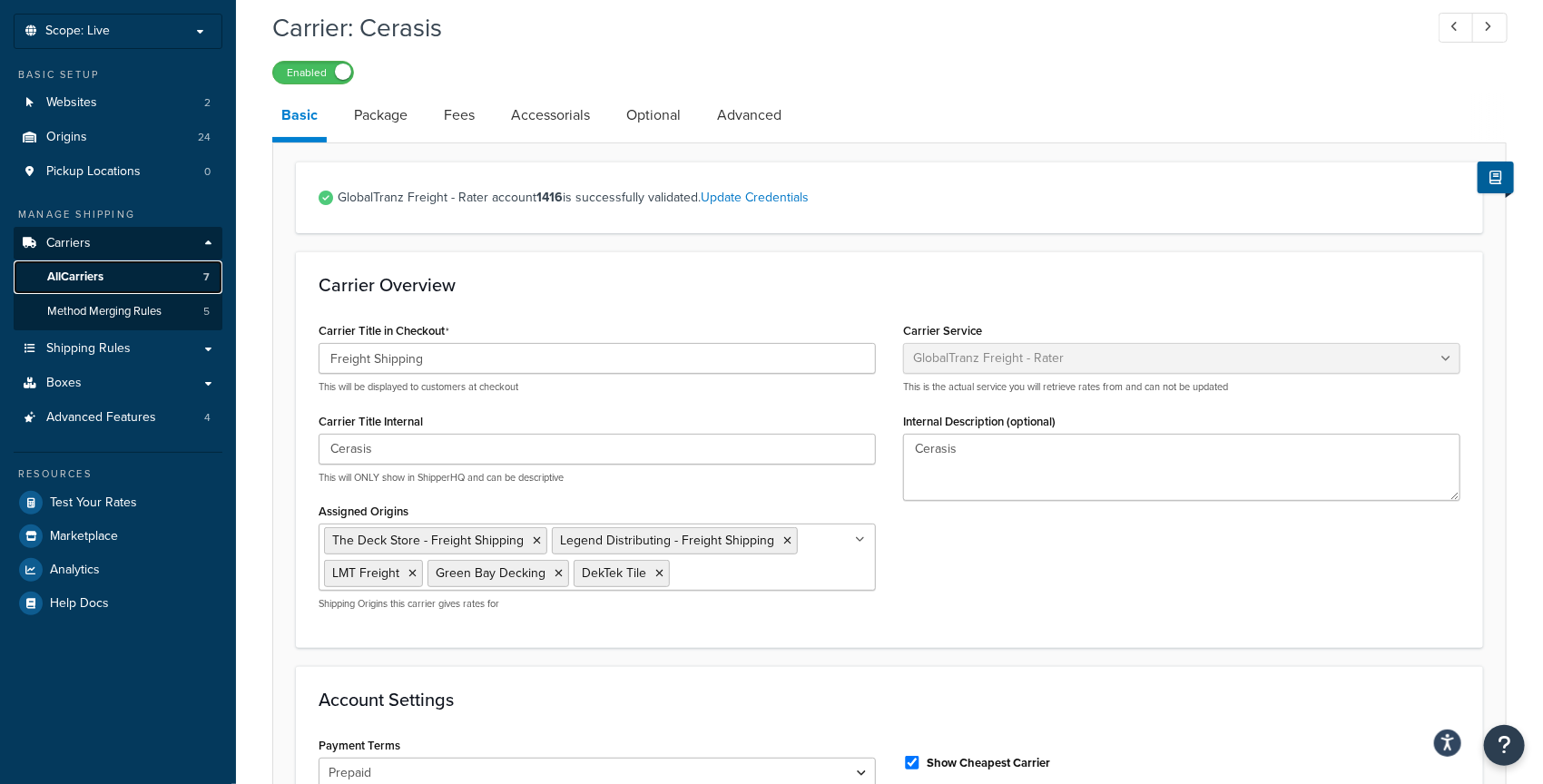 click on "All  Carriers 7" at bounding box center (118, 277) 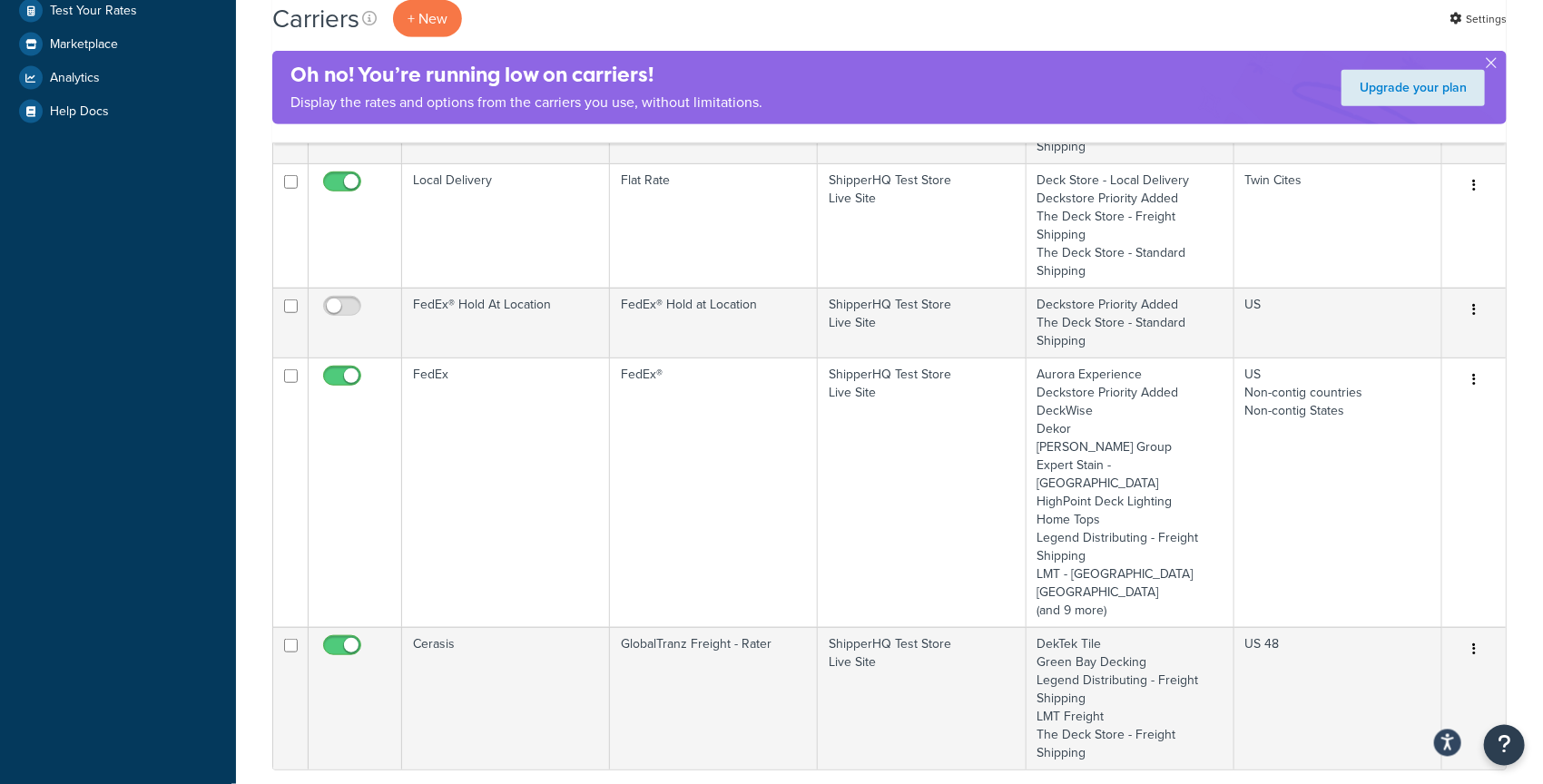scroll, scrollTop: 616, scrollLeft: 0, axis: vertical 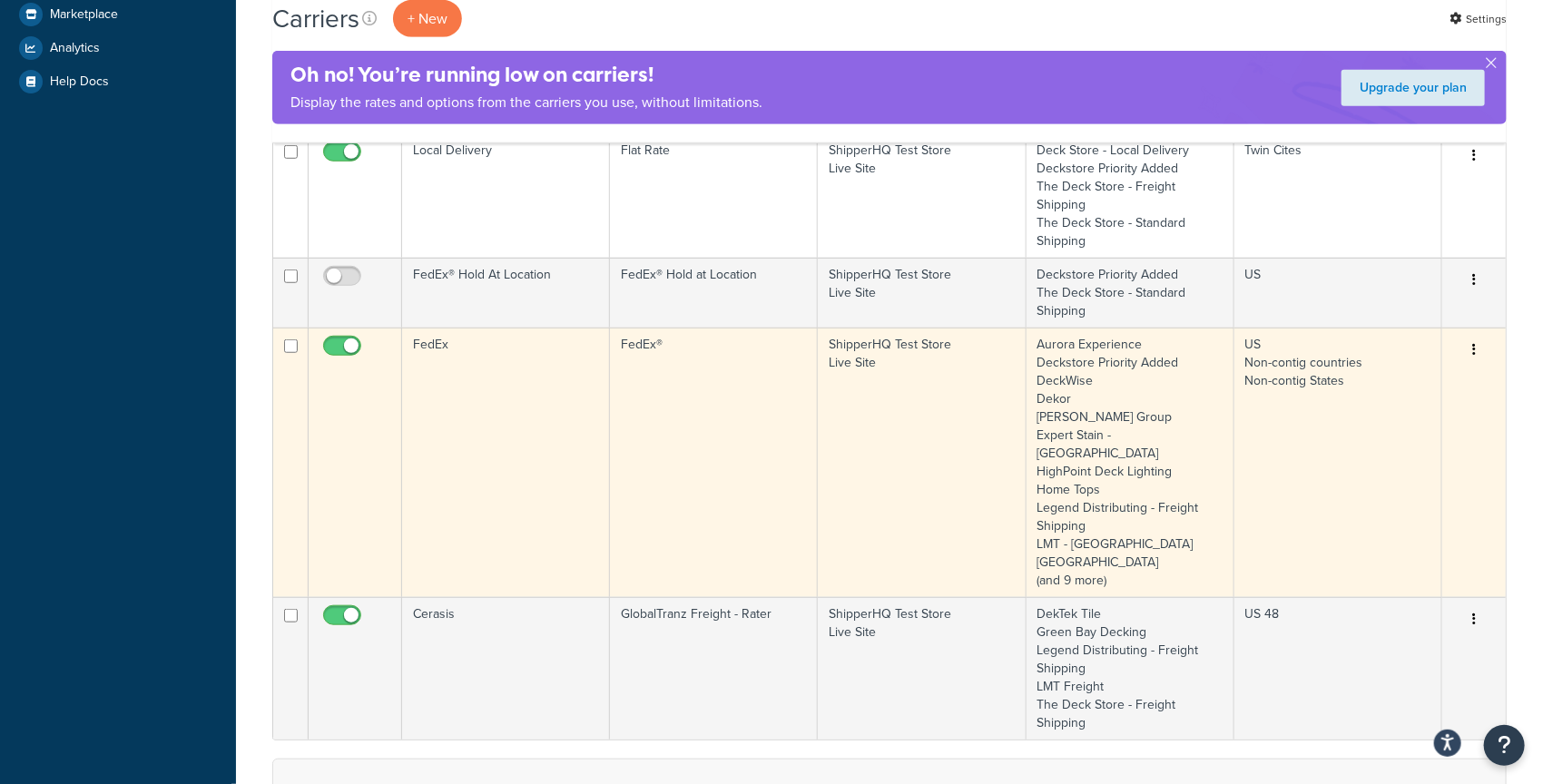 click on "FedEx®" at bounding box center [713, 462] 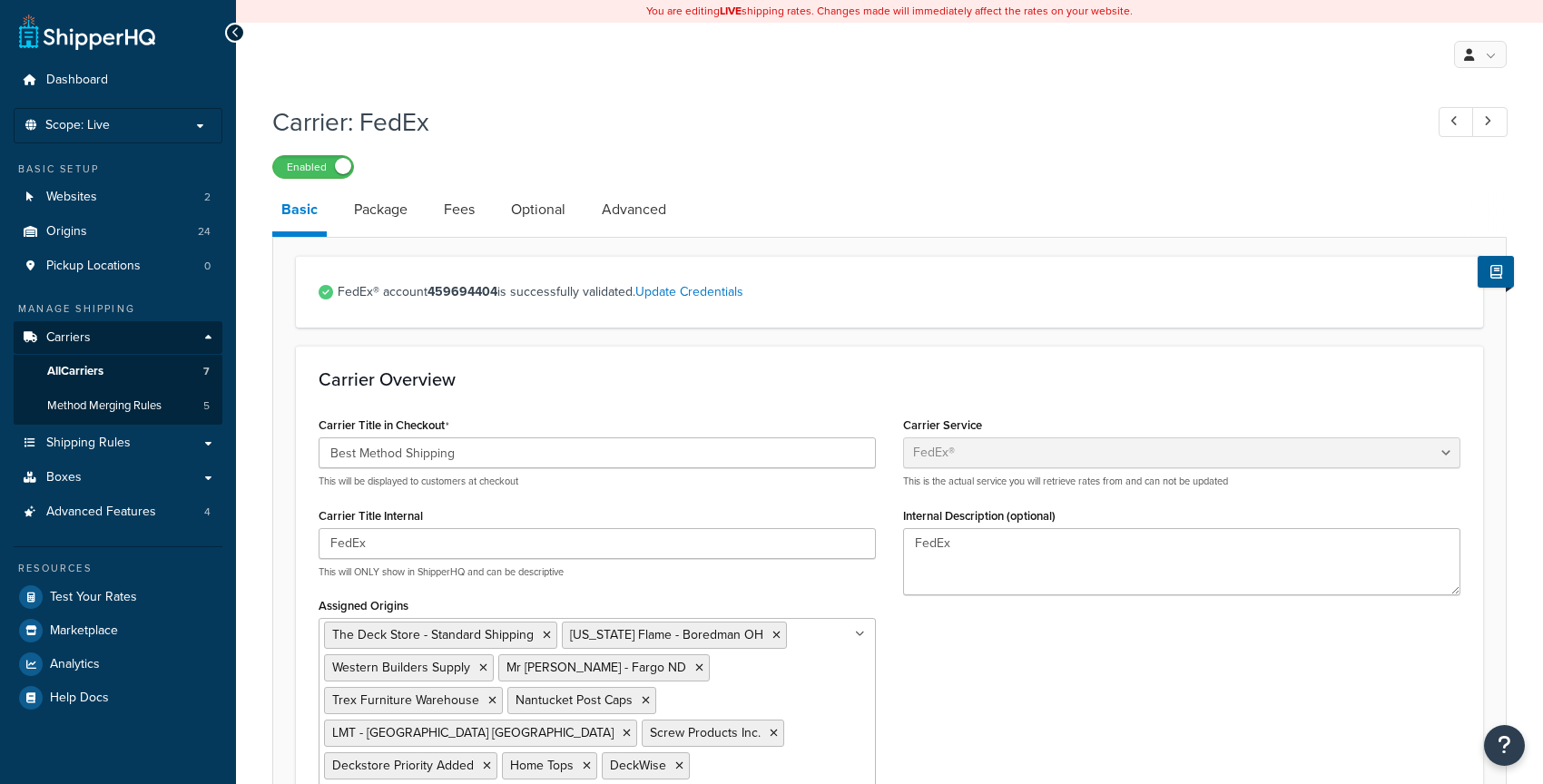 select on "fedEx" 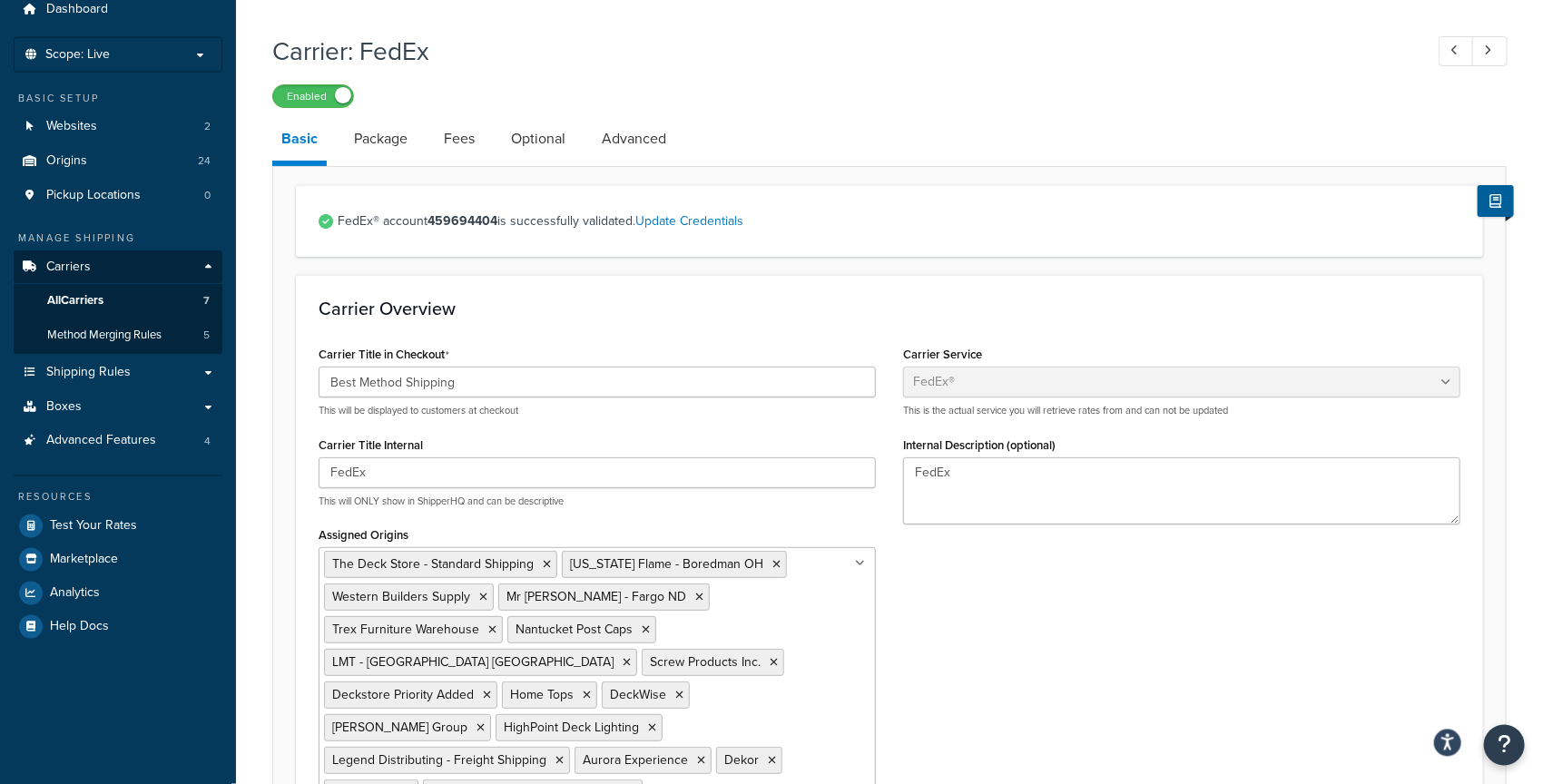 scroll, scrollTop: 63, scrollLeft: 0, axis: vertical 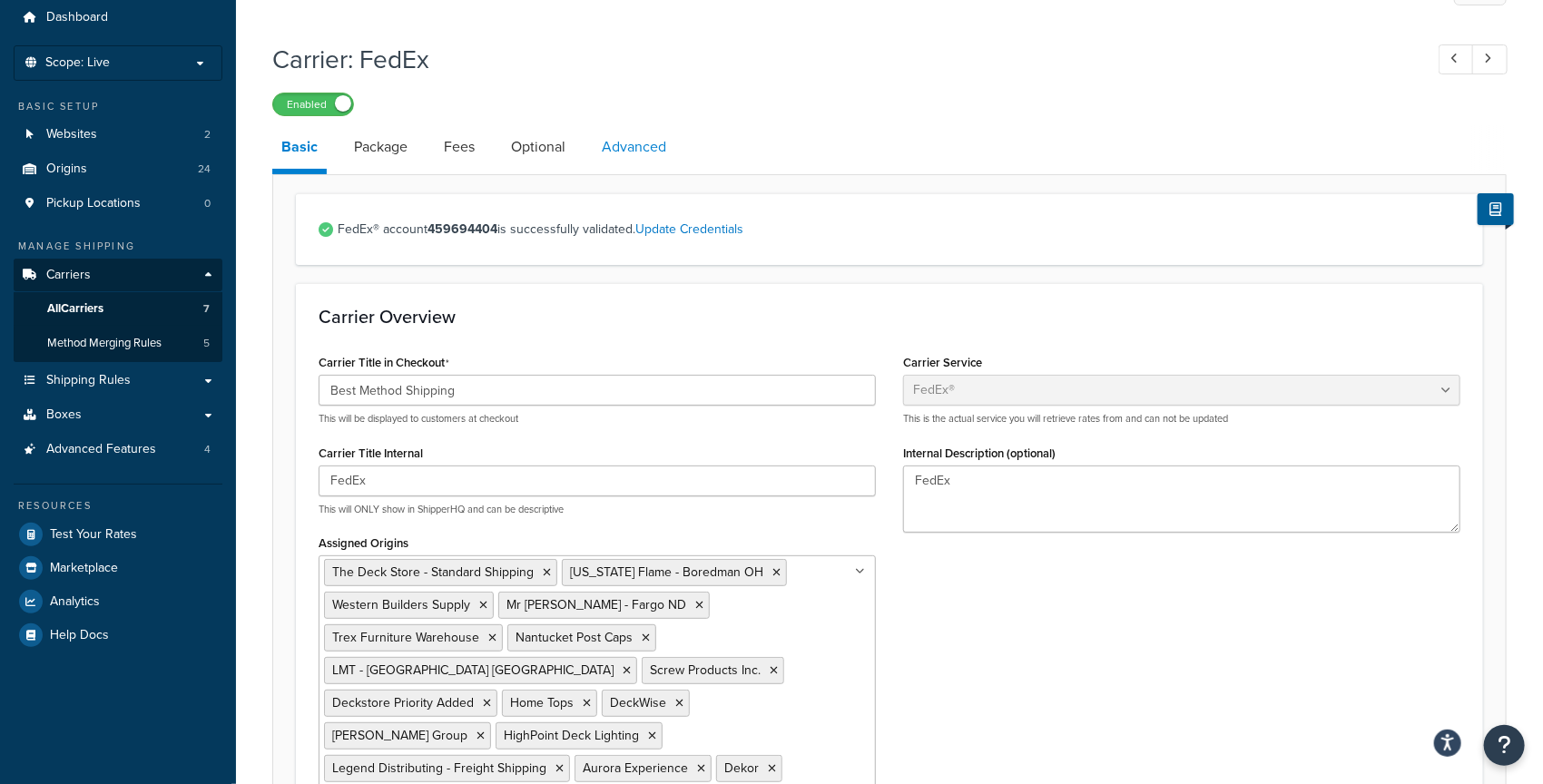 click on "Advanced" at bounding box center (634, 147) 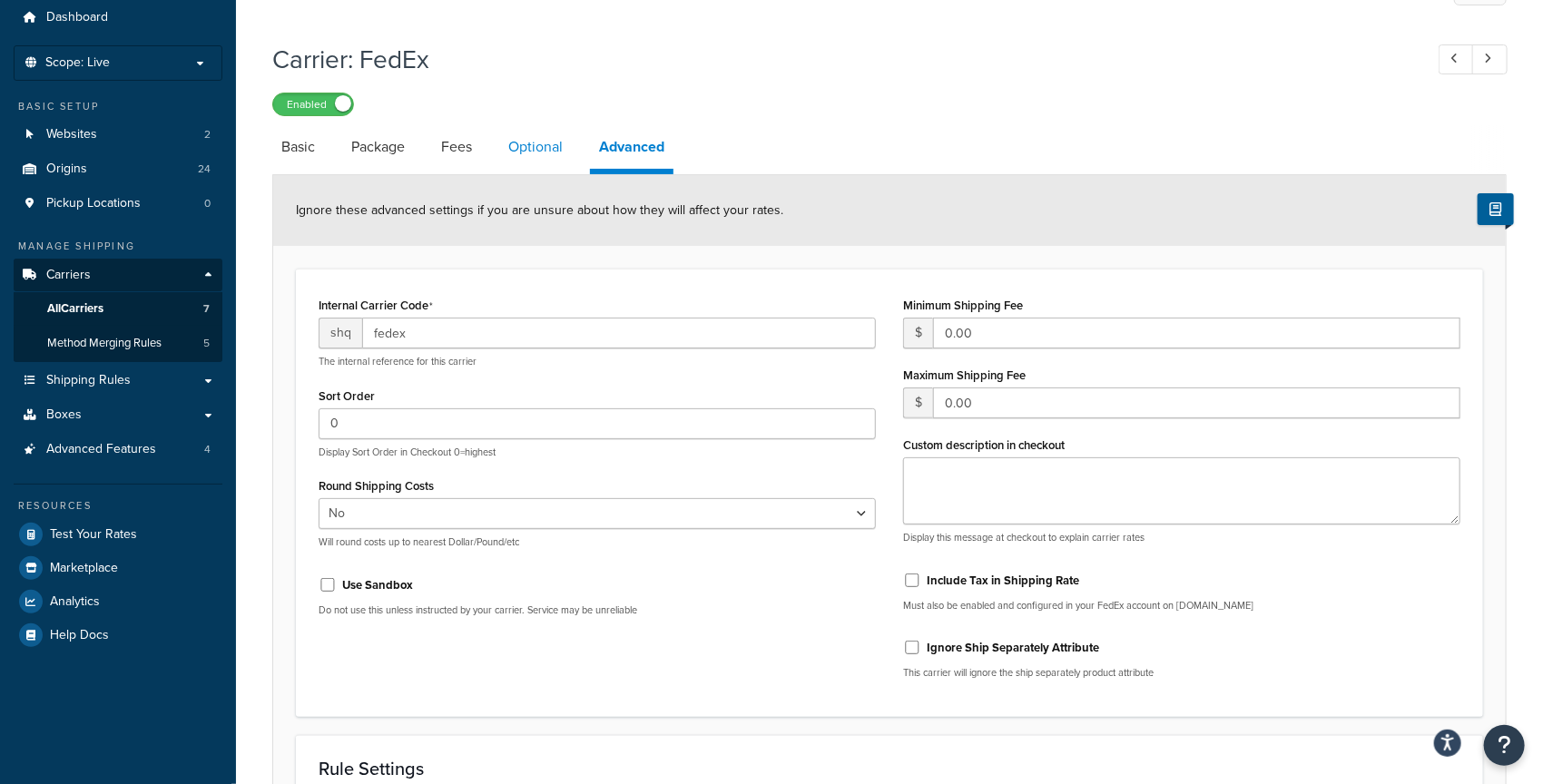 click on "Optional" at bounding box center (536, 147) 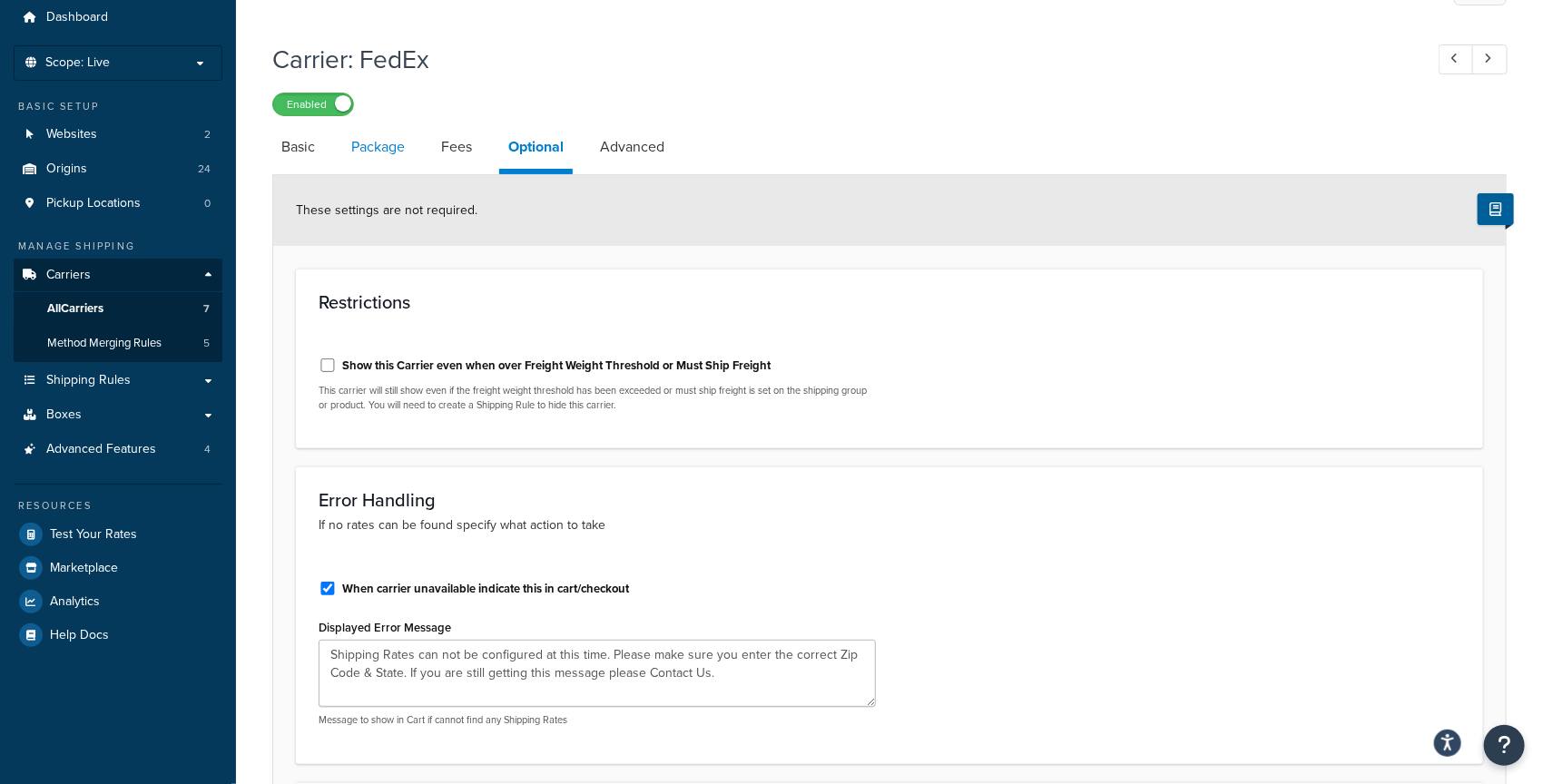 click on "Package" at bounding box center [378, 147] 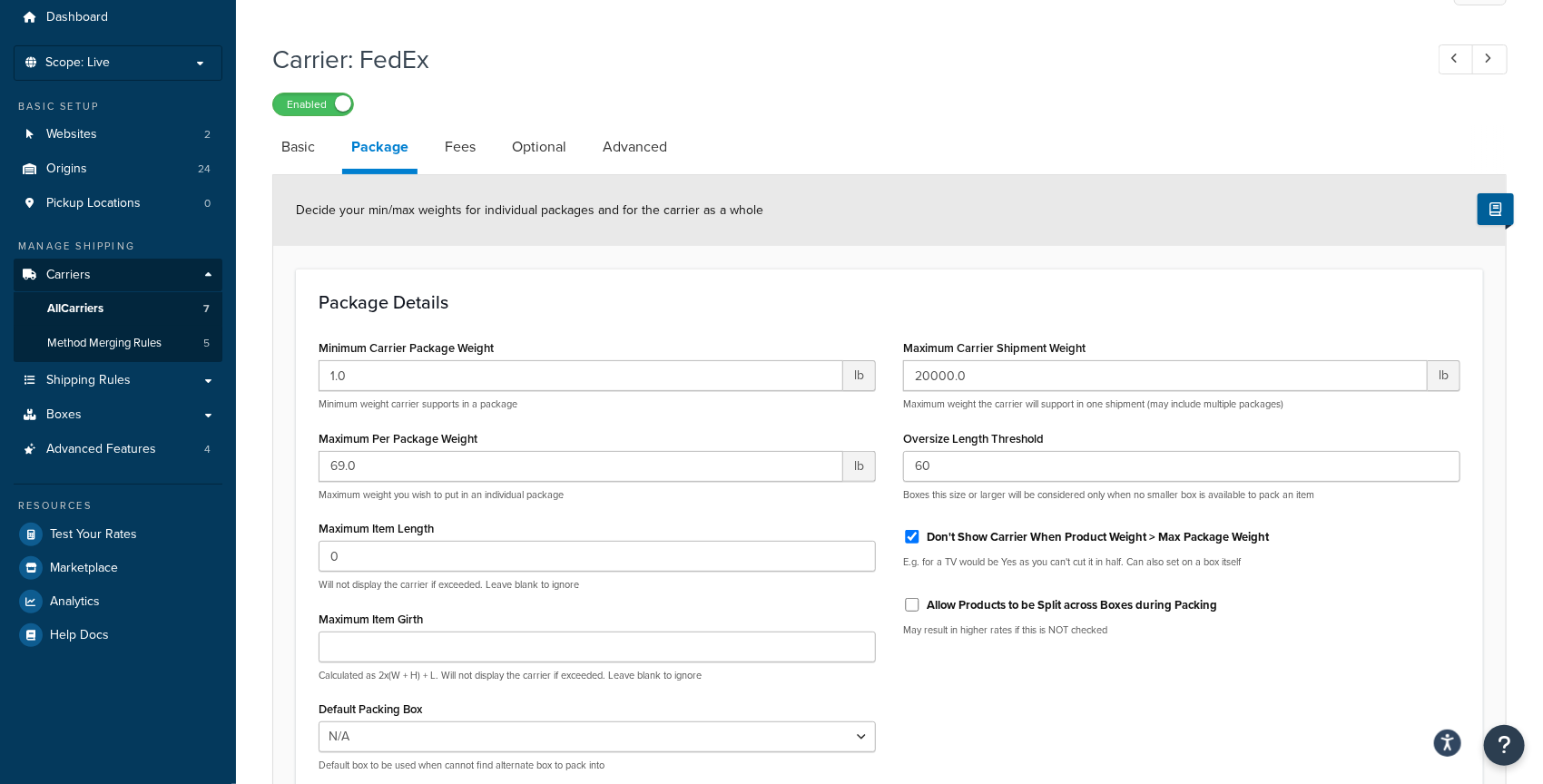 click on "Don't Show Carrier When Product Weight > Max Package Weight" at bounding box center [1097, 537] 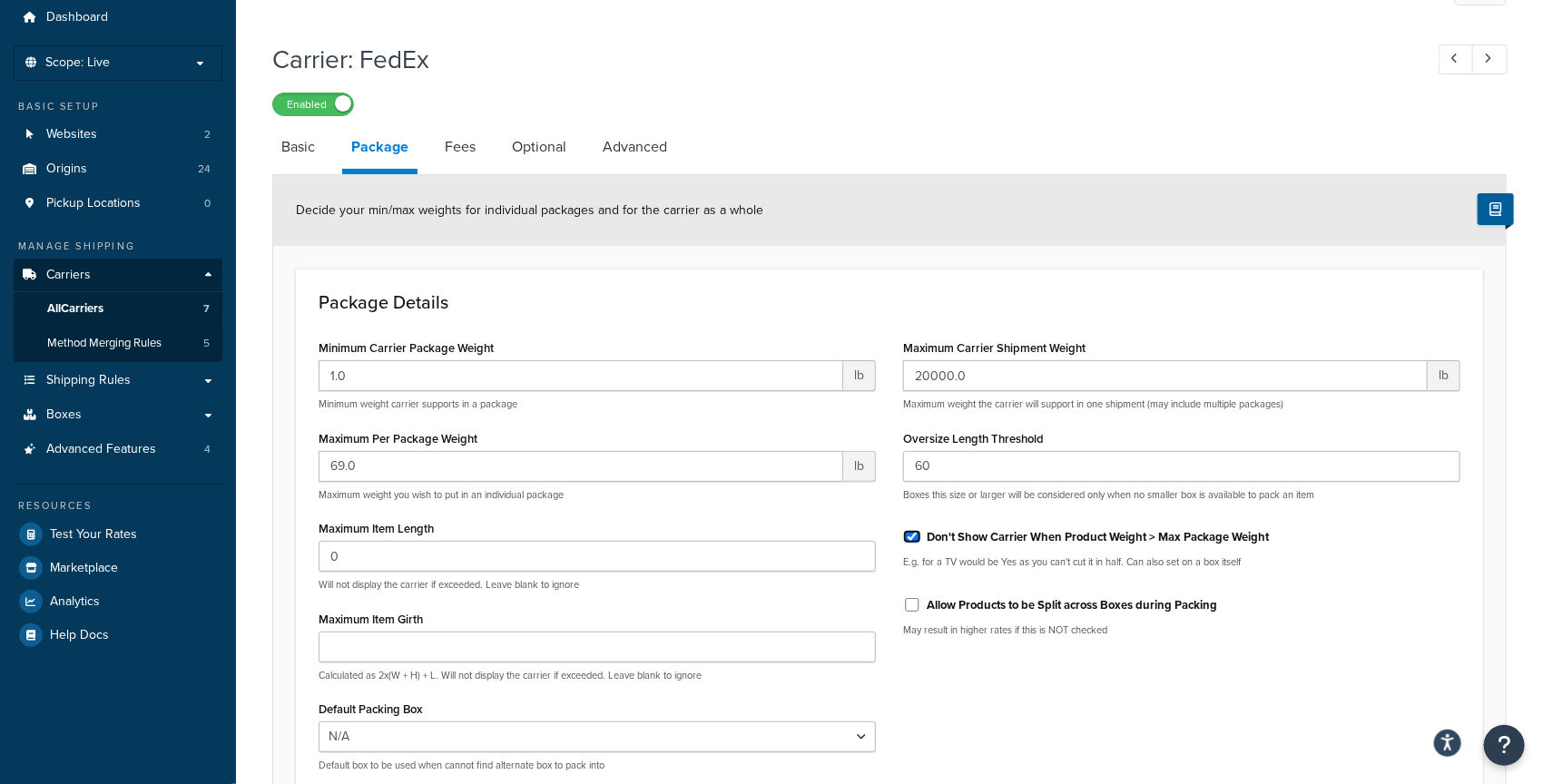 click on "Don't Show Carrier When Product Weight > Max Package Weight" at bounding box center [912, 536] 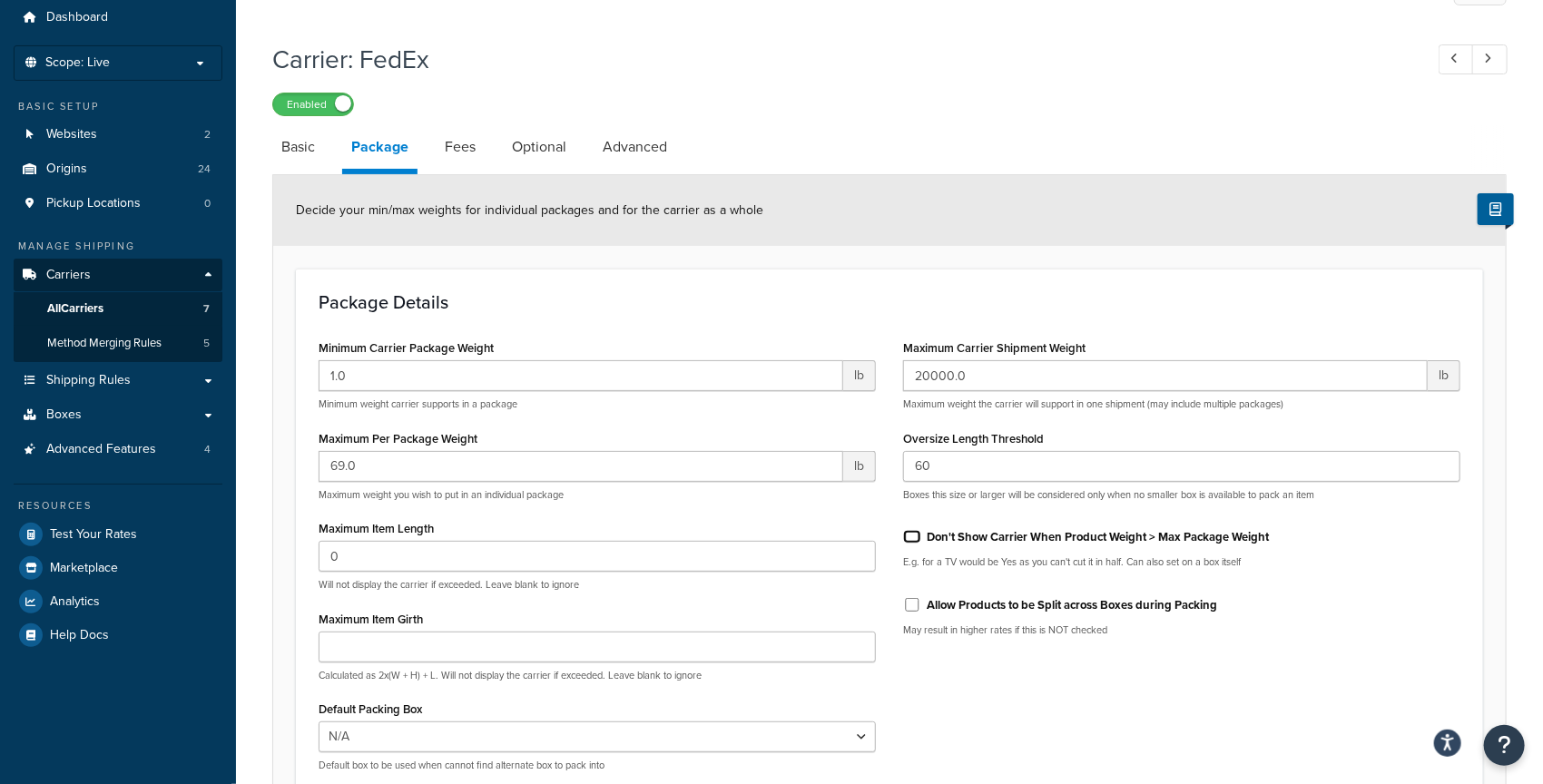 checkbox on "false" 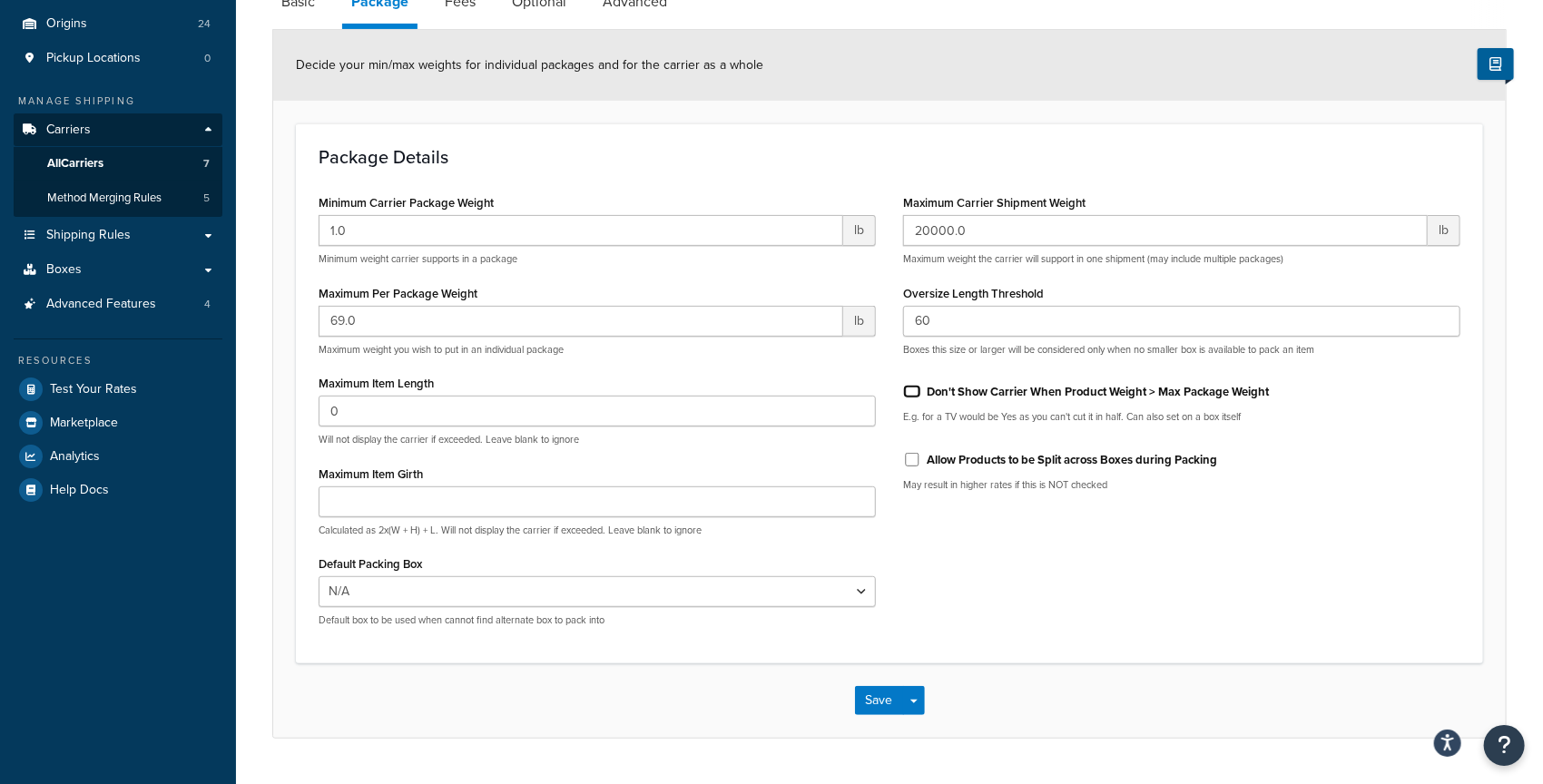 scroll, scrollTop: 253, scrollLeft: 0, axis: vertical 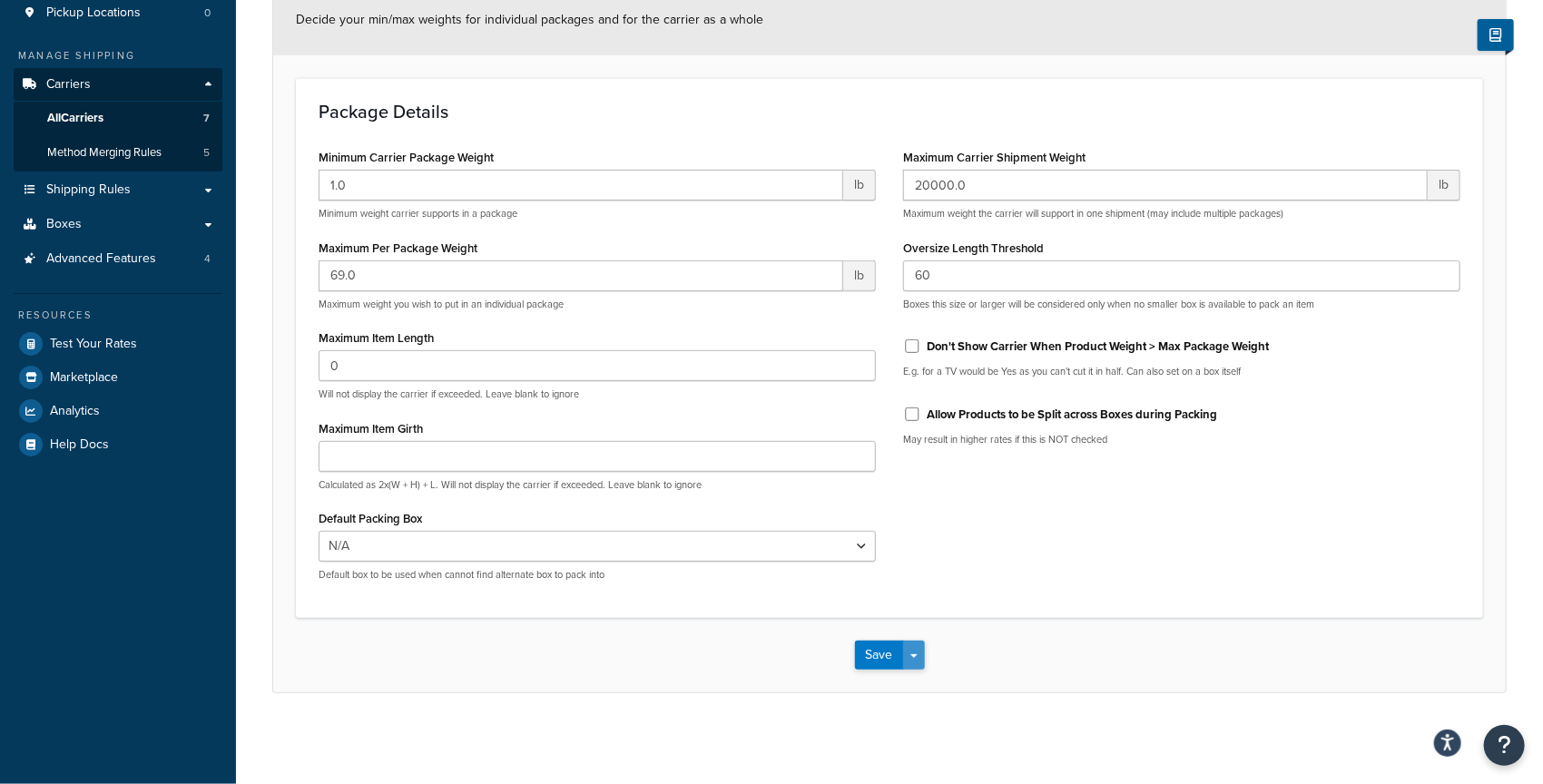 click on "Save Dropdown" at bounding box center [914, 655] 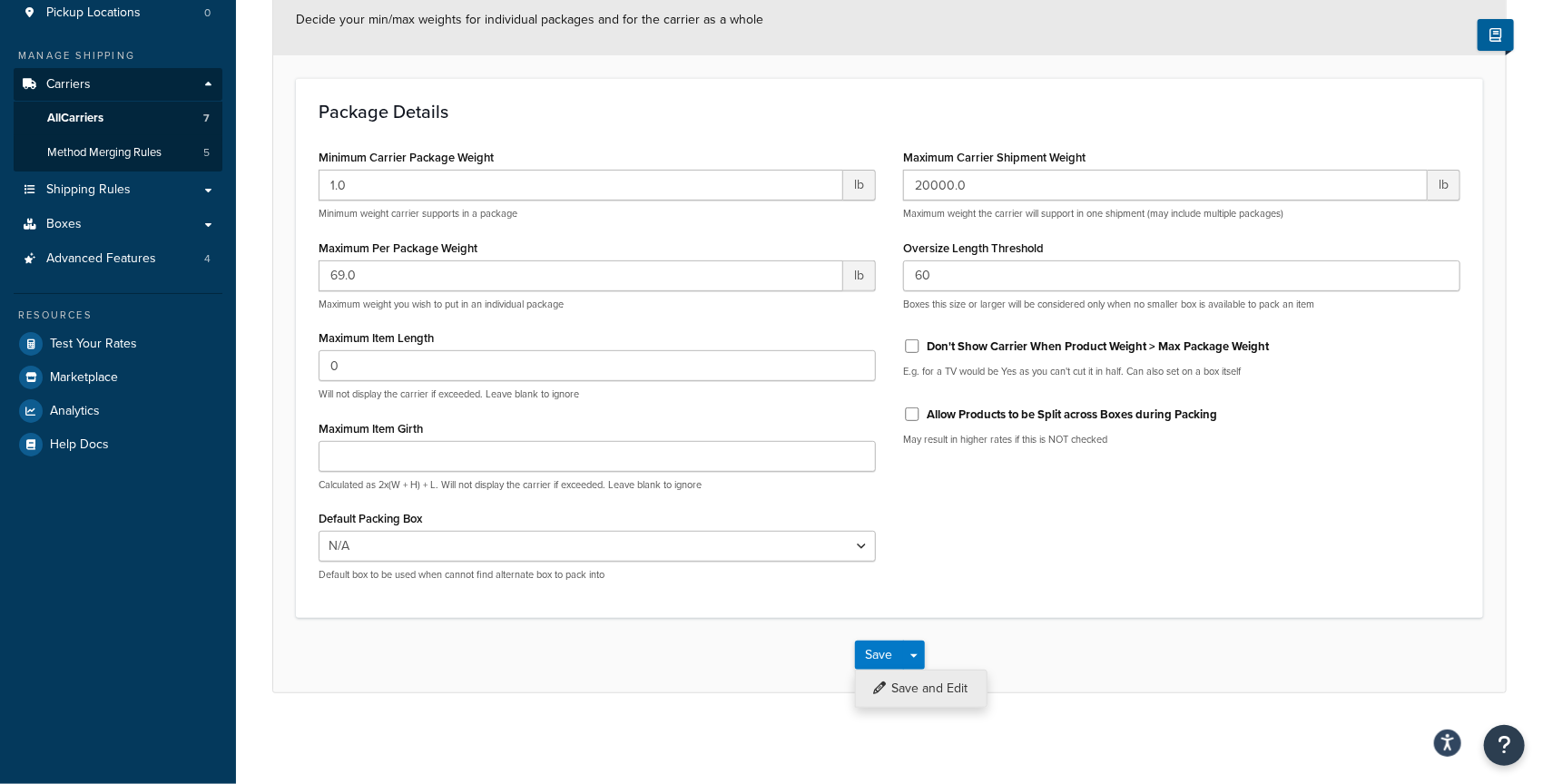 click on "Save and Edit" at bounding box center [921, 689] 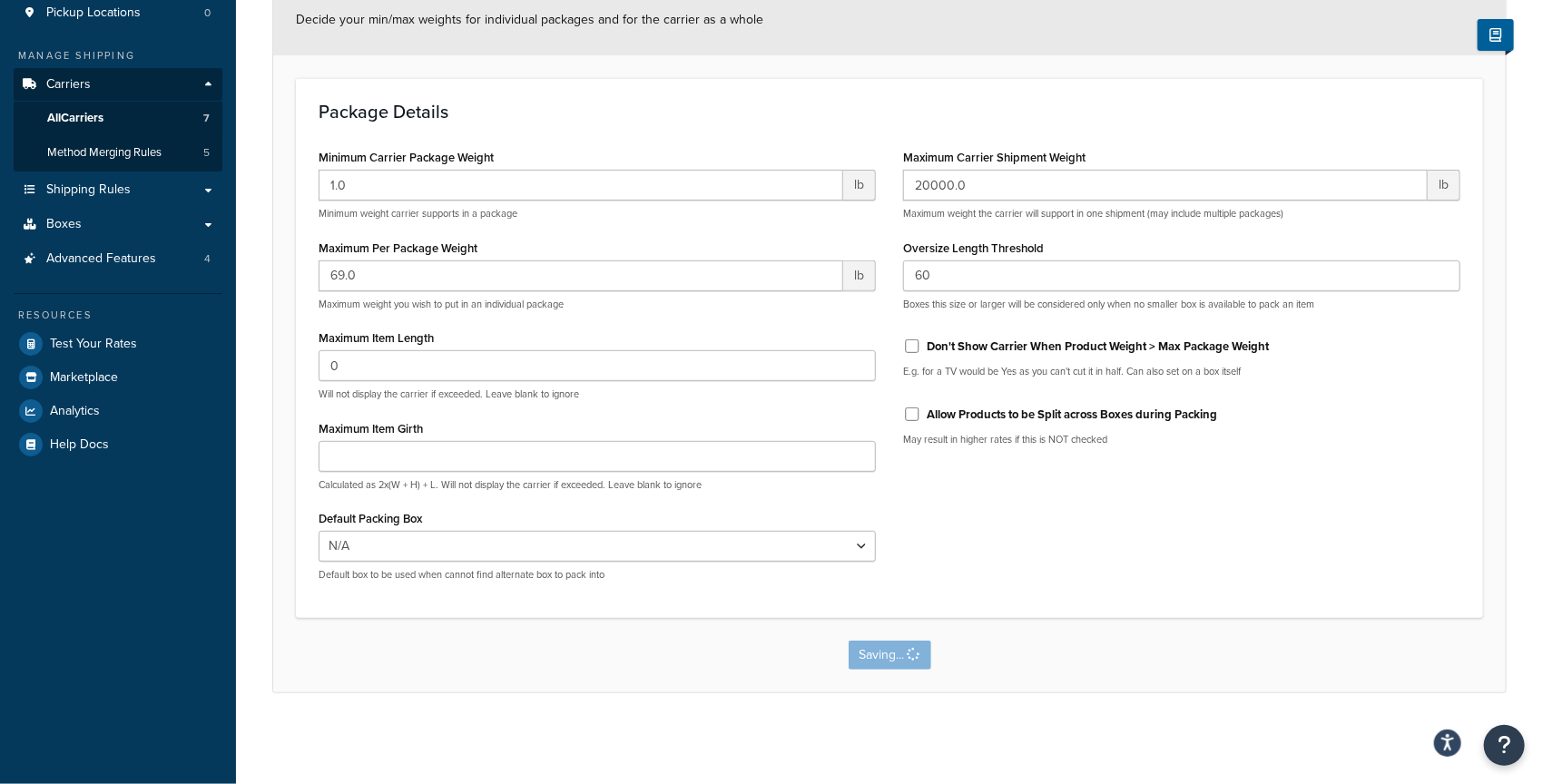 scroll, scrollTop: 0, scrollLeft: 0, axis: both 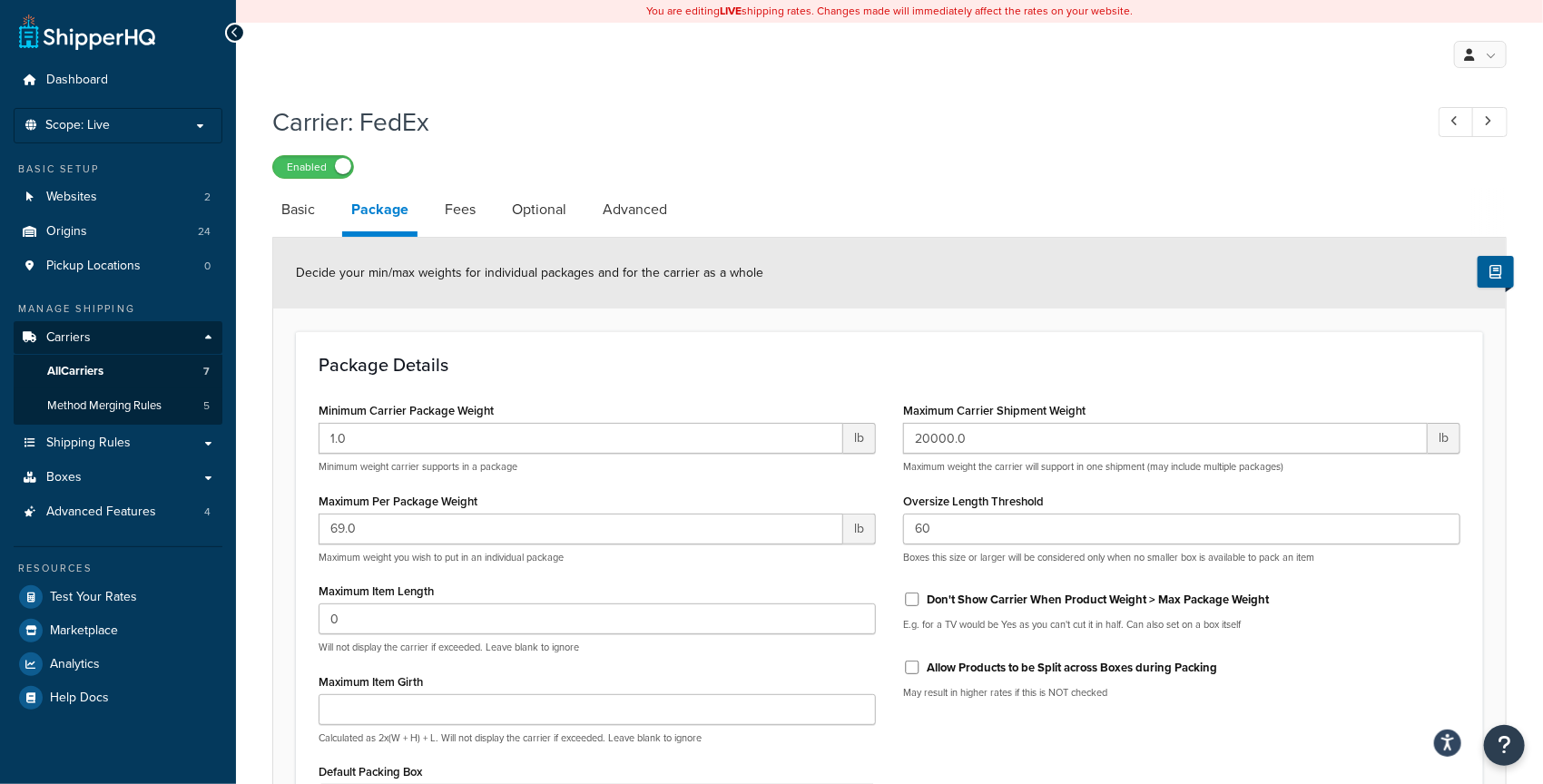 click on "Don't Show Carrier When Product Weight > Max Package Weight" at bounding box center (1182, 594) 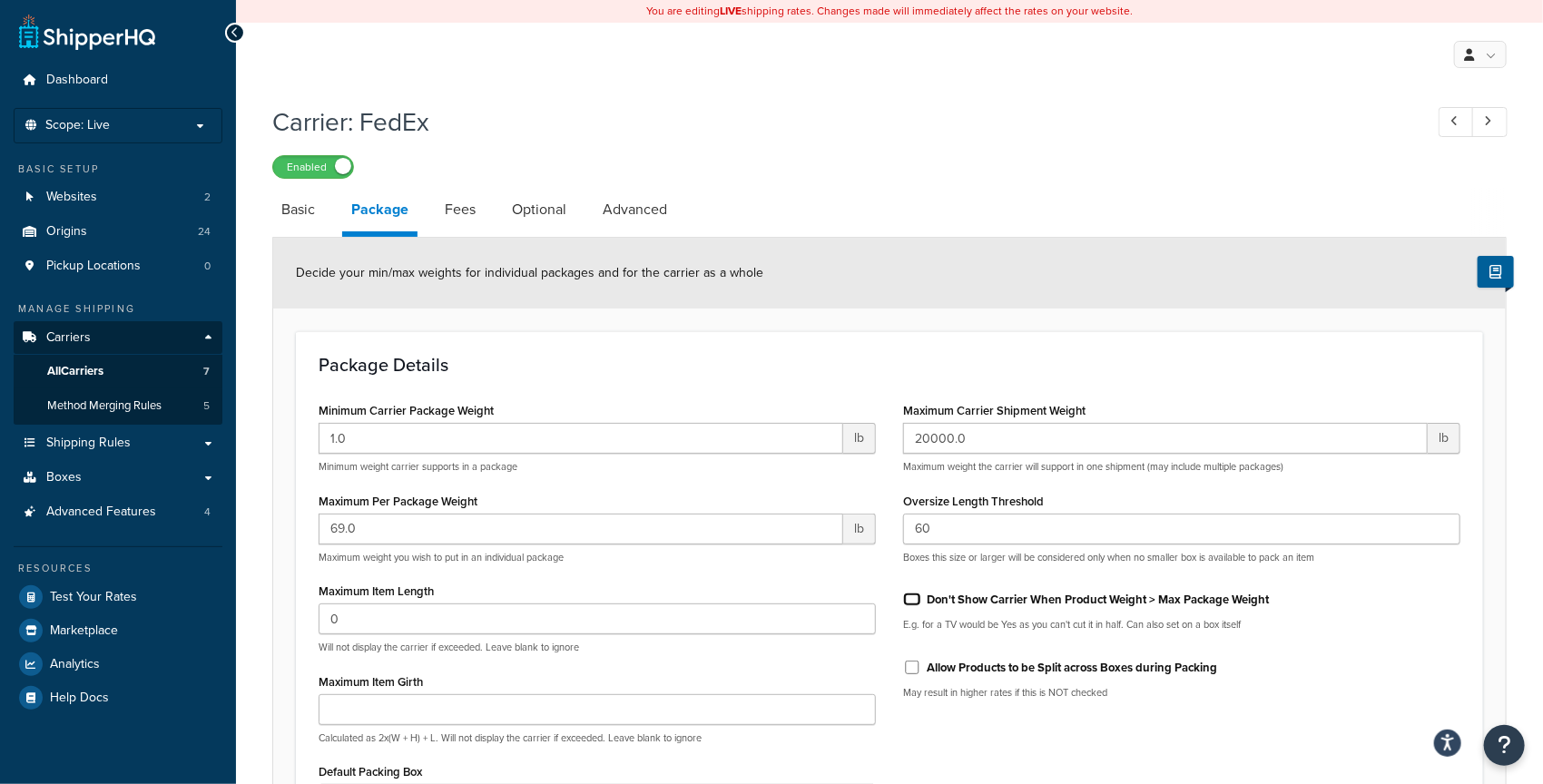 click on "Don't Show Carrier When Product Weight > Max Package Weight" at bounding box center (912, 599) 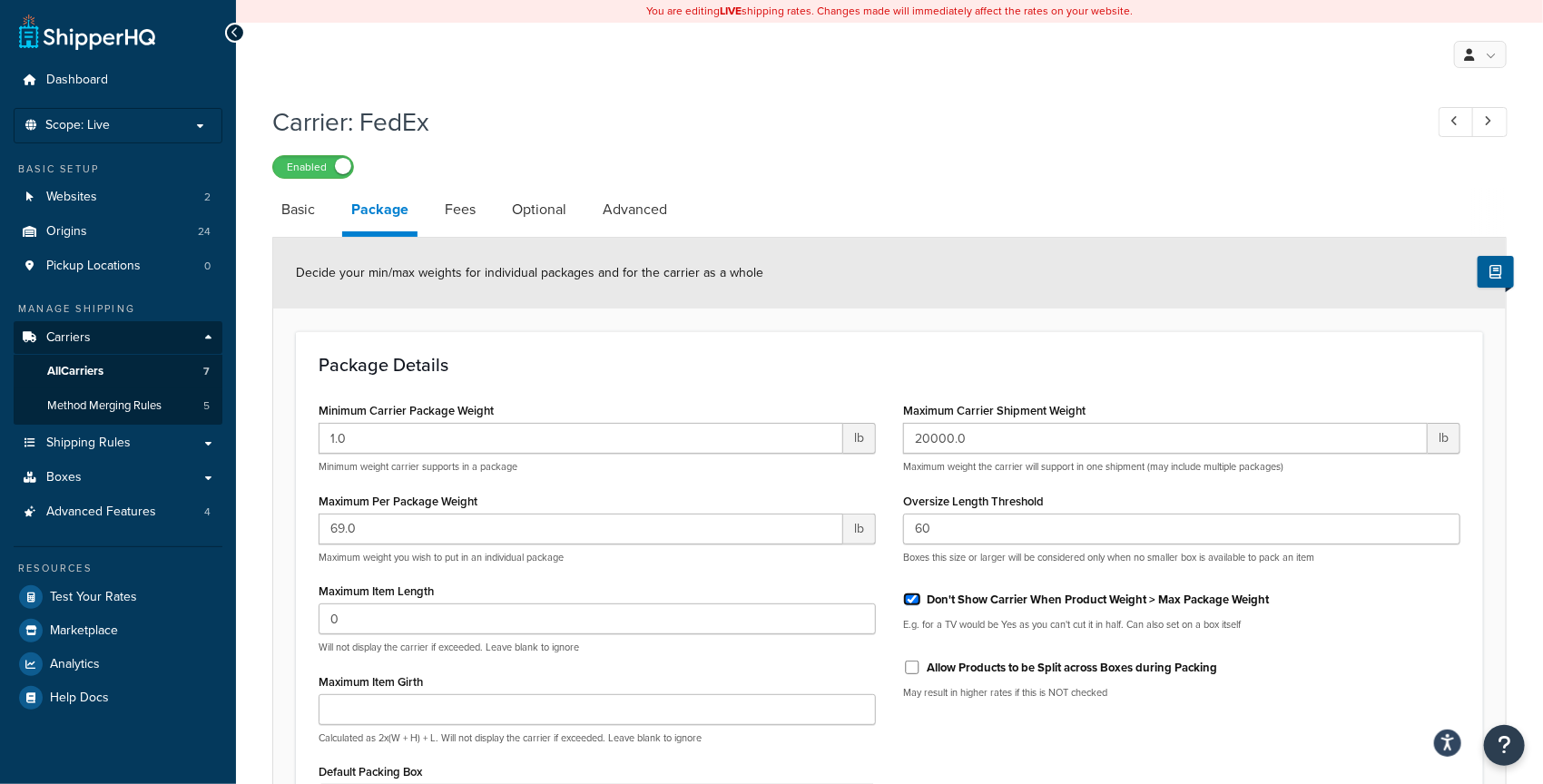 checkbox on "true" 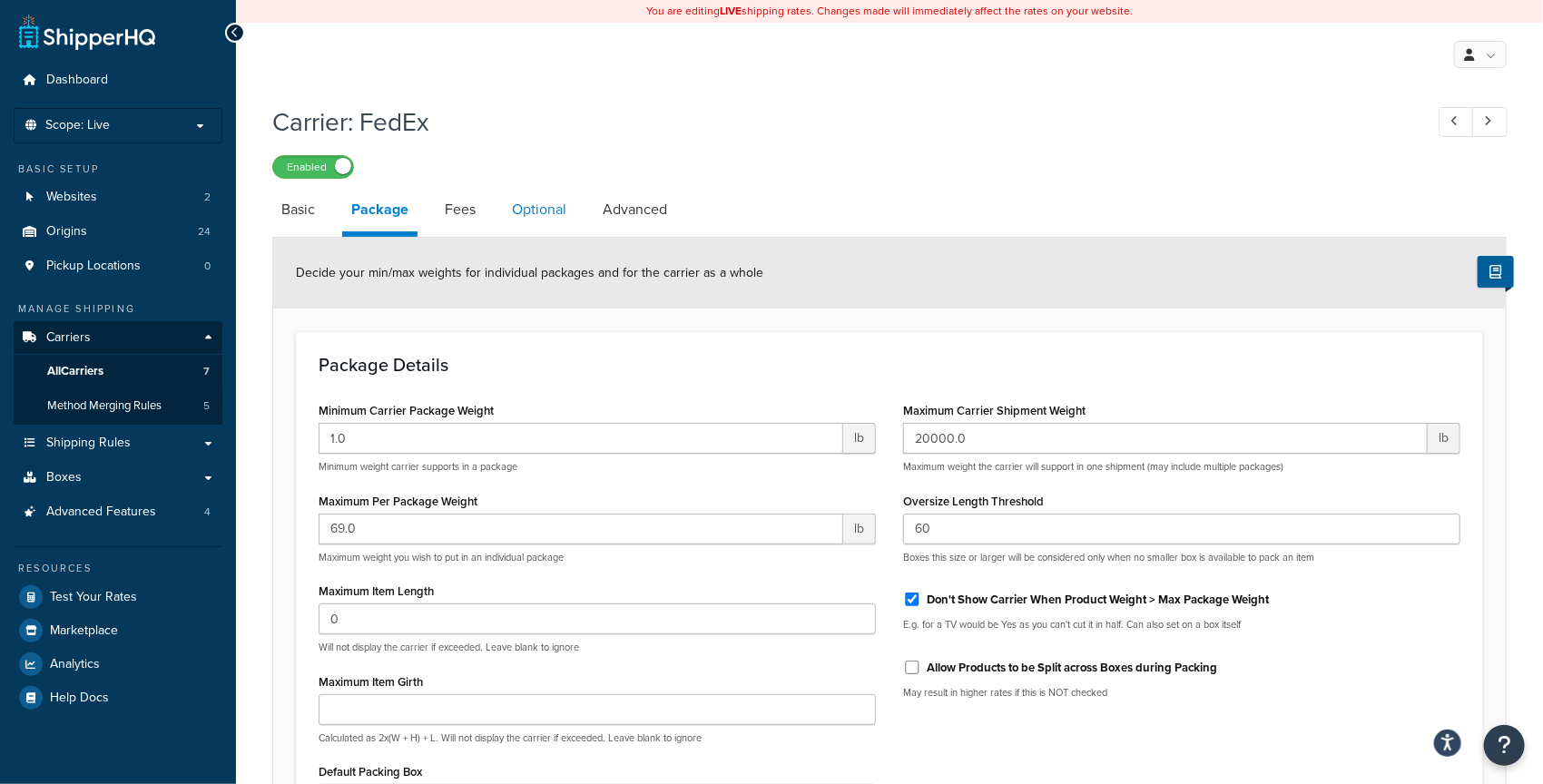 click on "Optional" at bounding box center (539, 210) 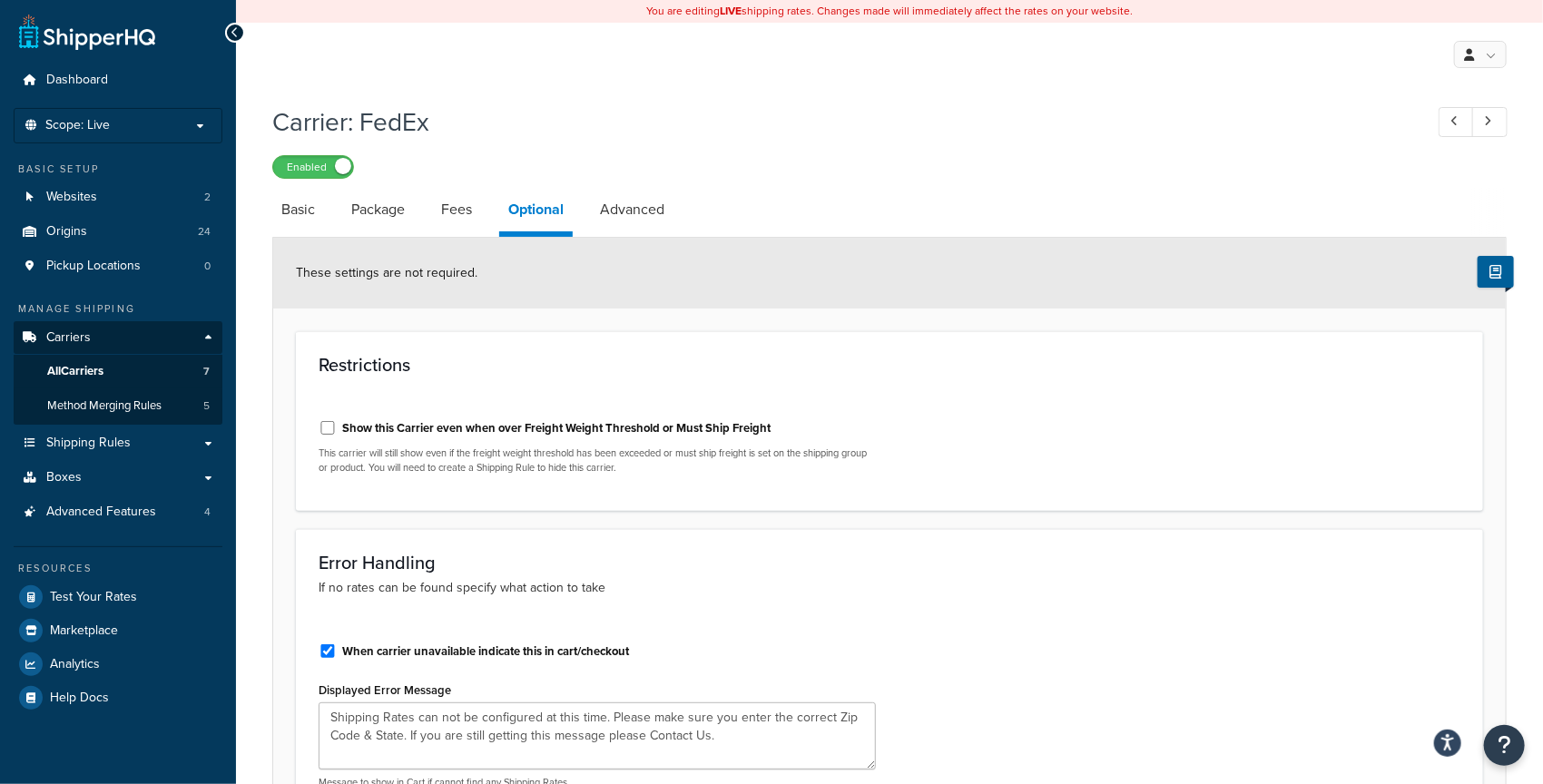 click on "Show this Carrier even when over Freight Weight Threshold or Must Ship Freight" at bounding box center [556, 428] 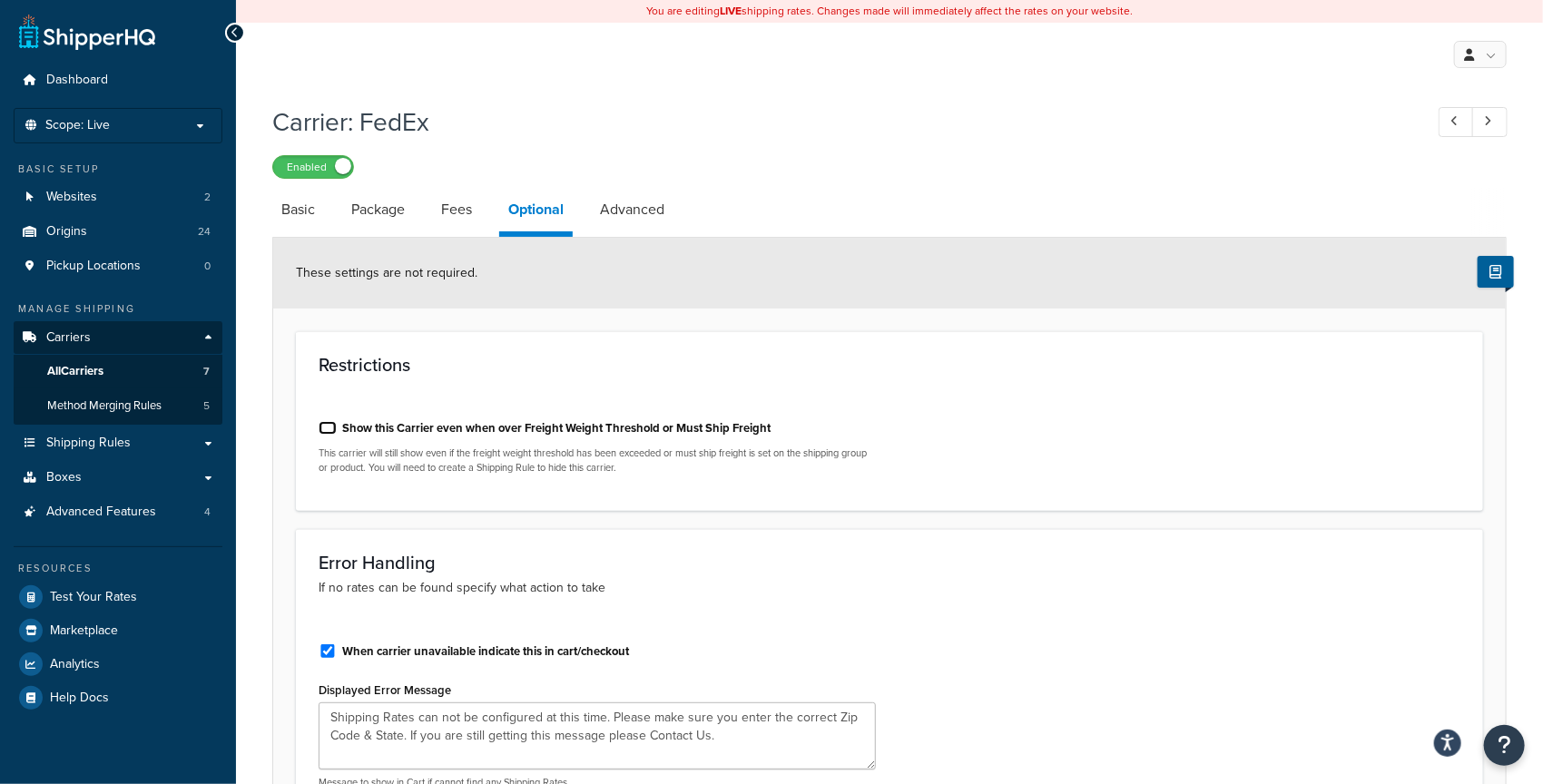 click on "Show this Carrier even when over Freight Weight Threshold or Must Ship Freight" at bounding box center [328, 427] 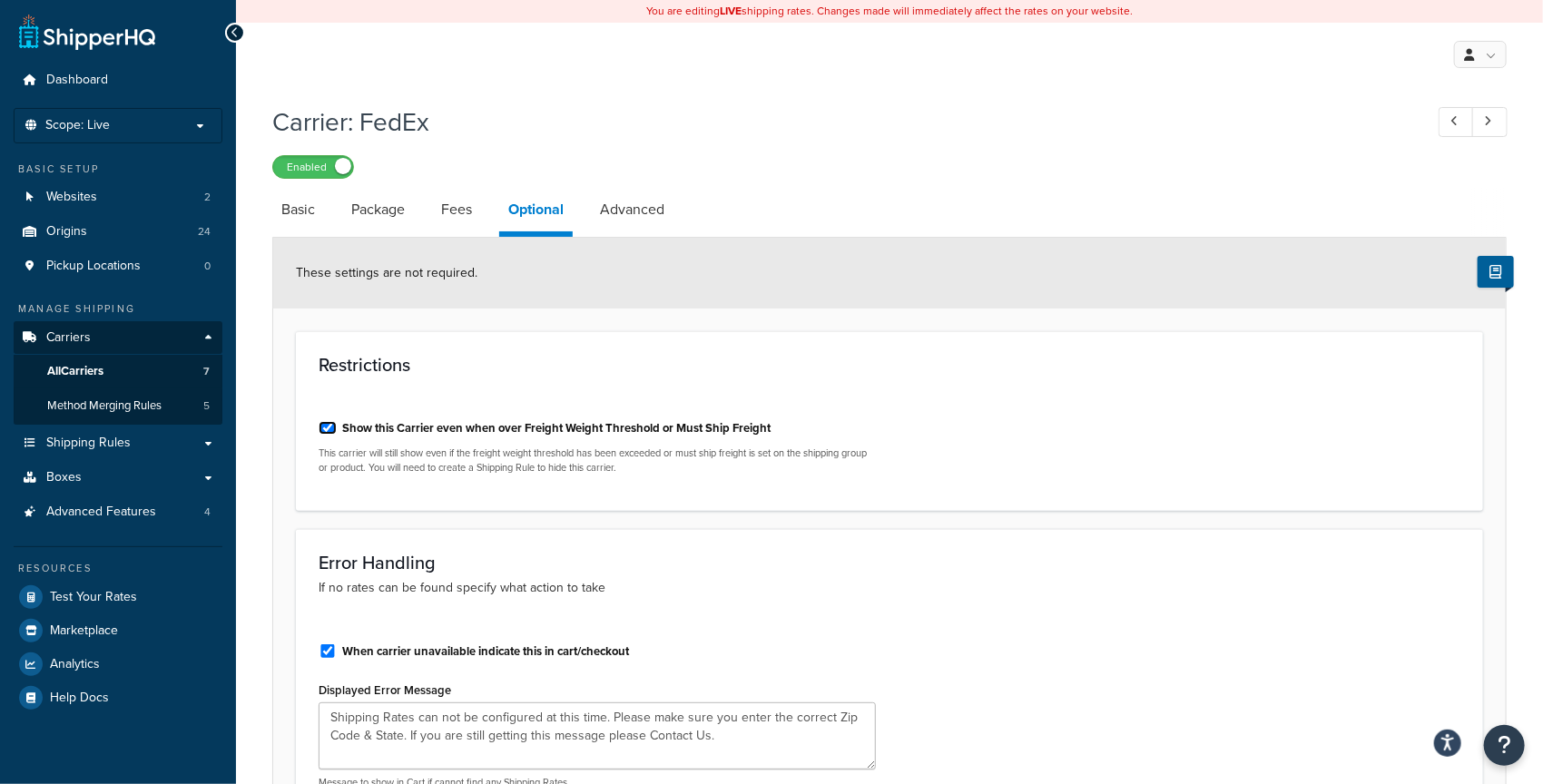 checkbox on "true" 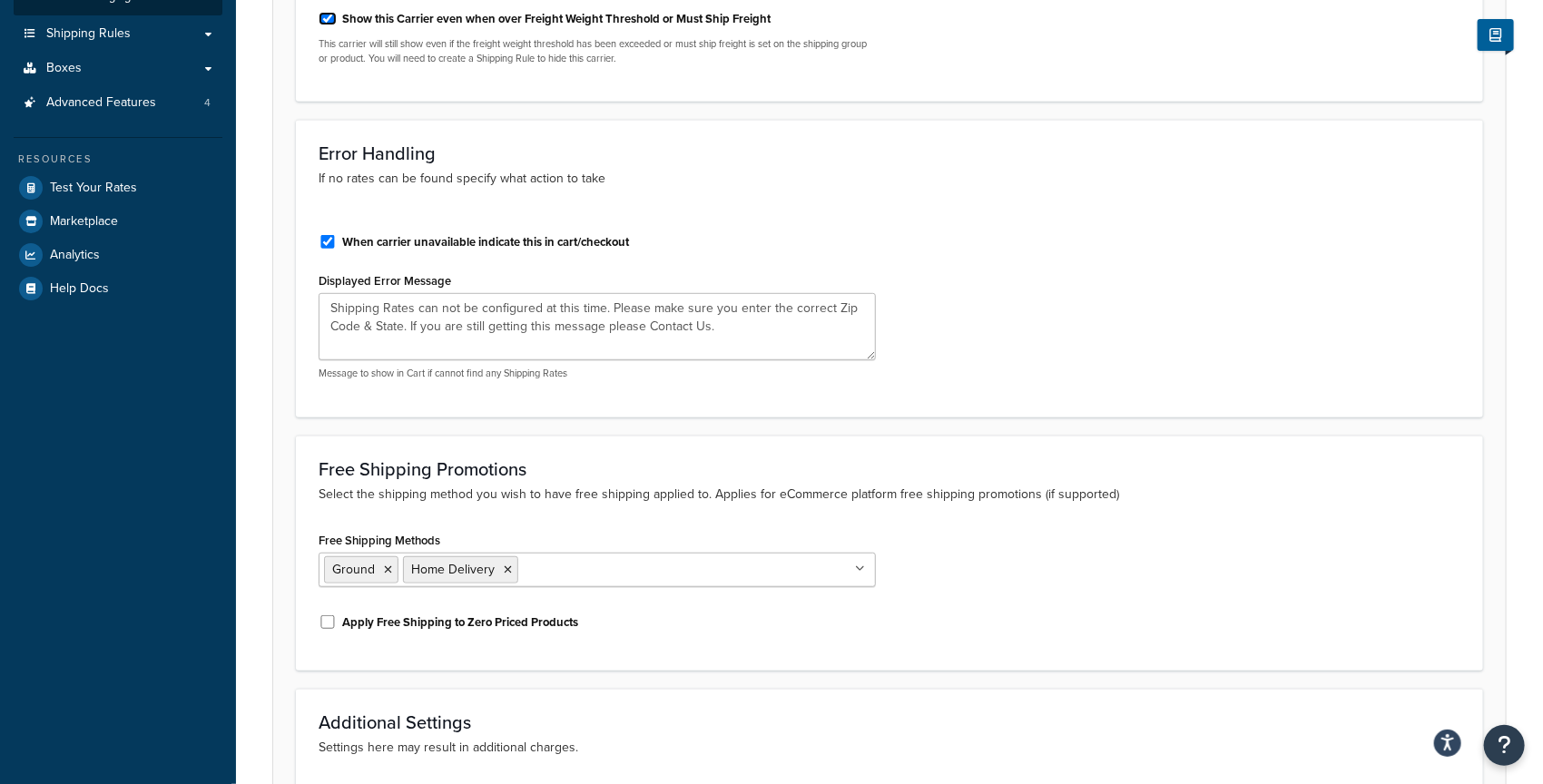 scroll, scrollTop: 750, scrollLeft: 0, axis: vertical 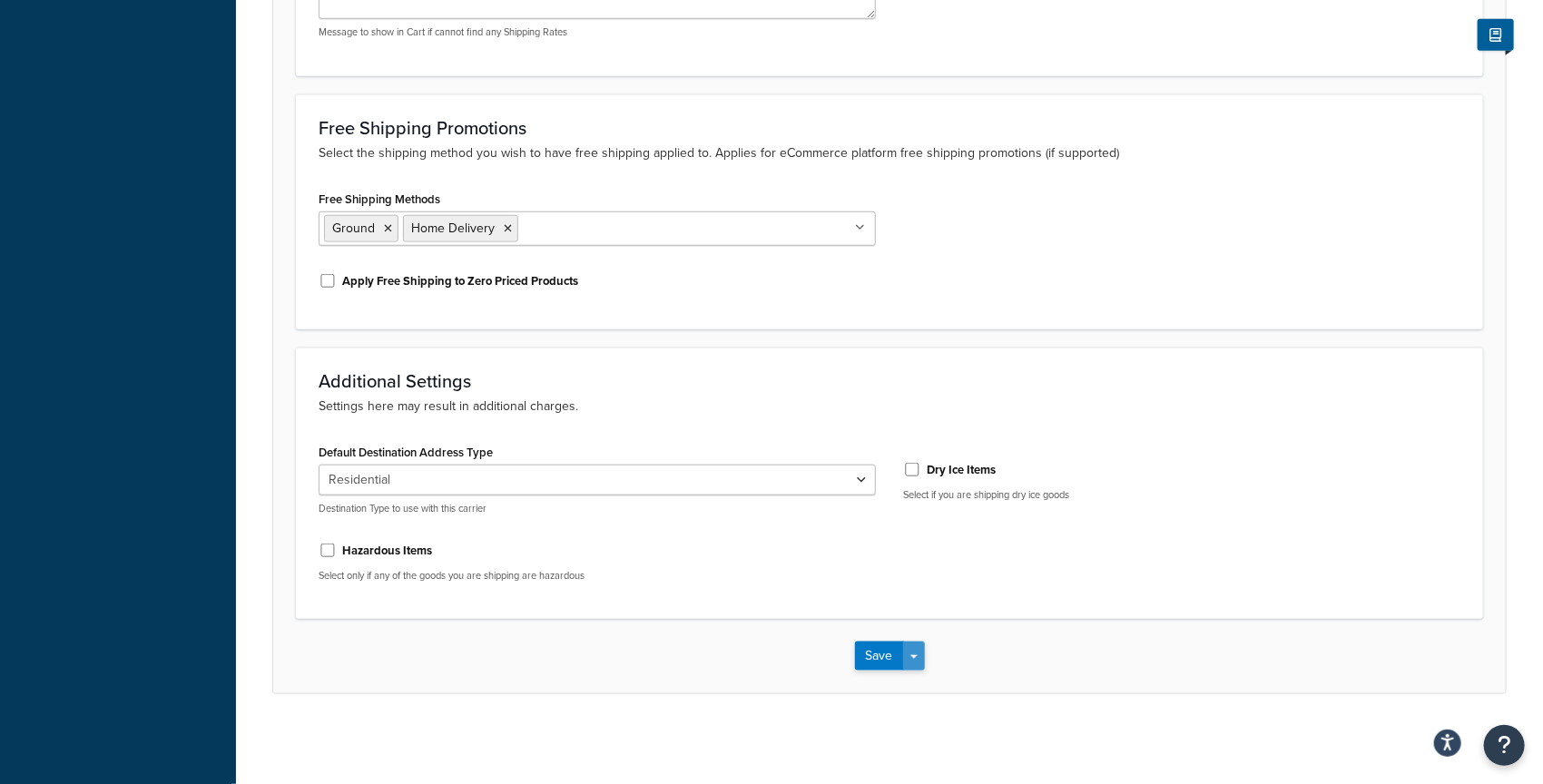 drag, startPoint x: 921, startPoint y: 654, endPoint x: 917, endPoint y: 681, distance: 27.294688 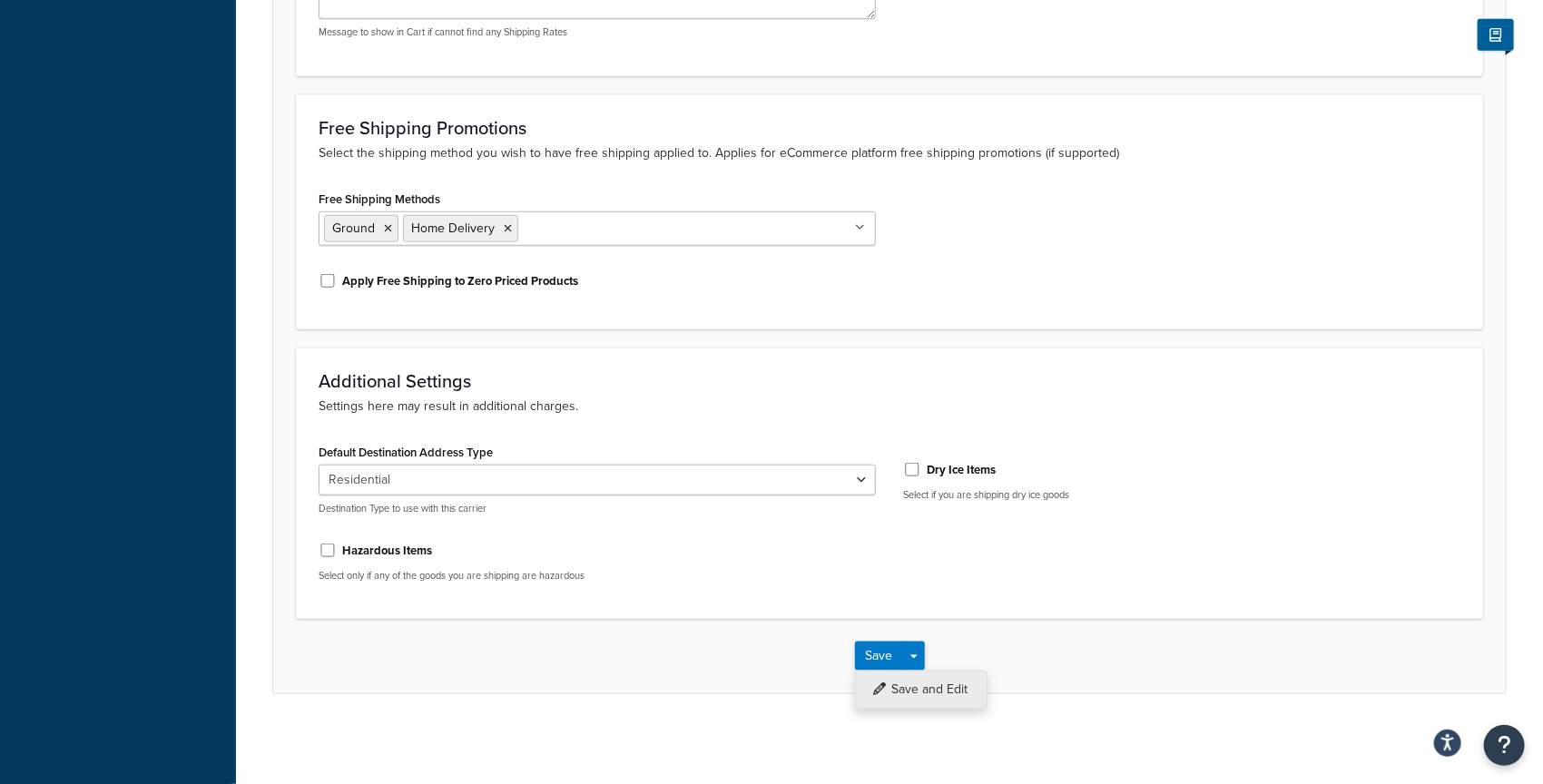 click on "Save and Edit" at bounding box center (921, 690) 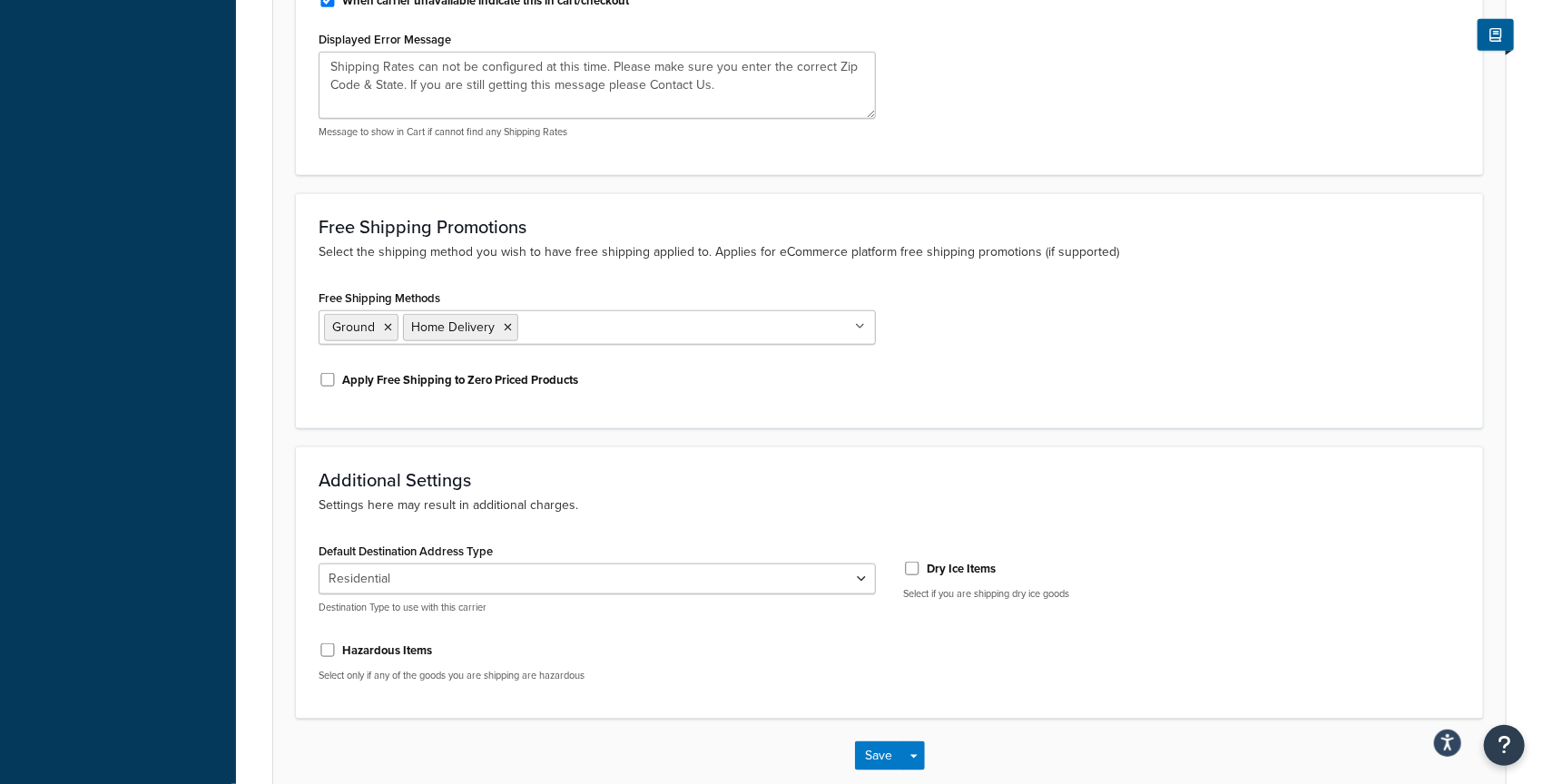 scroll, scrollTop: 0, scrollLeft: 0, axis: both 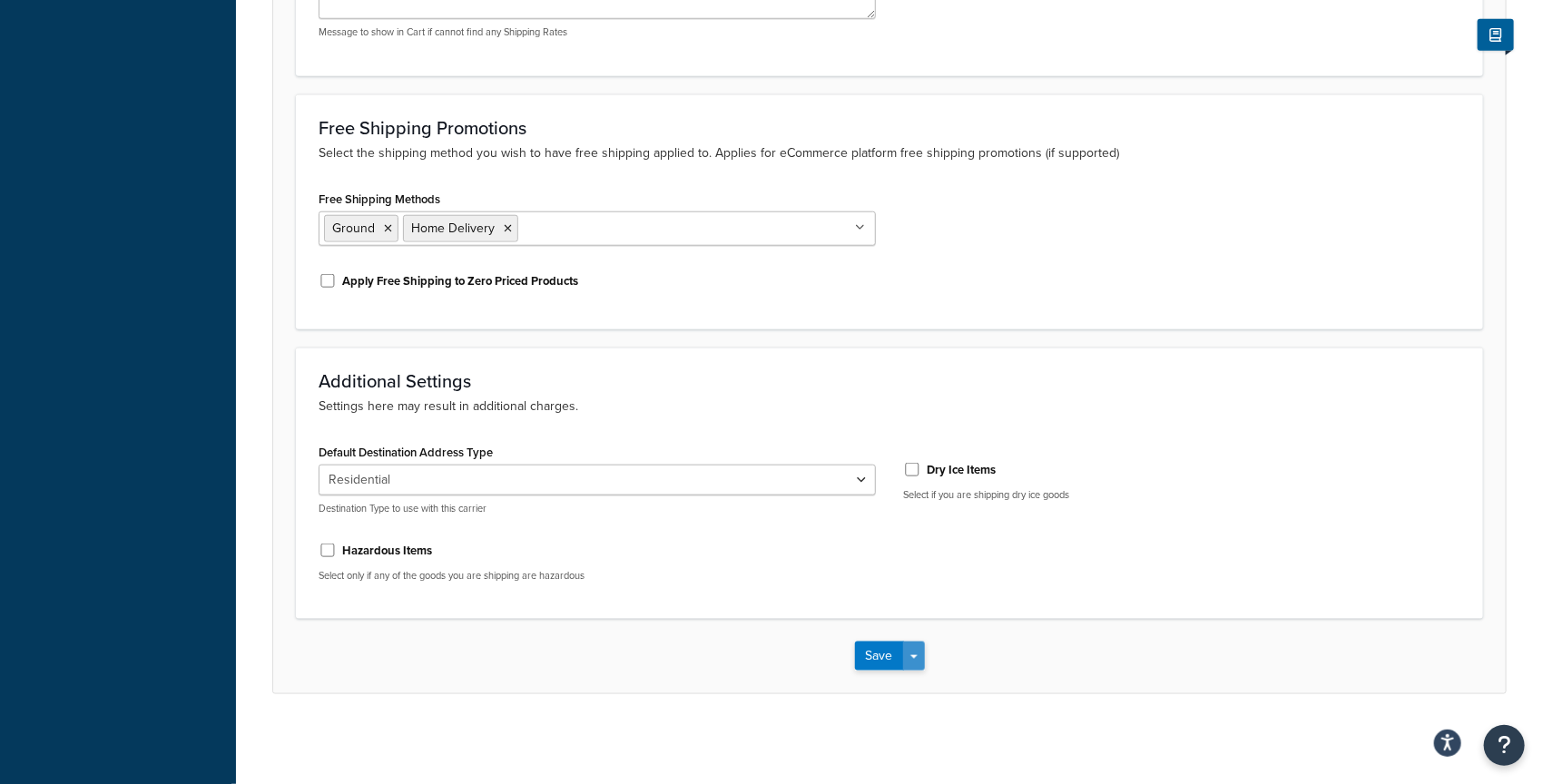 click on "Save Dropdown" at bounding box center (914, 656) 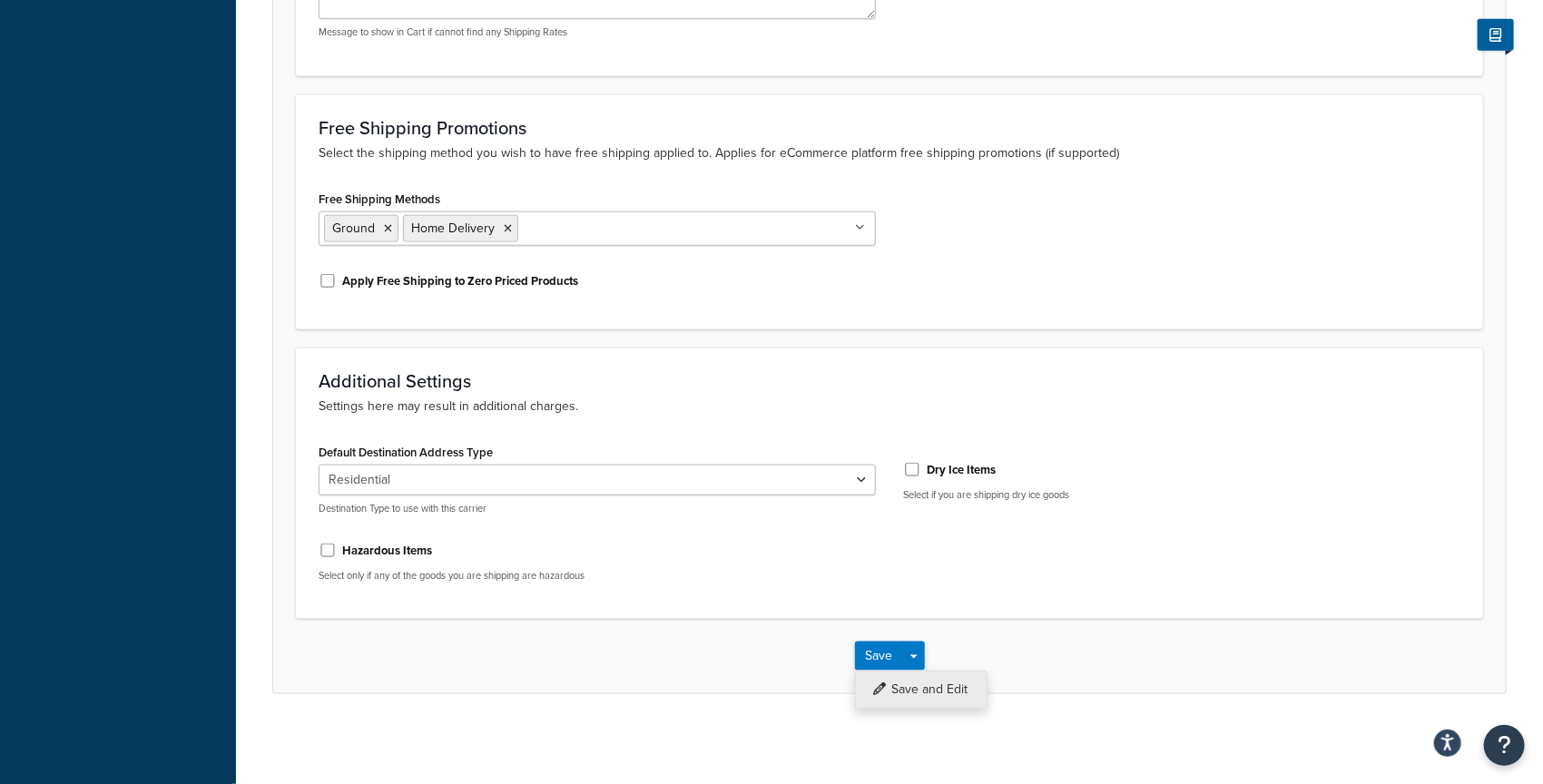 click on "Save and Edit" at bounding box center [921, 690] 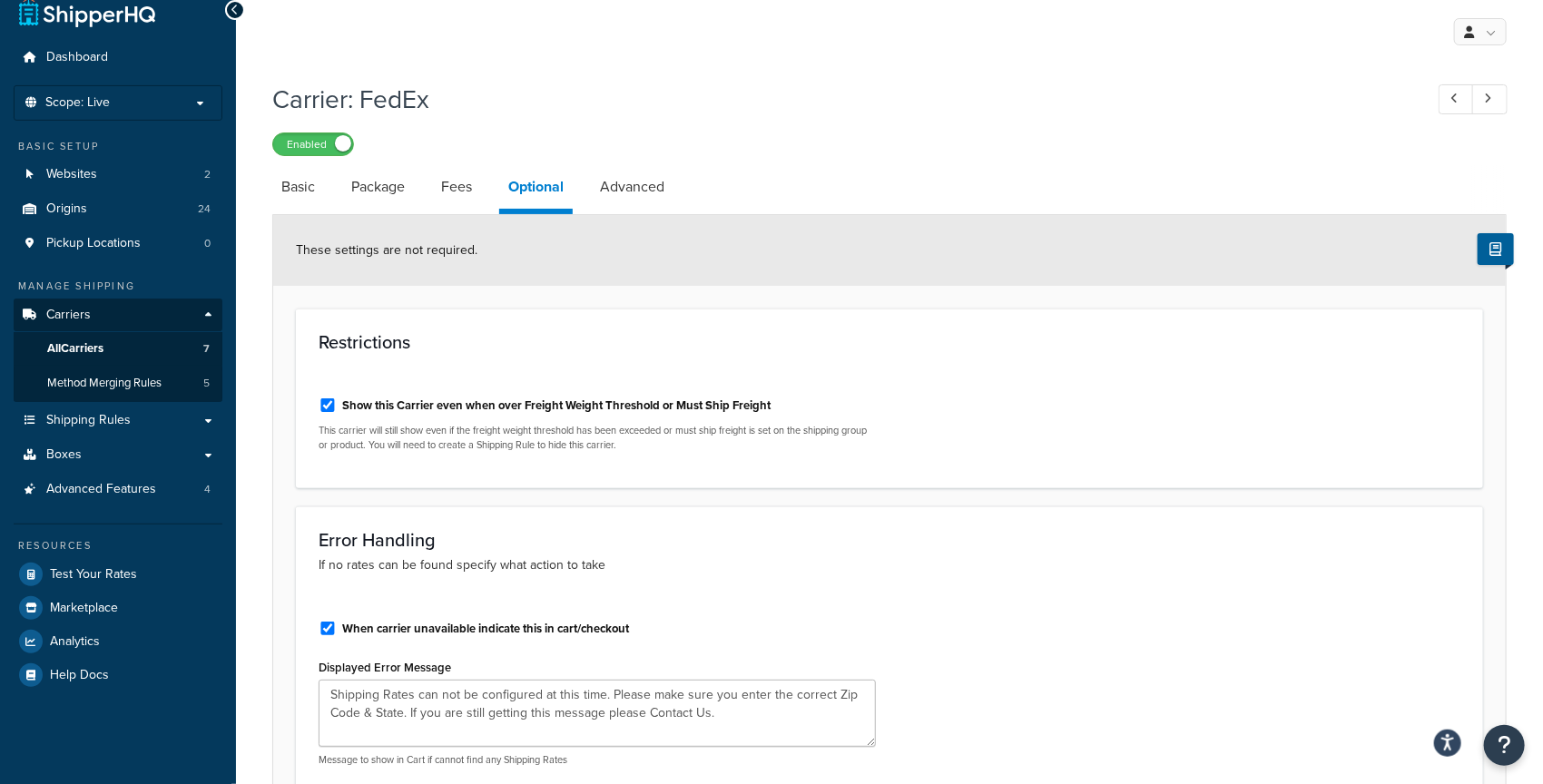 scroll, scrollTop: 0, scrollLeft: 0, axis: both 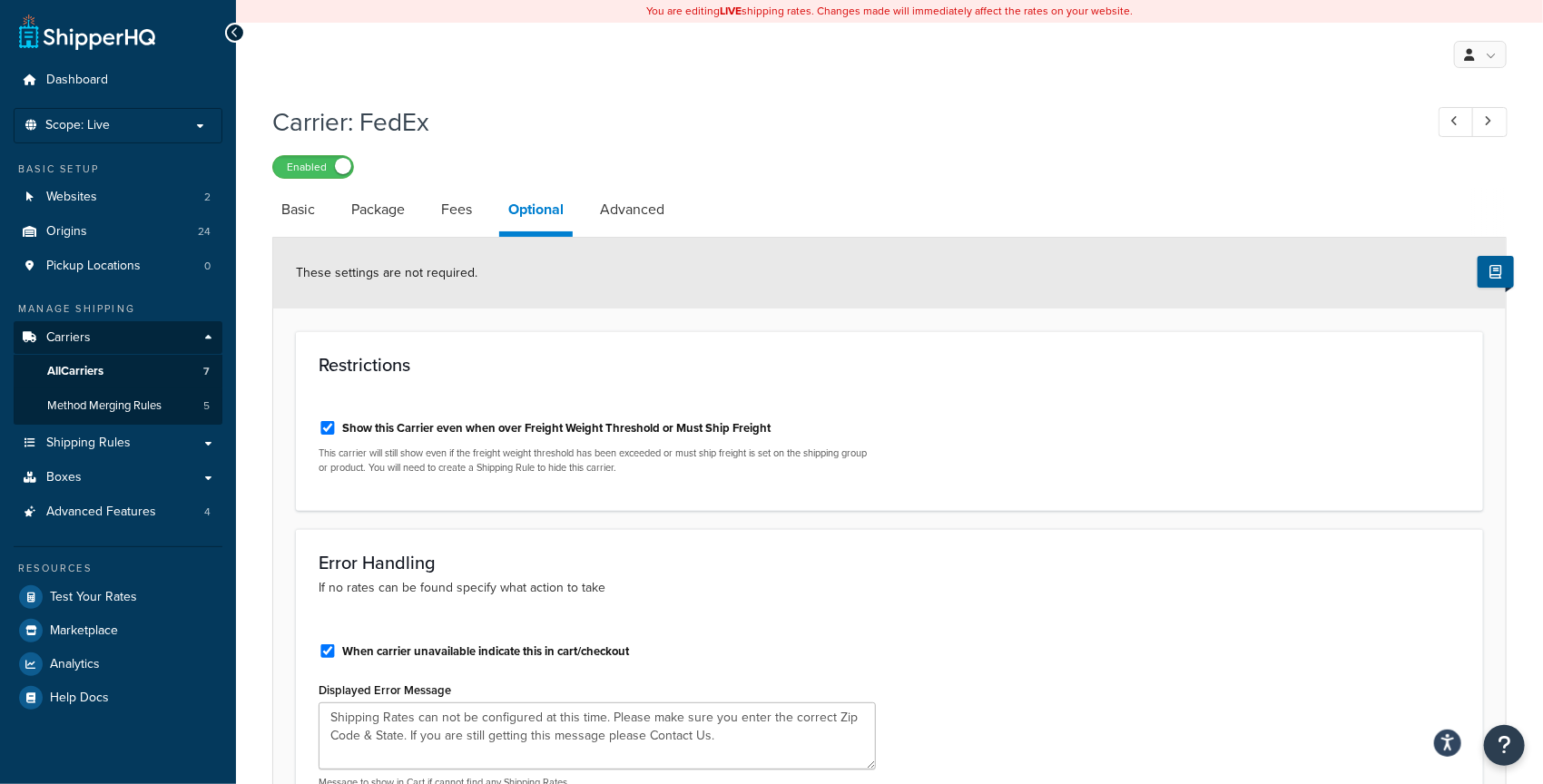 drag, startPoint x: 408, startPoint y: 422, endPoint x: 475, endPoint y: 424, distance: 67.02984 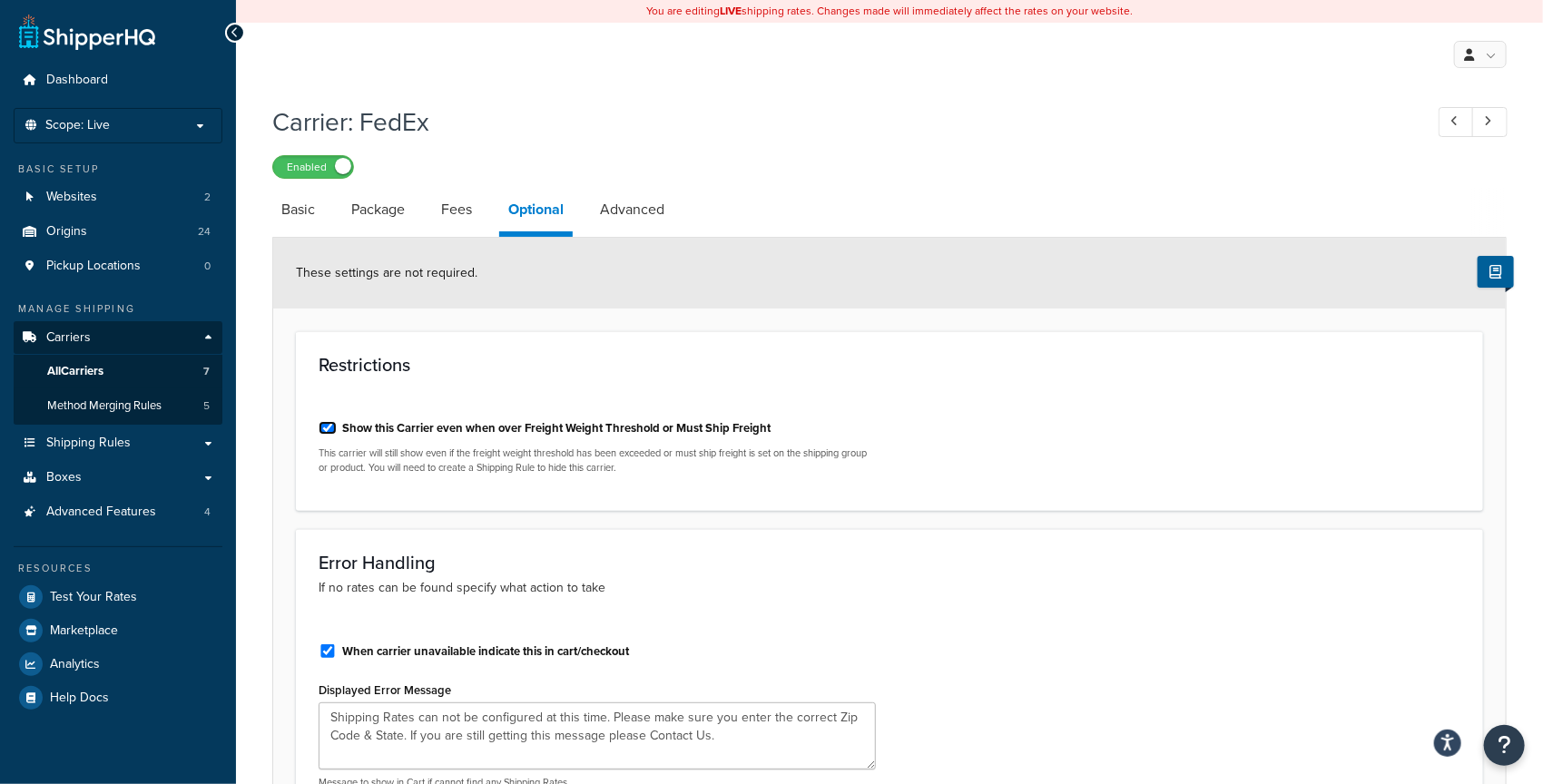 click on "Show this Carrier even when over Freight Weight Threshold or Must Ship Freight" at bounding box center [328, 427] 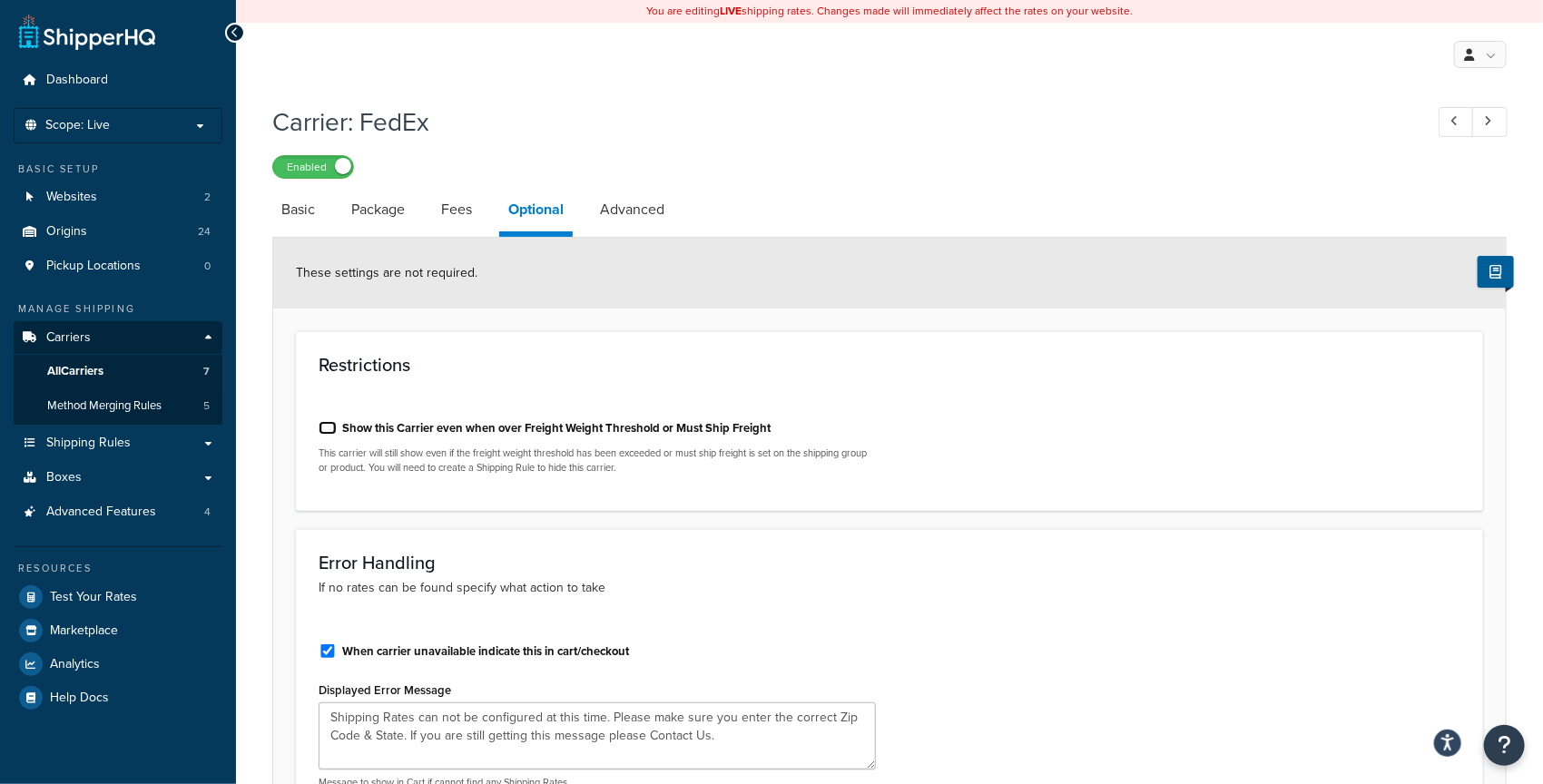 checkbox on "false" 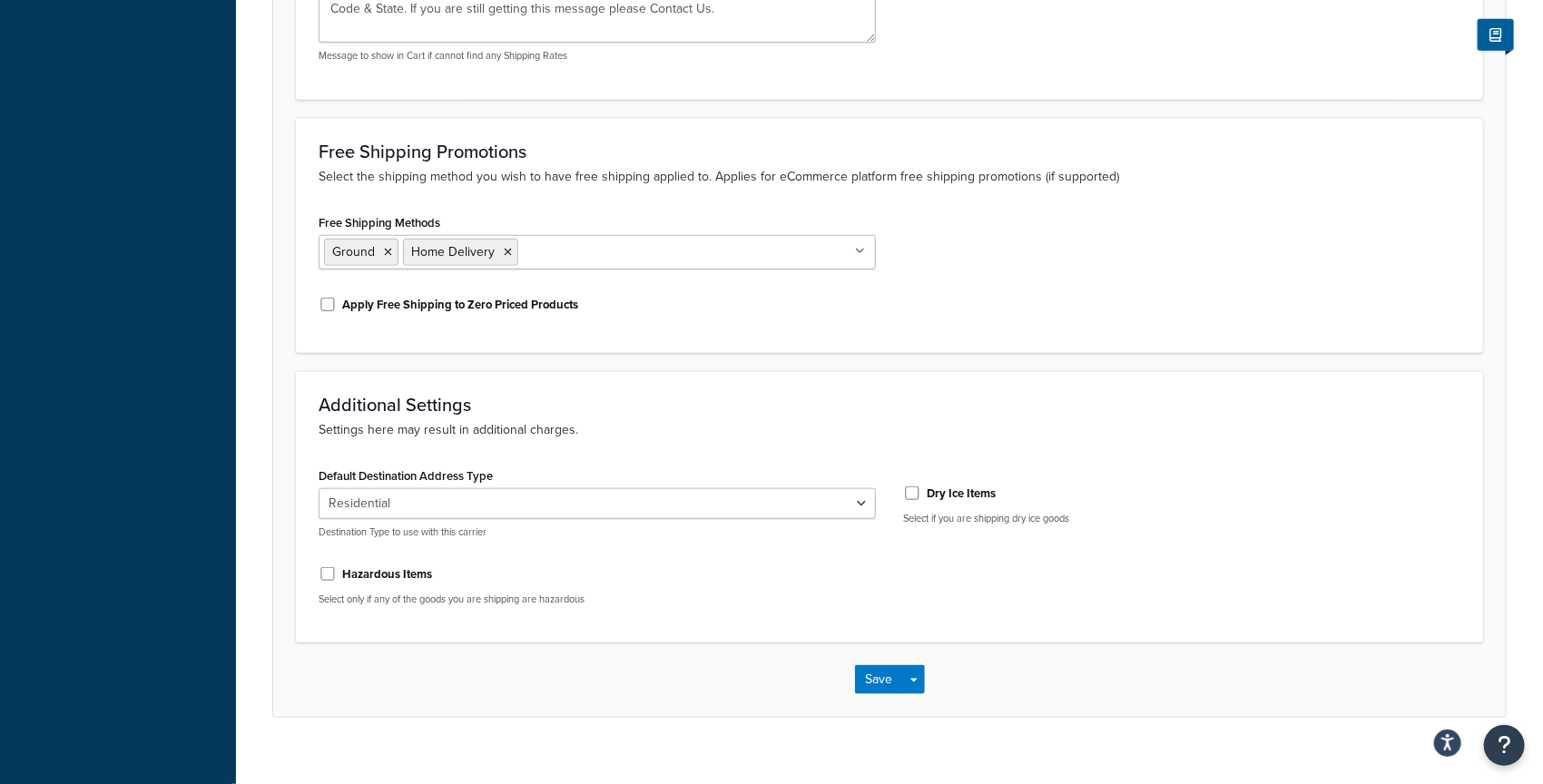 scroll, scrollTop: 750, scrollLeft: 0, axis: vertical 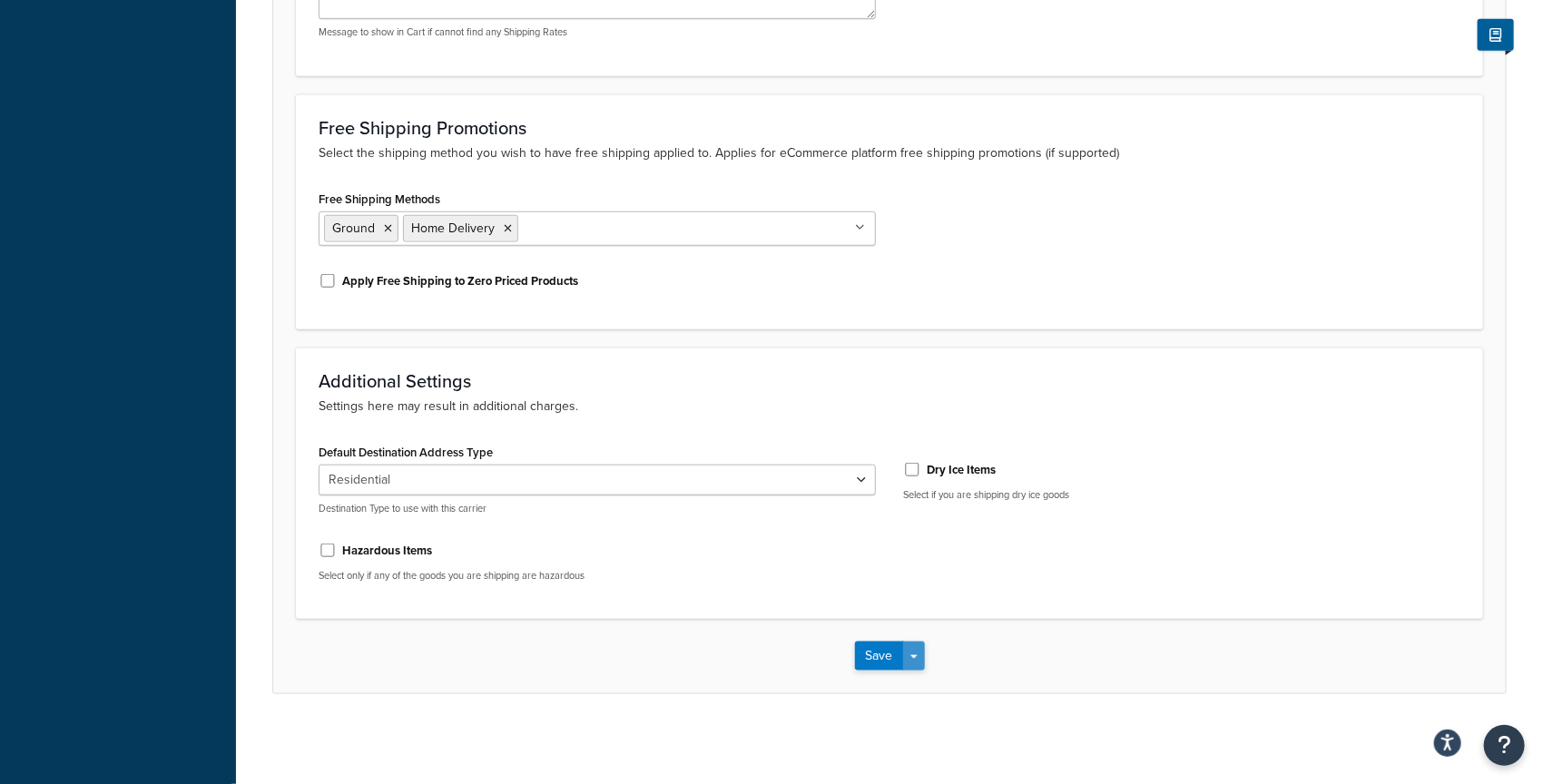 drag, startPoint x: 919, startPoint y: 661, endPoint x: 919, endPoint y: 671, distance: 10 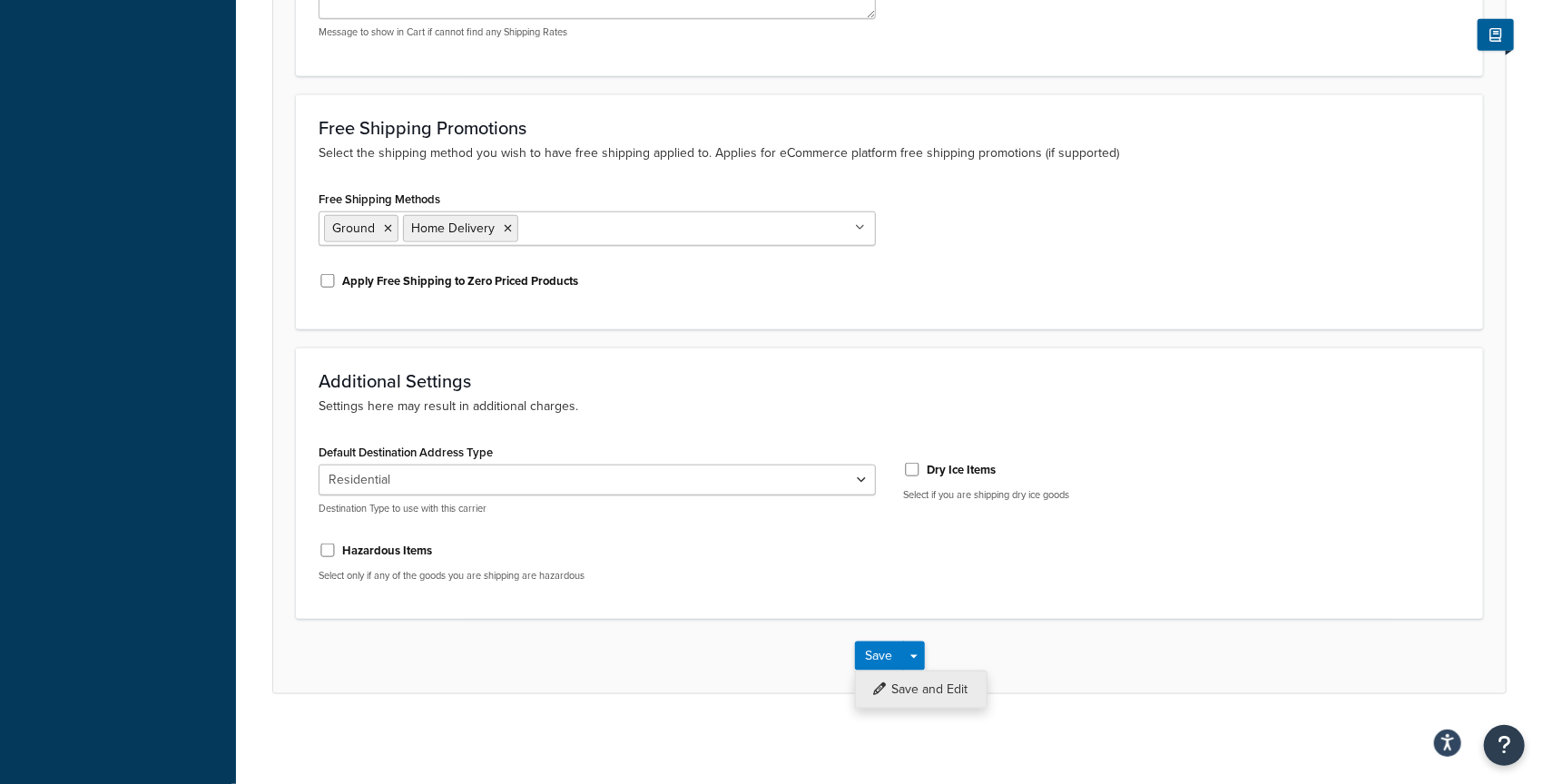 click on "Save and Edit" at bounding box center (921, 690) 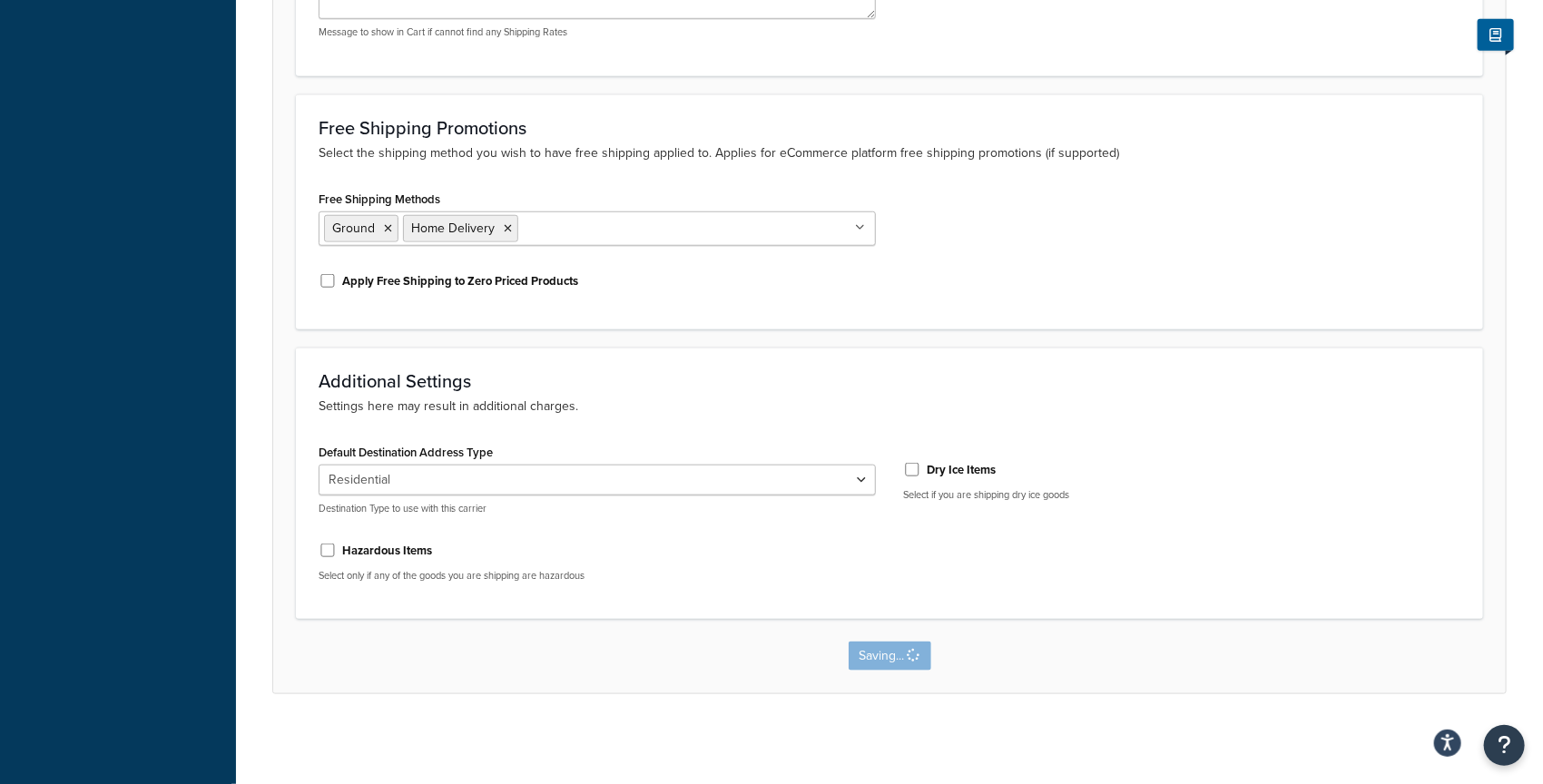 scroll, scrollTop: 0, scrollLeft: 0, axis: both 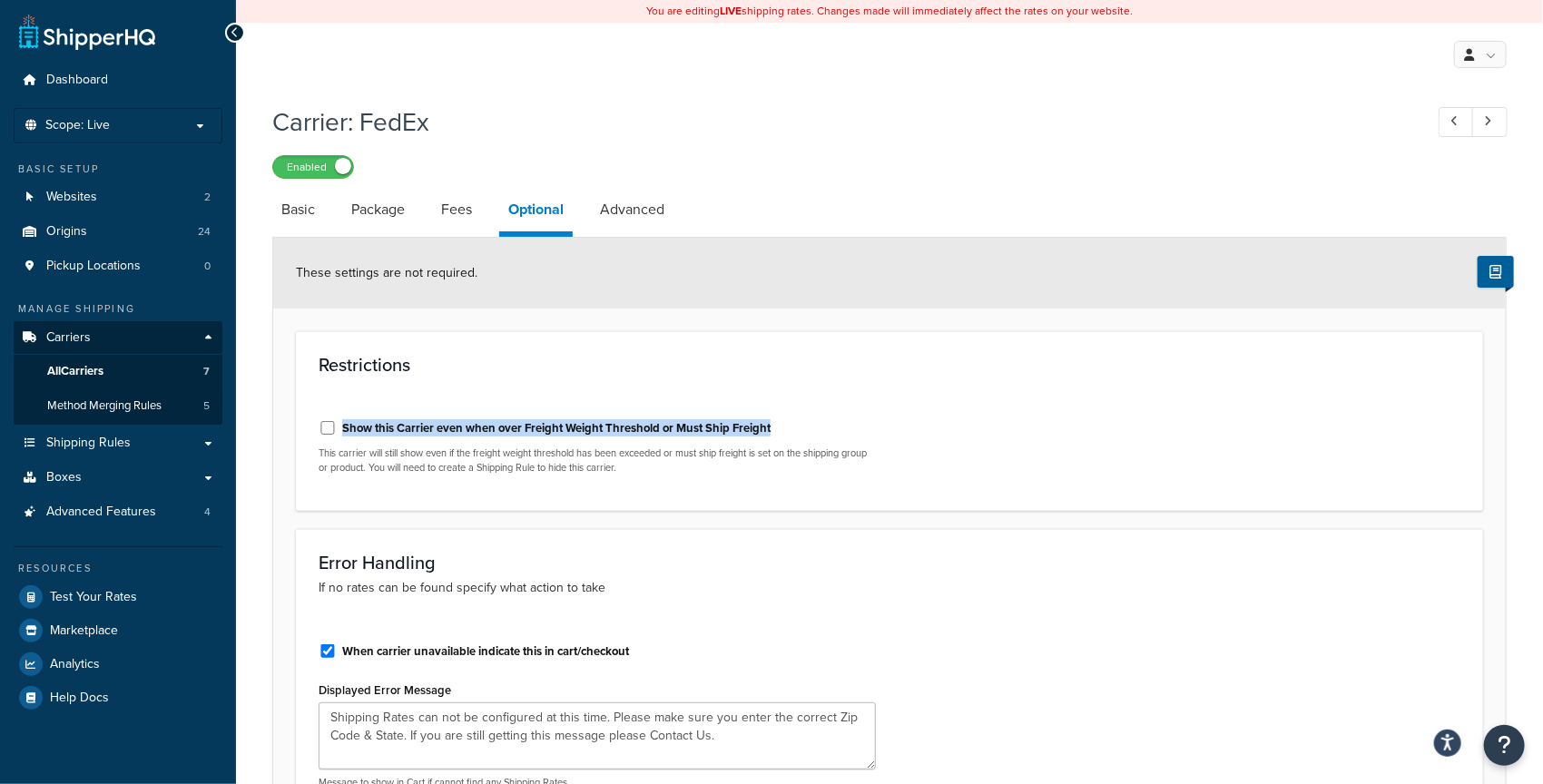 drag, startPoint x: 720, startPoint y: 426, endPoint x: 1084, endPoint y: 517, distance: 375.2026 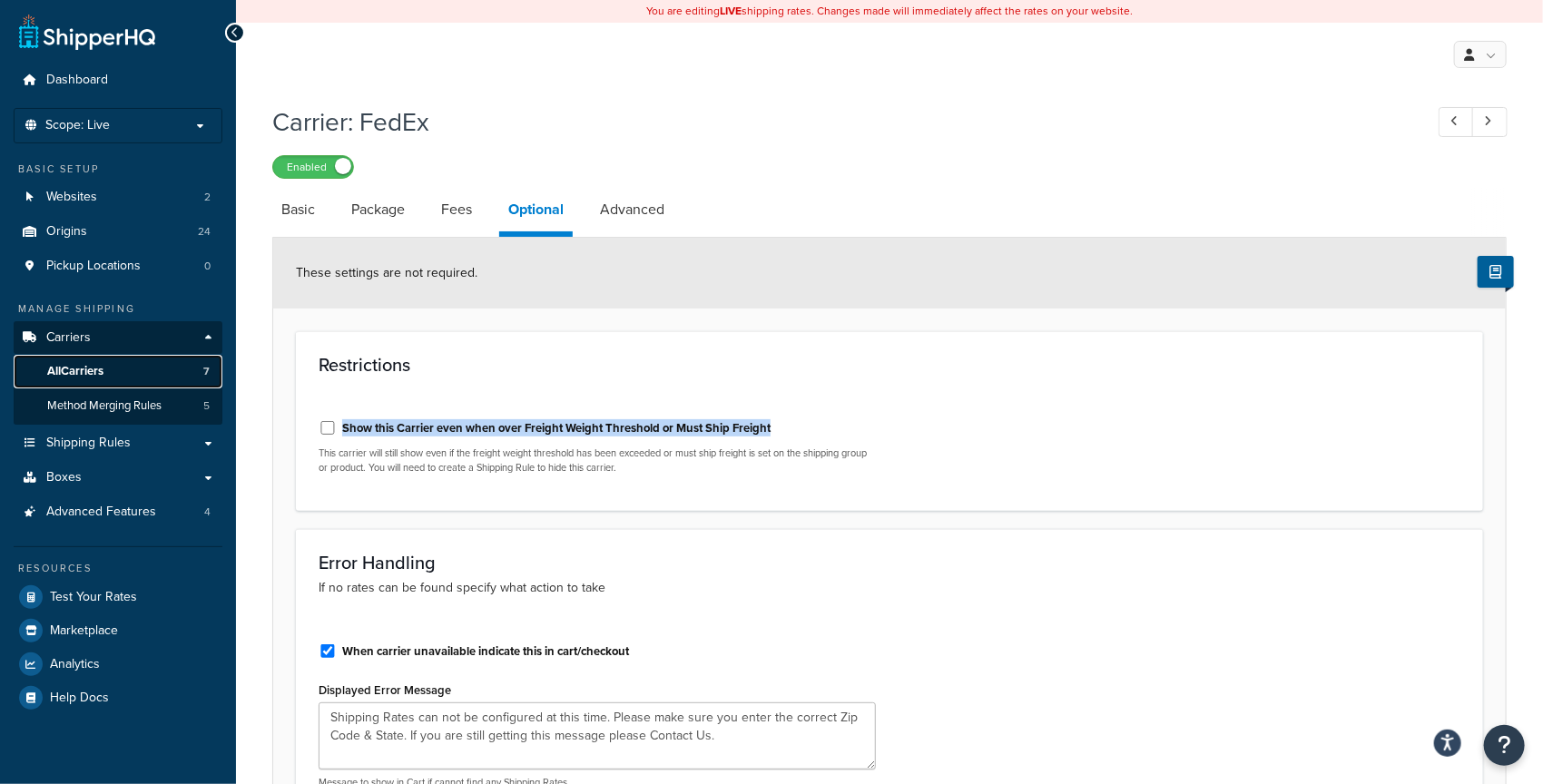 click on "All  Carriers 7" at bounding box center (118, 371) 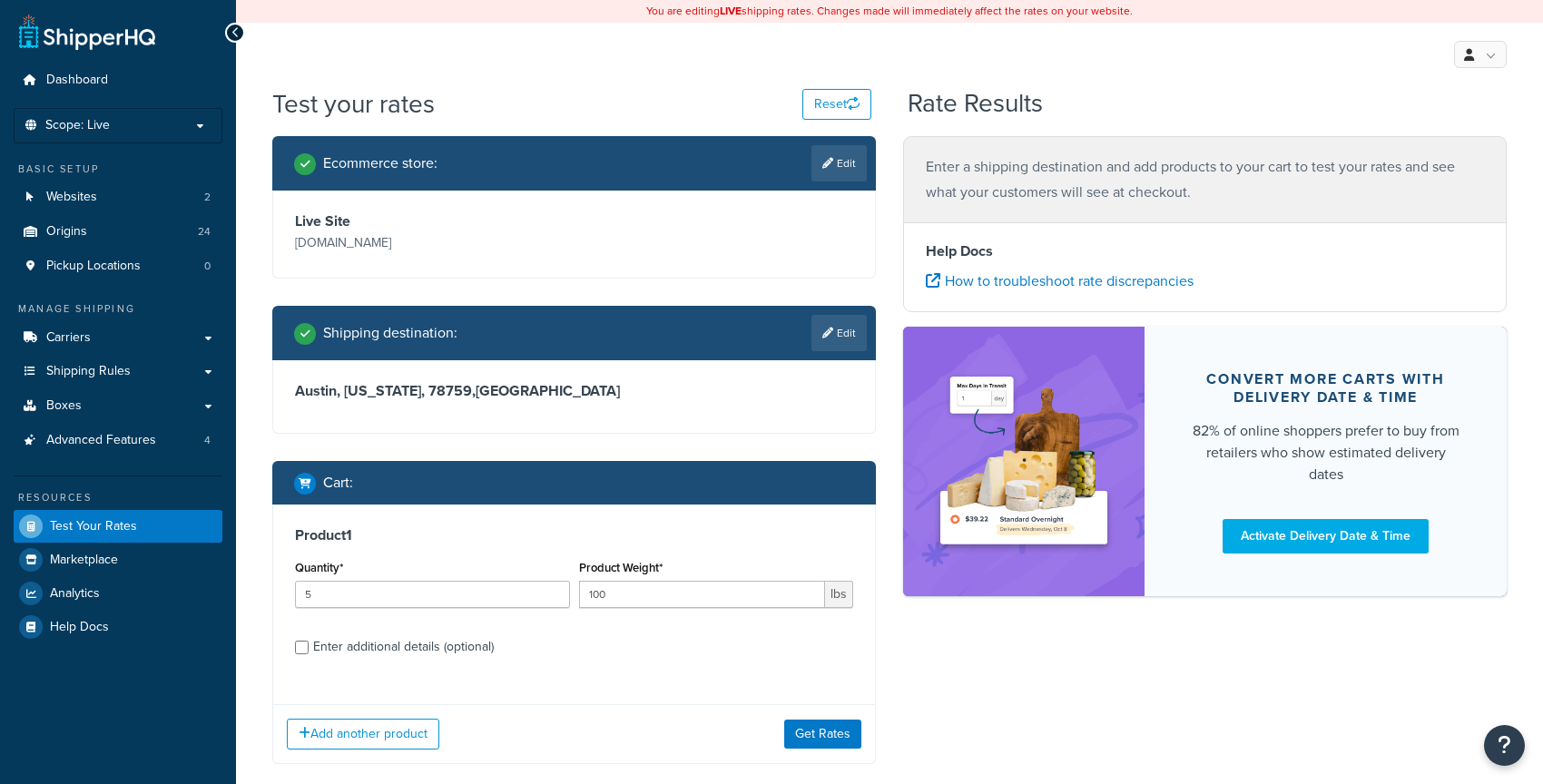 scroll, scrollTop: 0, scrollLeft: 0, axis: both 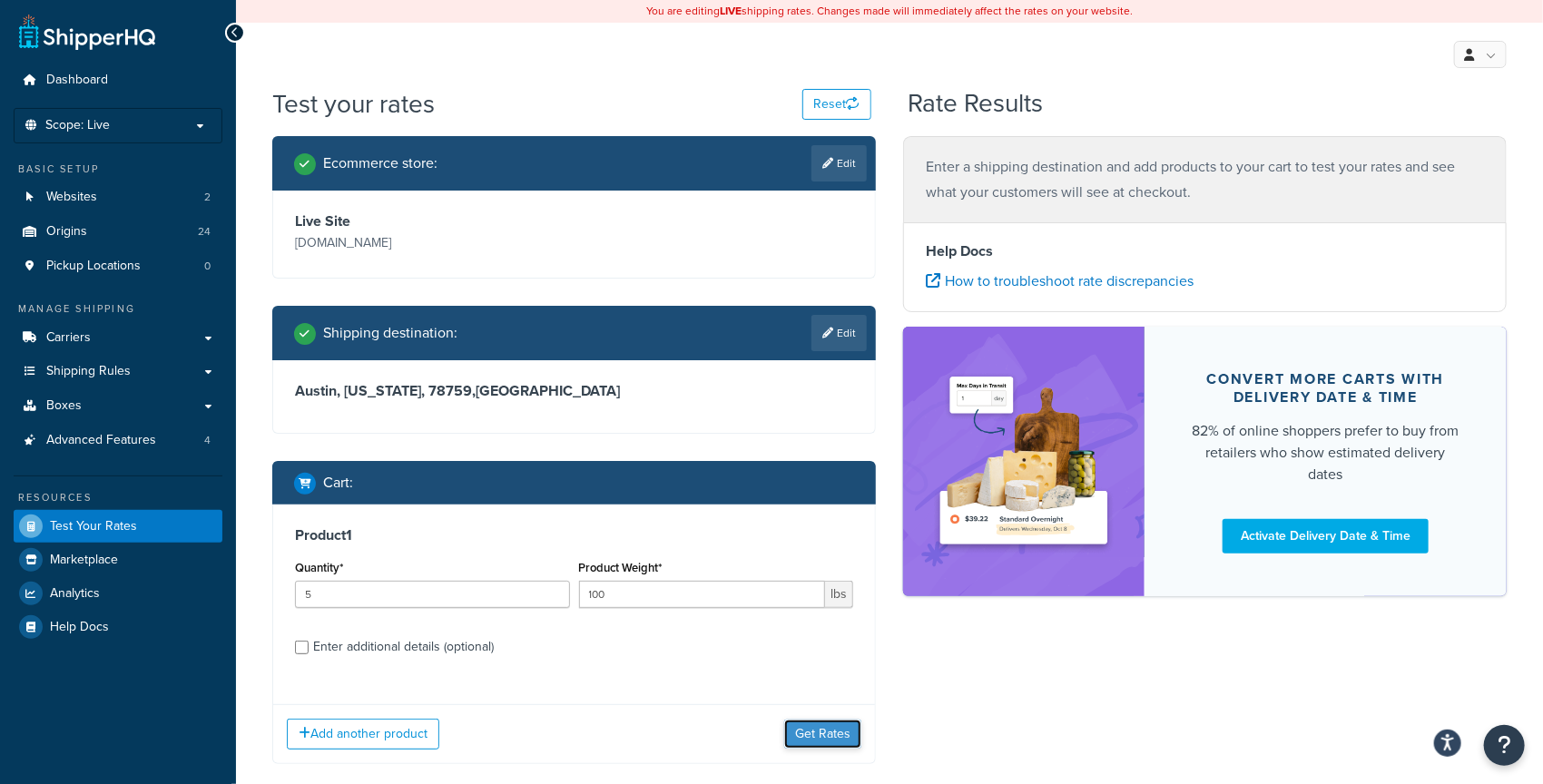 click on "Get Rates" at bounding box center (822, 734) 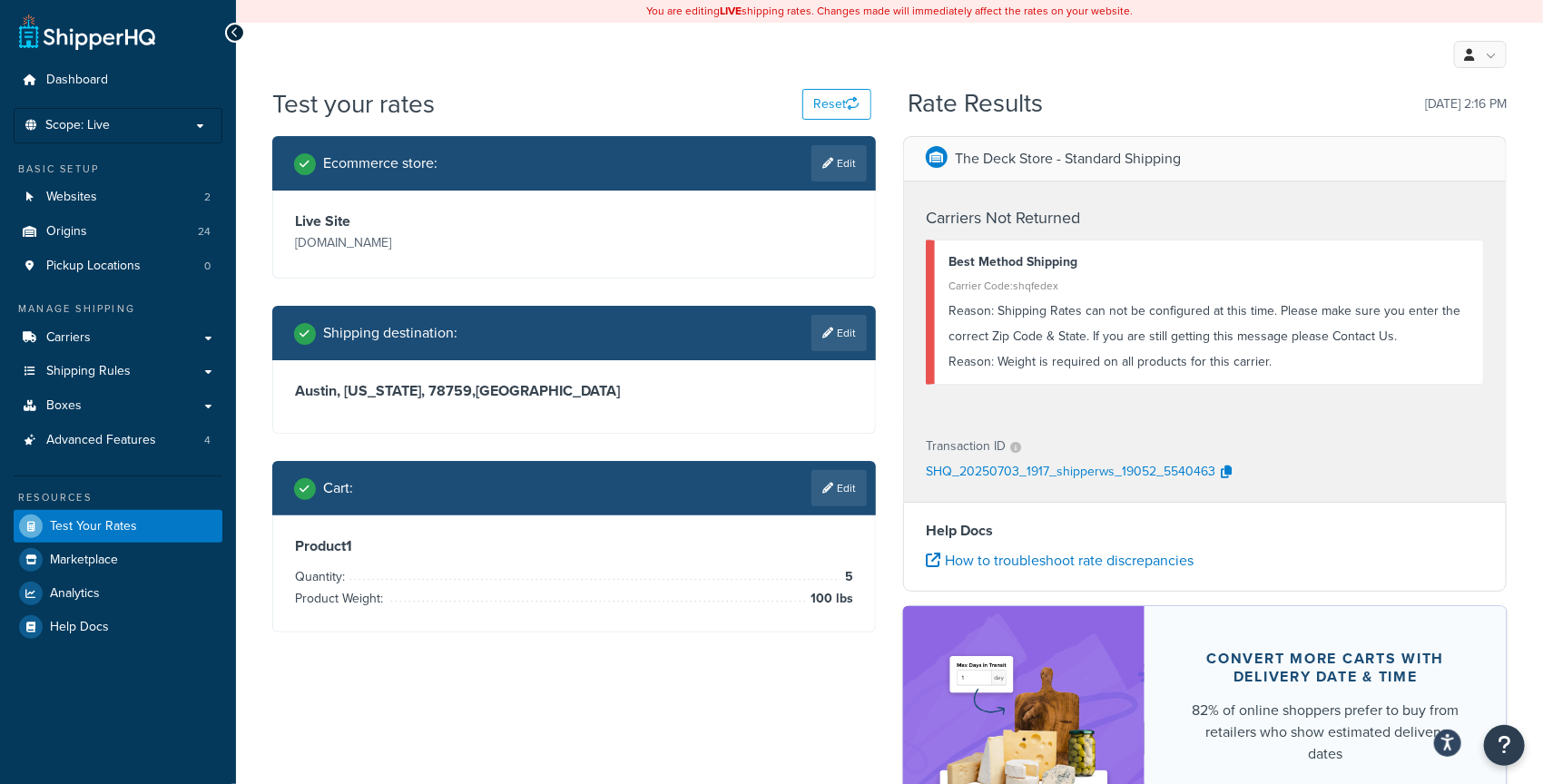 click on "Reason:   Shipping Rates can not be configured at this time. Please make sure you enter the correct Zip Code & State. If you are still getting this message please Contact Us." at bounding box center [1209, 324] 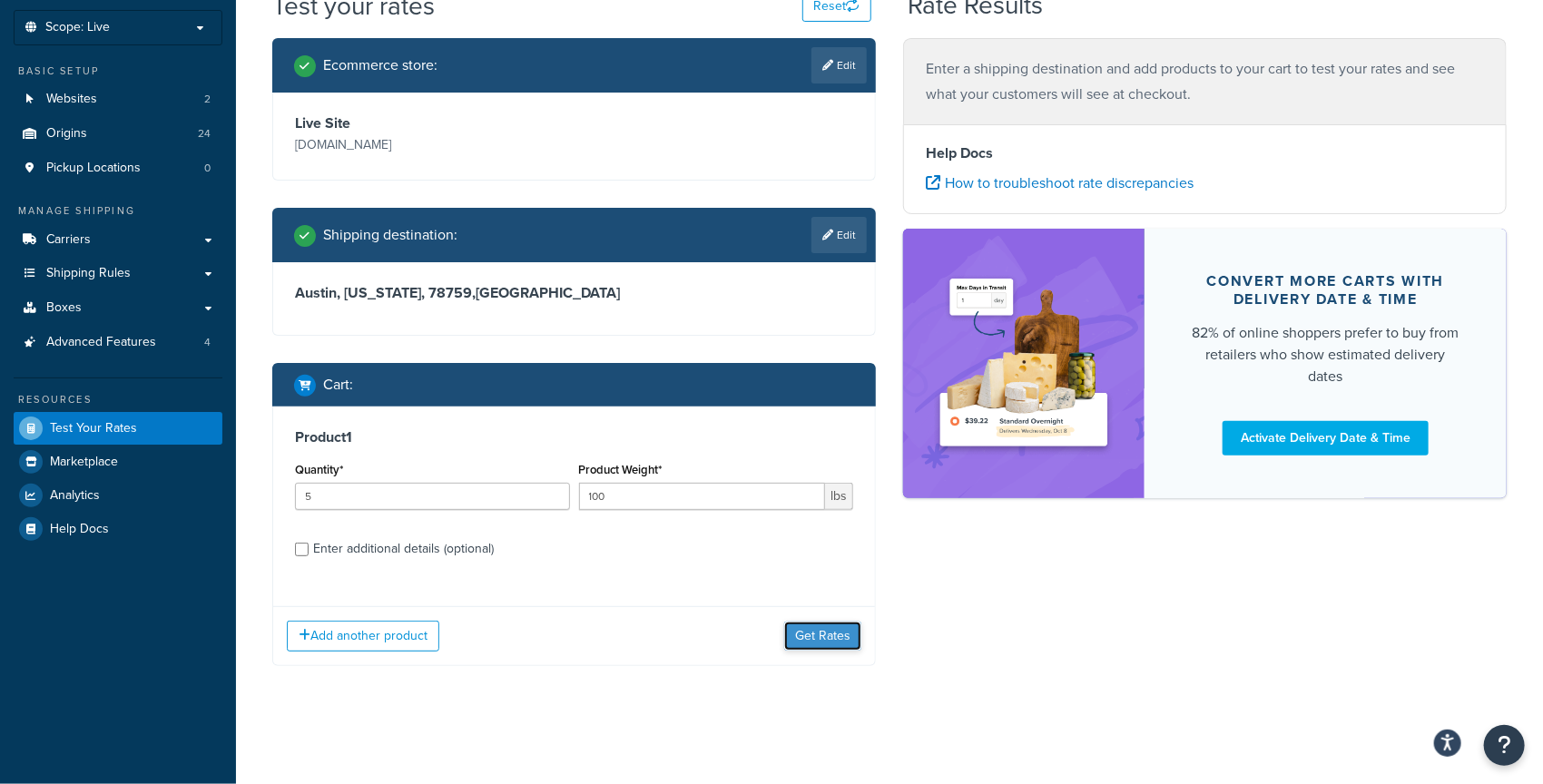 click on "Get Rates" at bounding box center (822, 636) 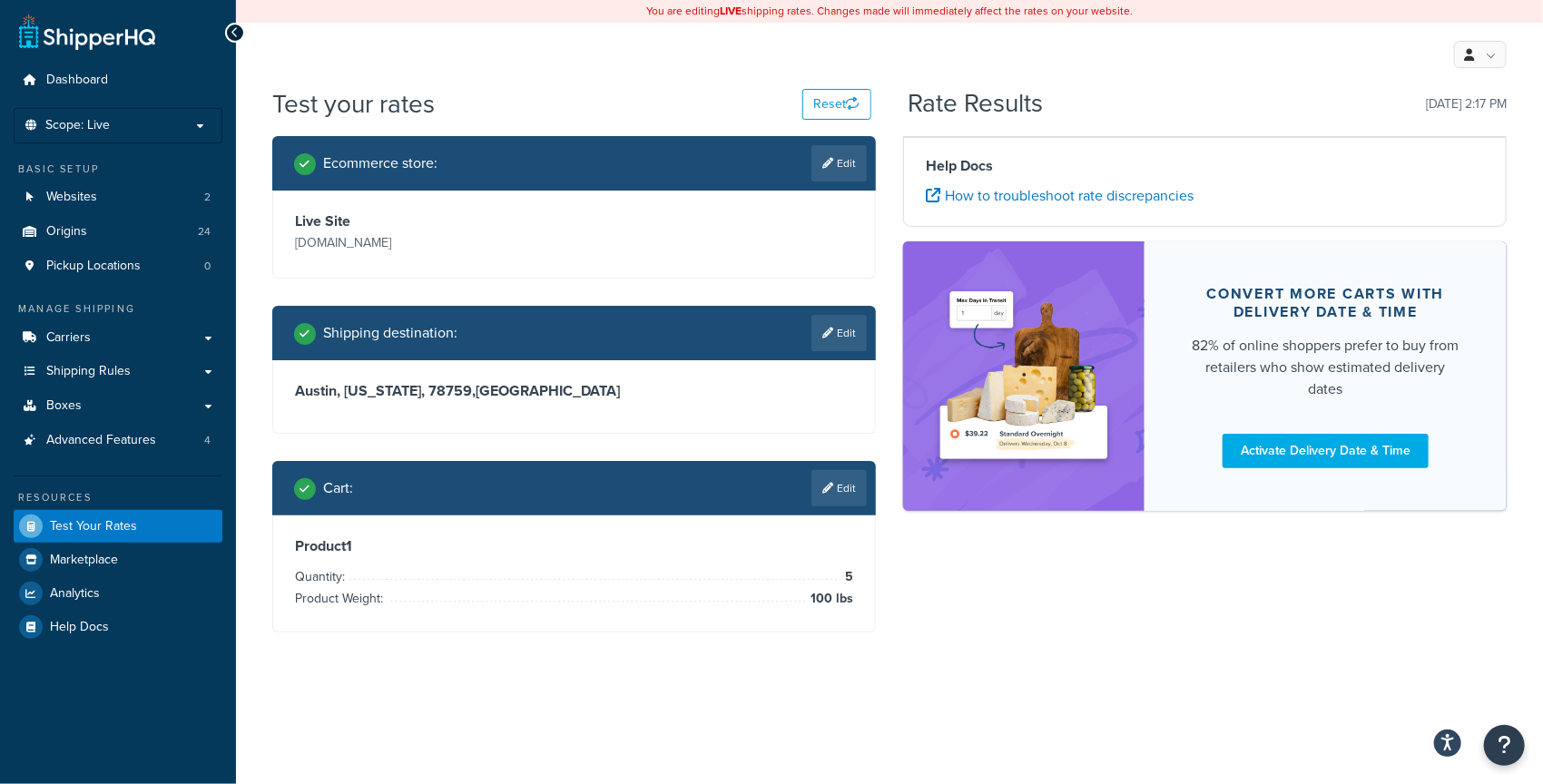 scroll, scrollTop: 27, scrollLeft: 0, axis: vertical 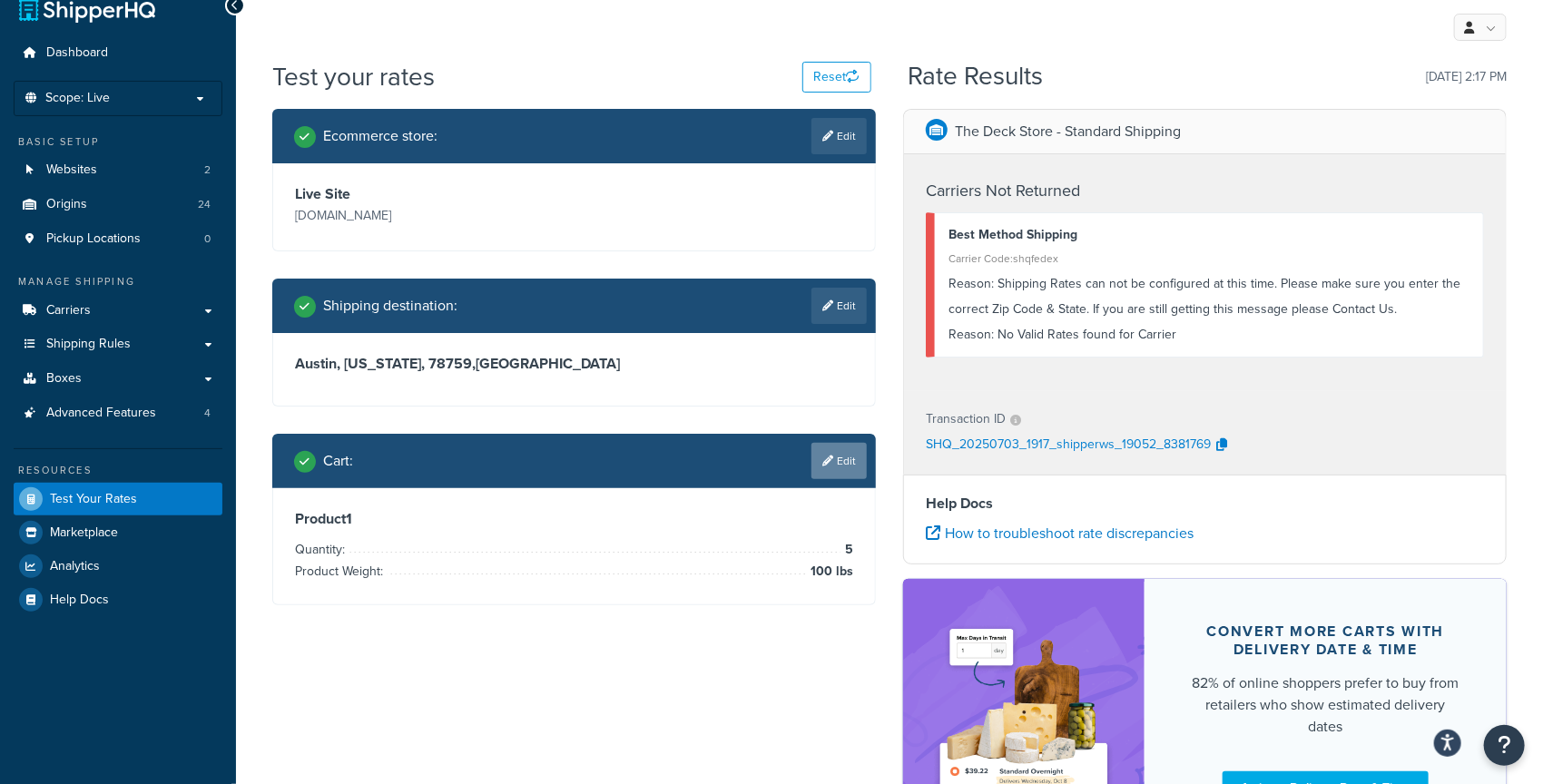 click on "Edit" at bounding box center (839, 461) 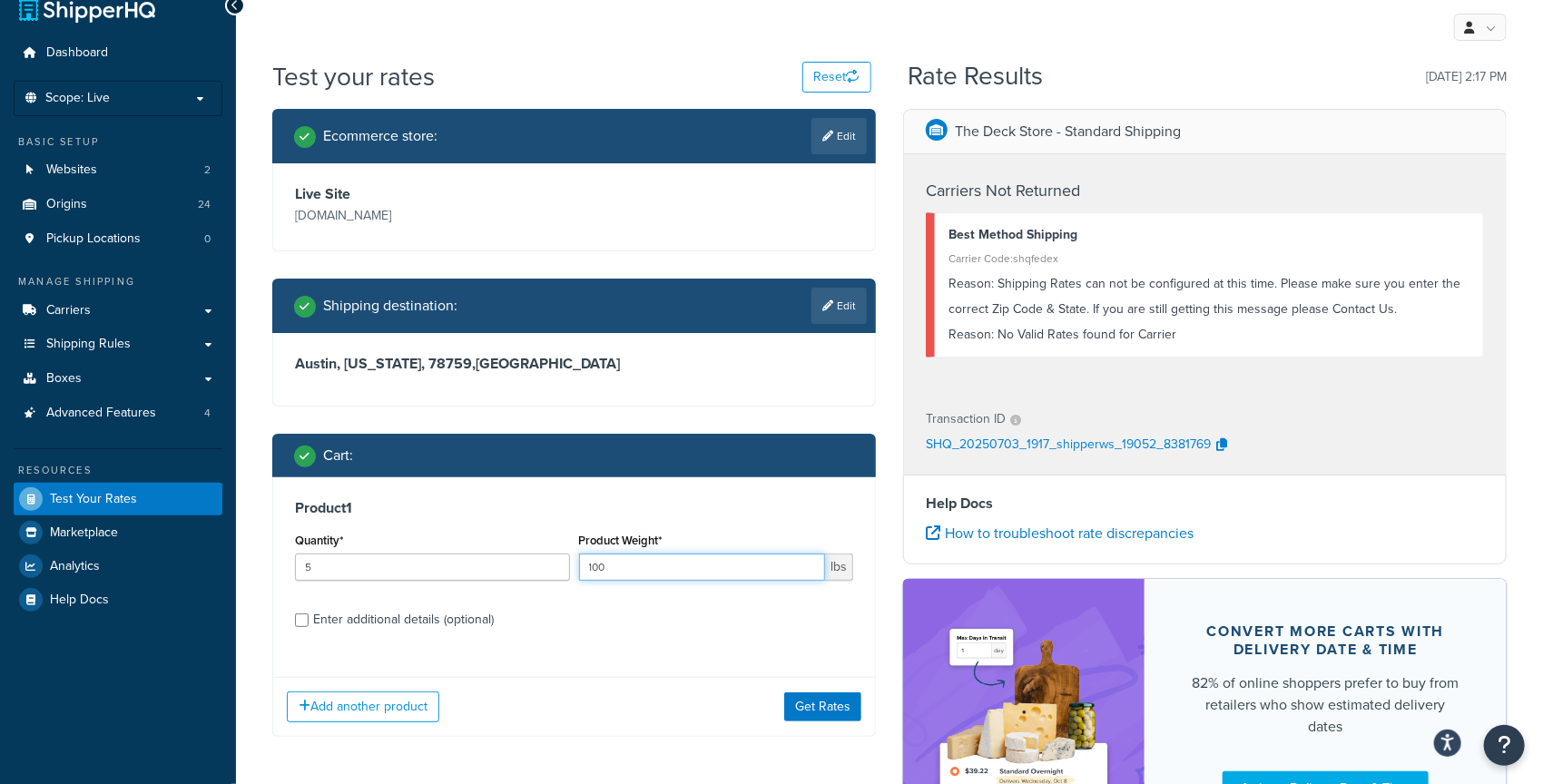 click on "100" at bounding box center [703, 567] 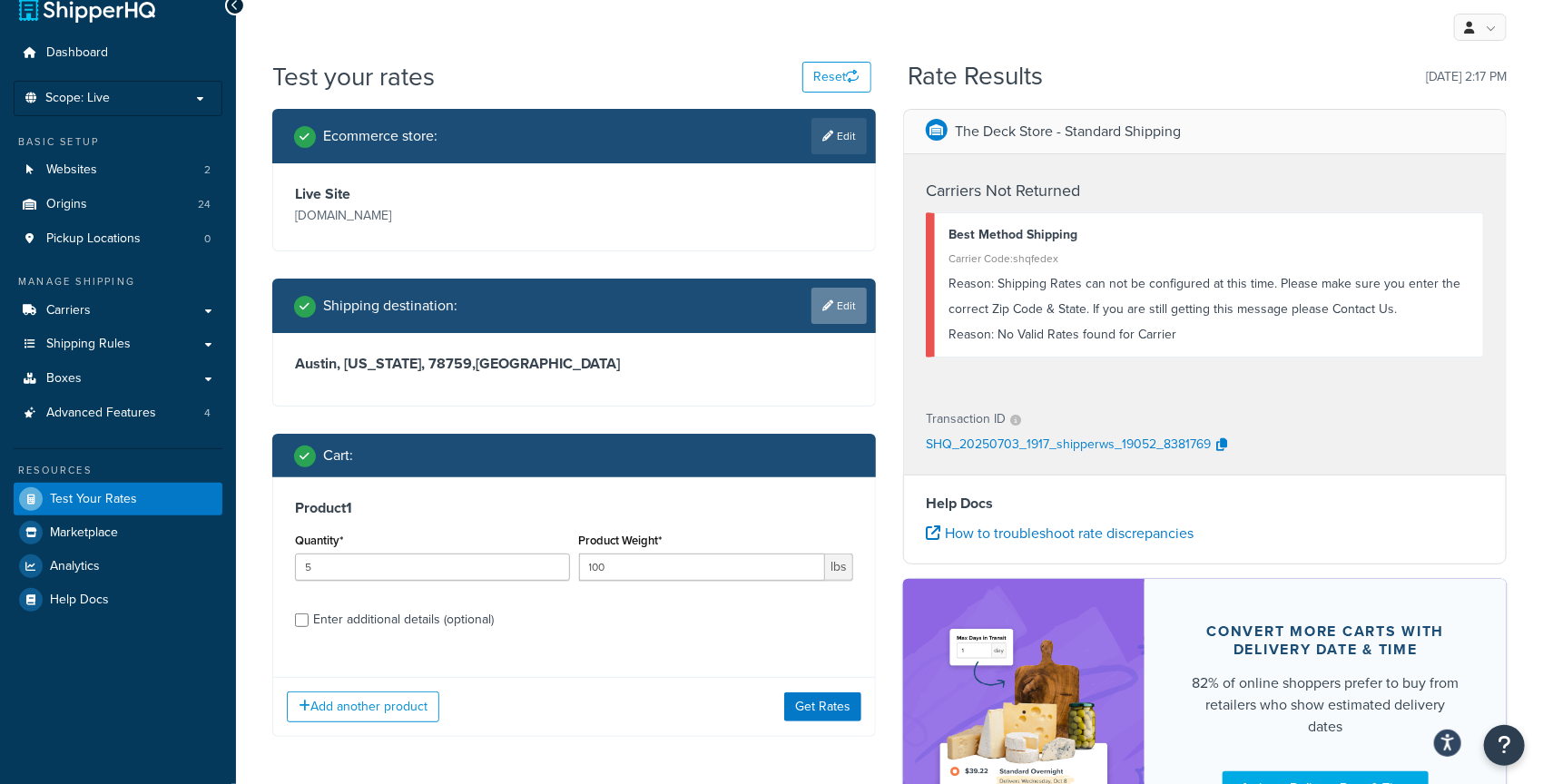 click on "Edit" at bounding box center (839, 306) 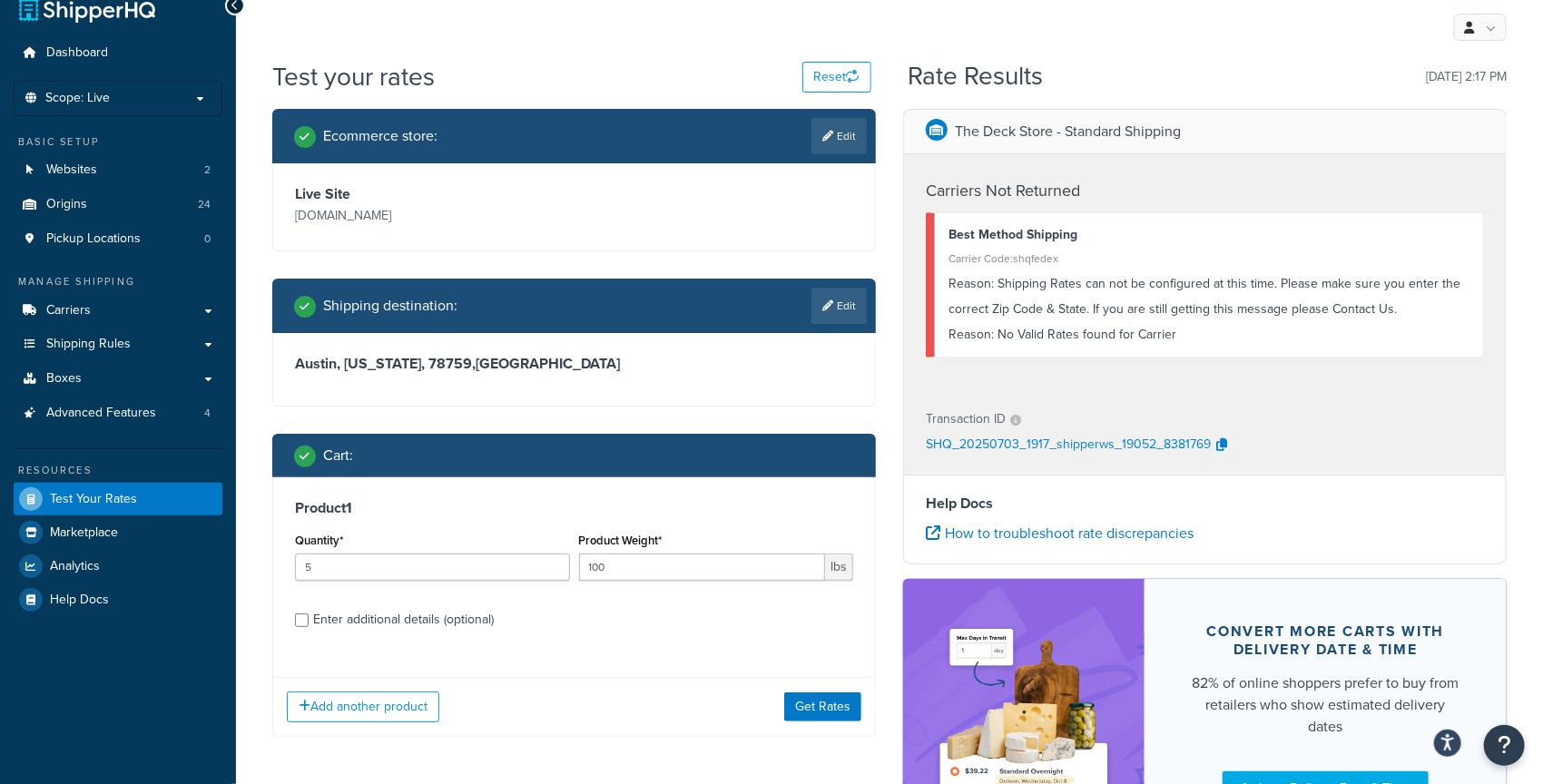 select on "[GEOGRAPHIC_DATA]" 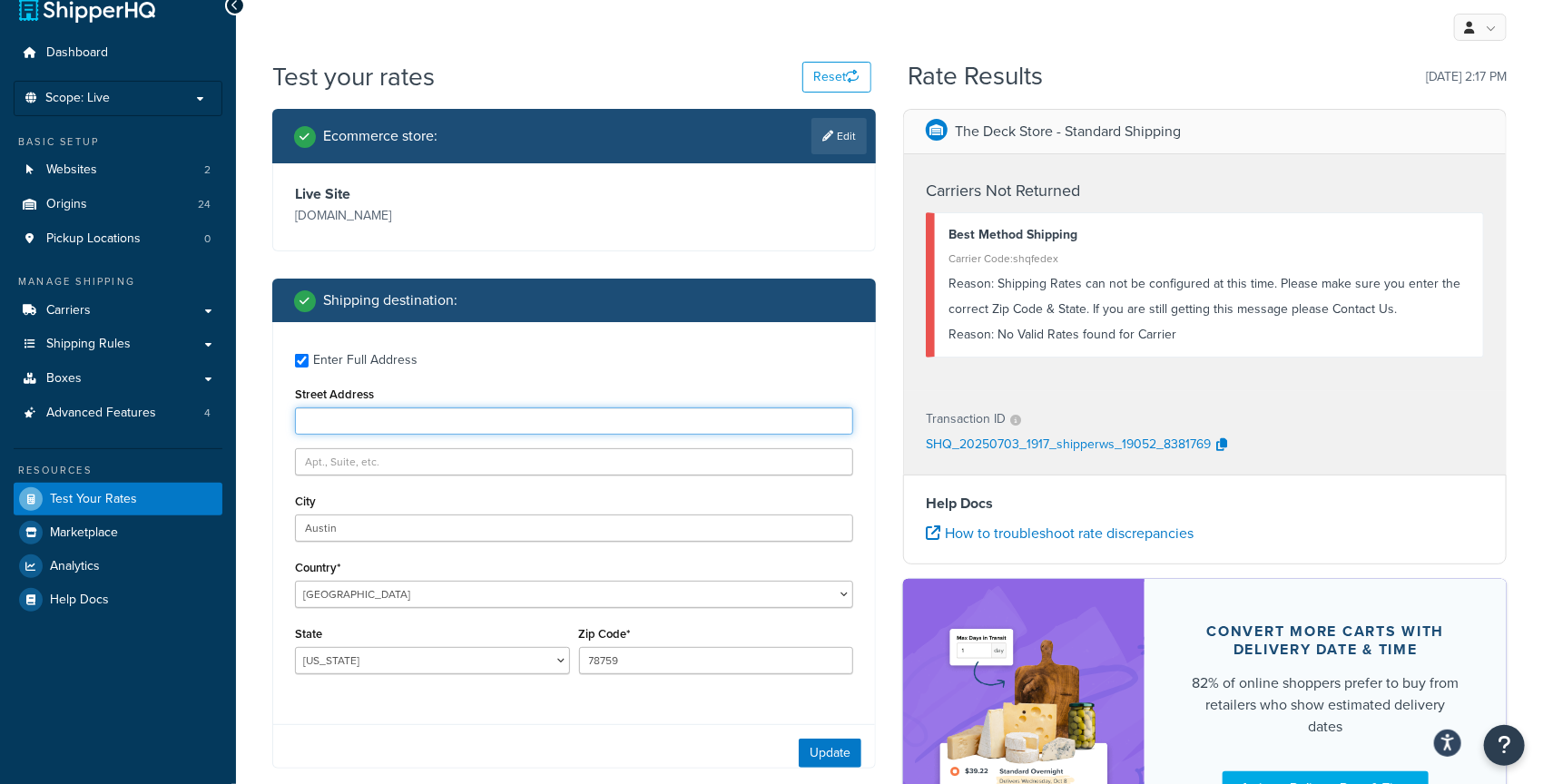 click on "Street Address" at bounding box center [574, 421] 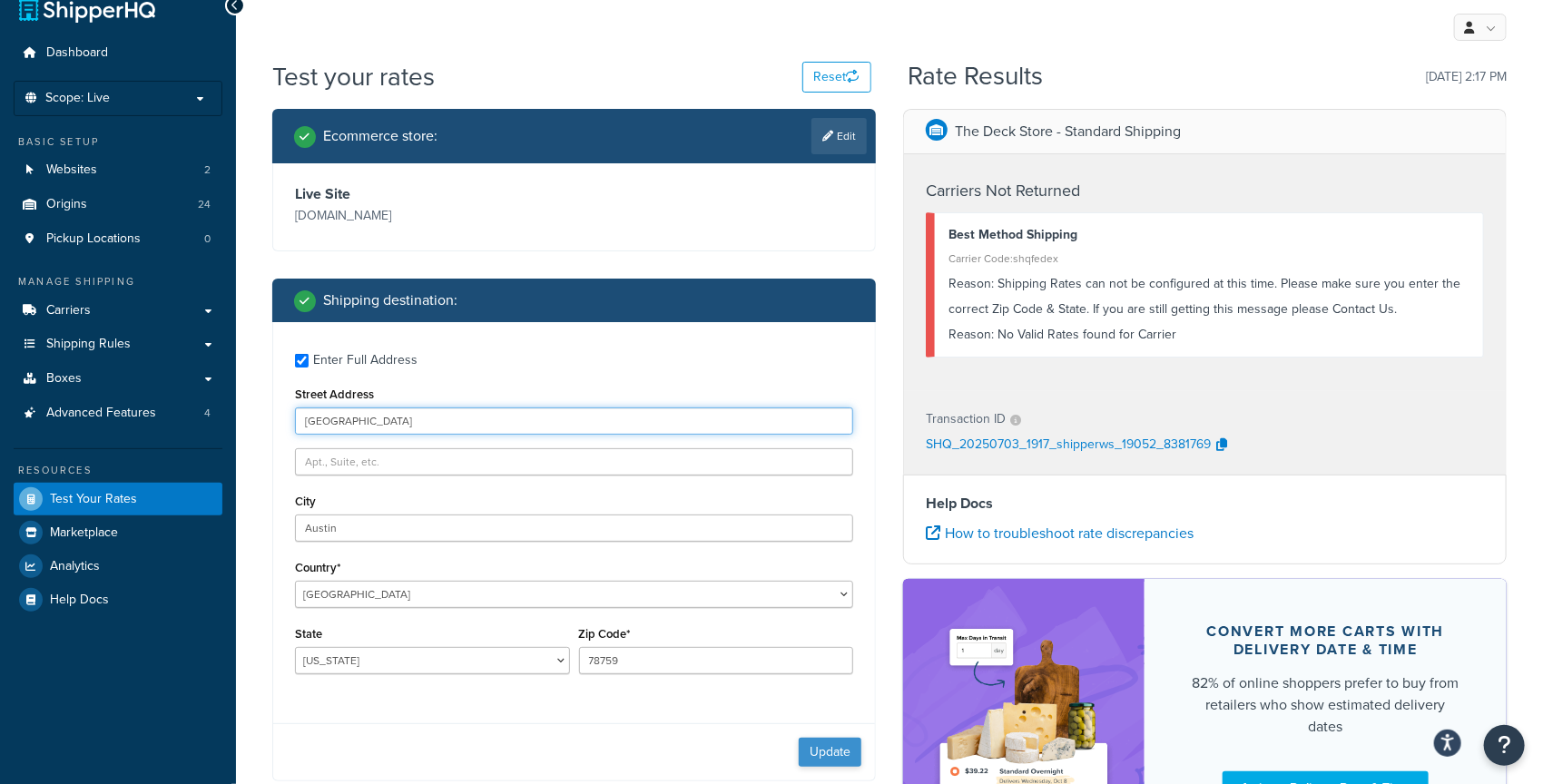 type on "9601 Great Hills Trail" 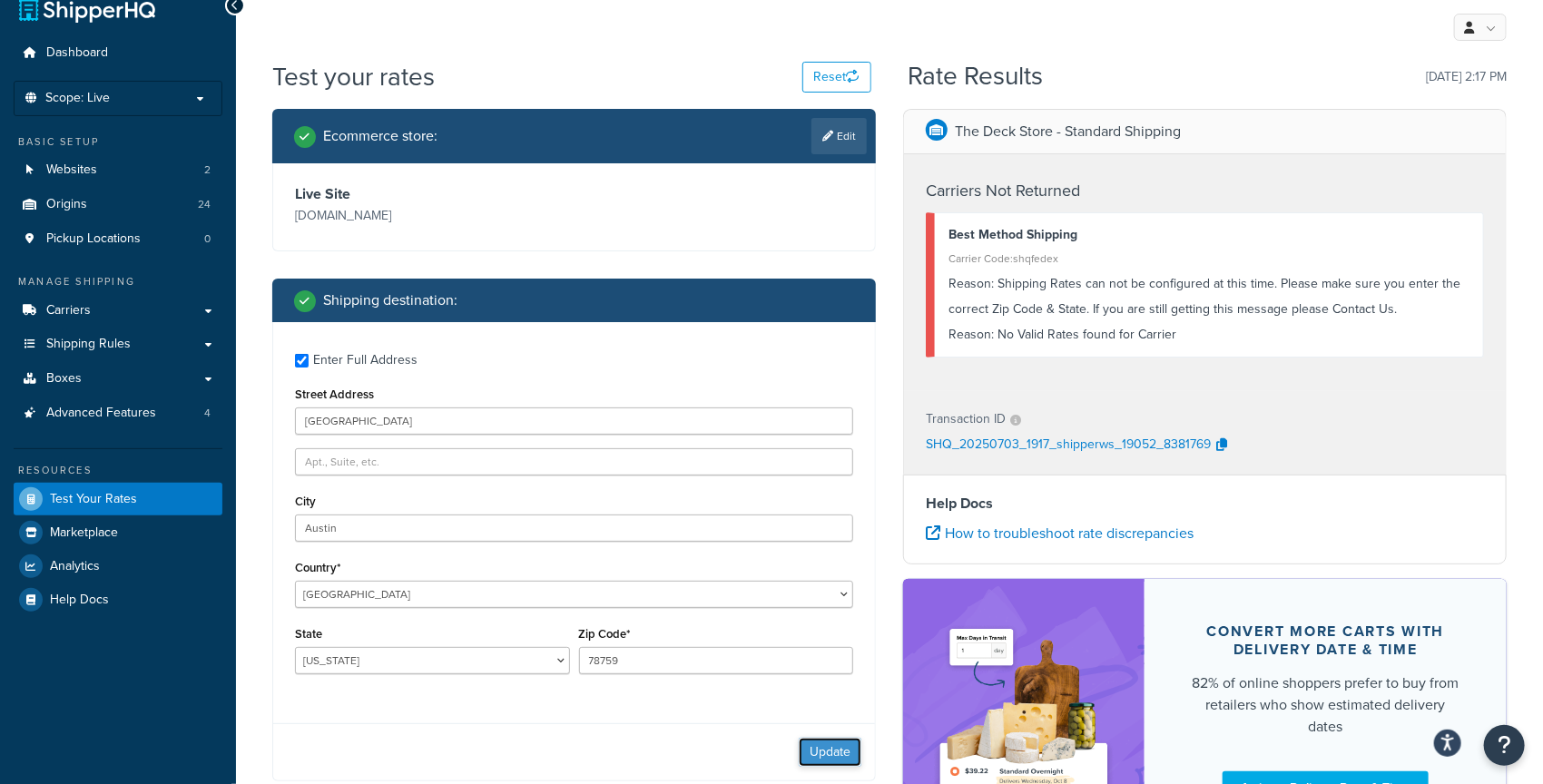 click on "Update" at bounding box center (830, 752) 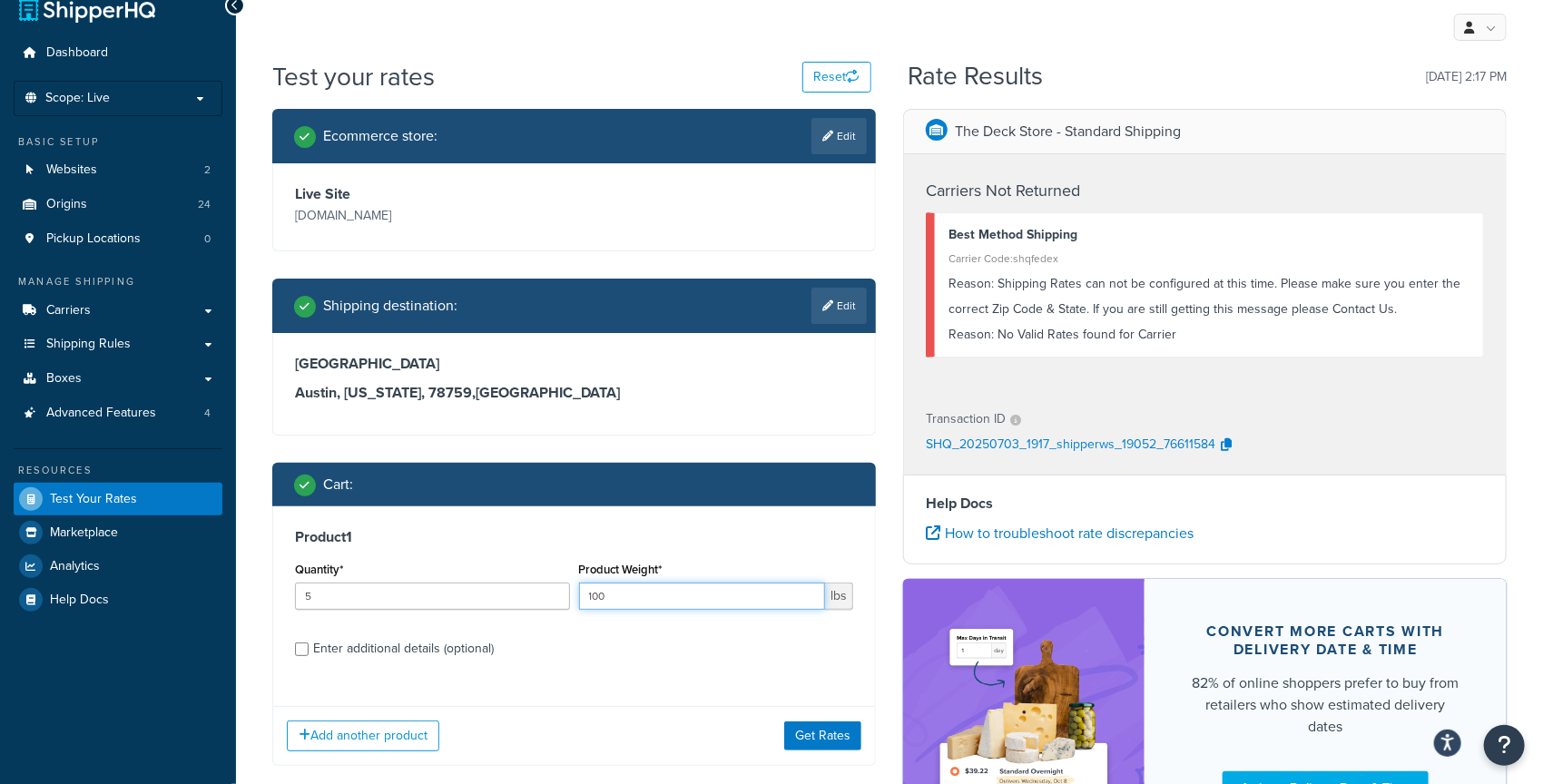 drag, startPoint x: 656, startPoint y: 601, endPoint x: 522, endPoint y: 597, distance: 134.05969 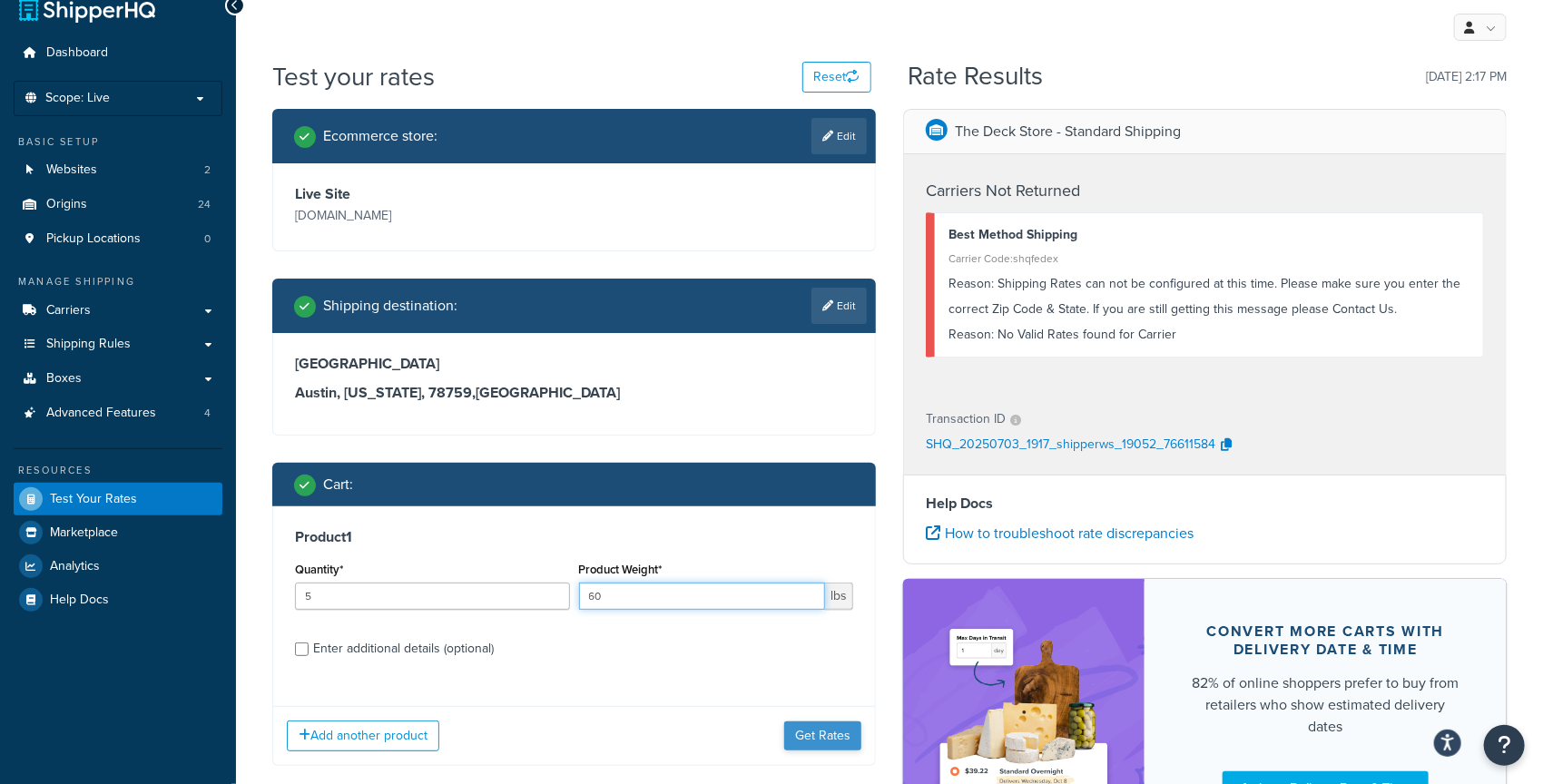 type on "60" 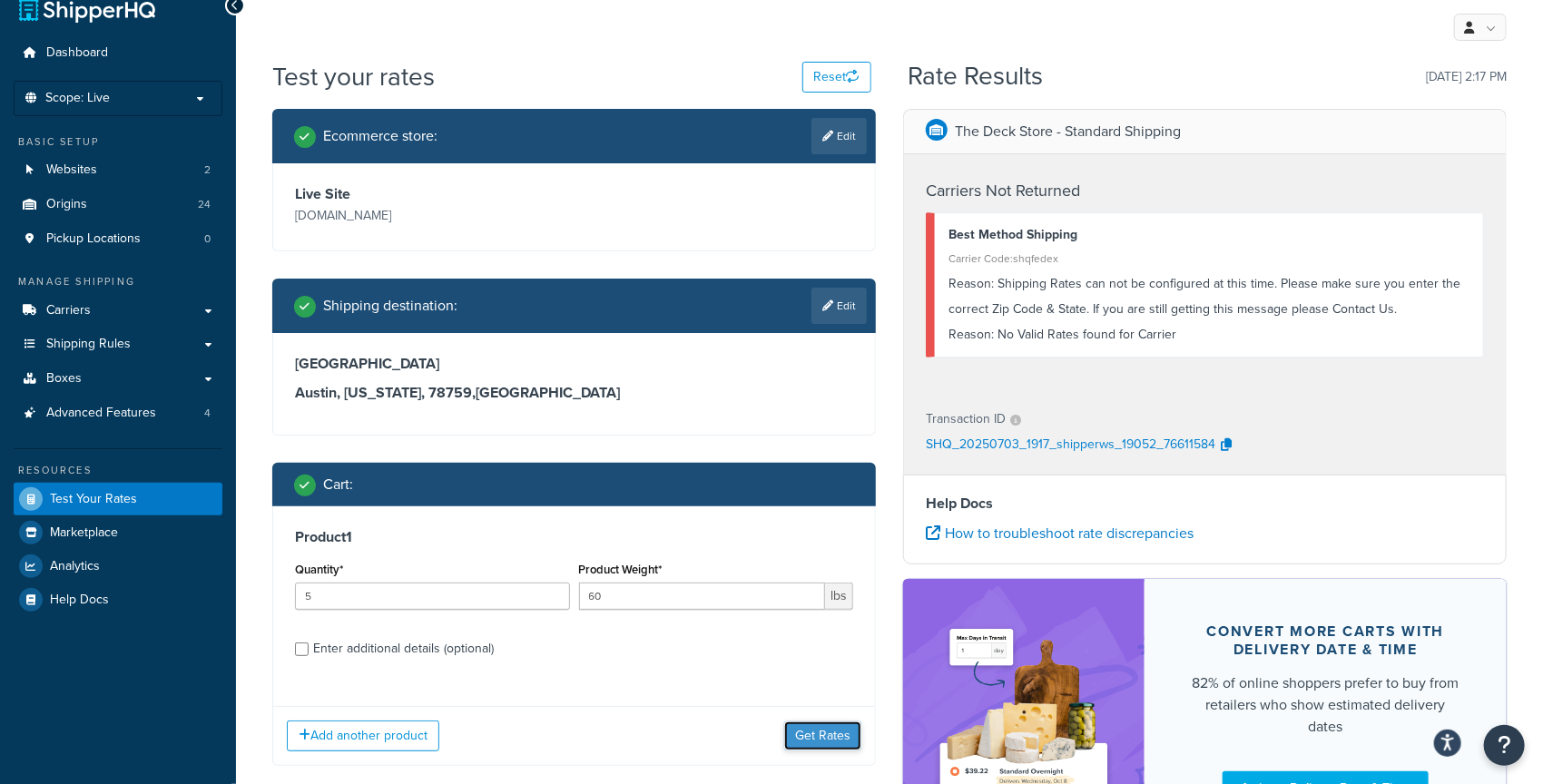 click on "Get Rates" at bounding box center (822, 736) 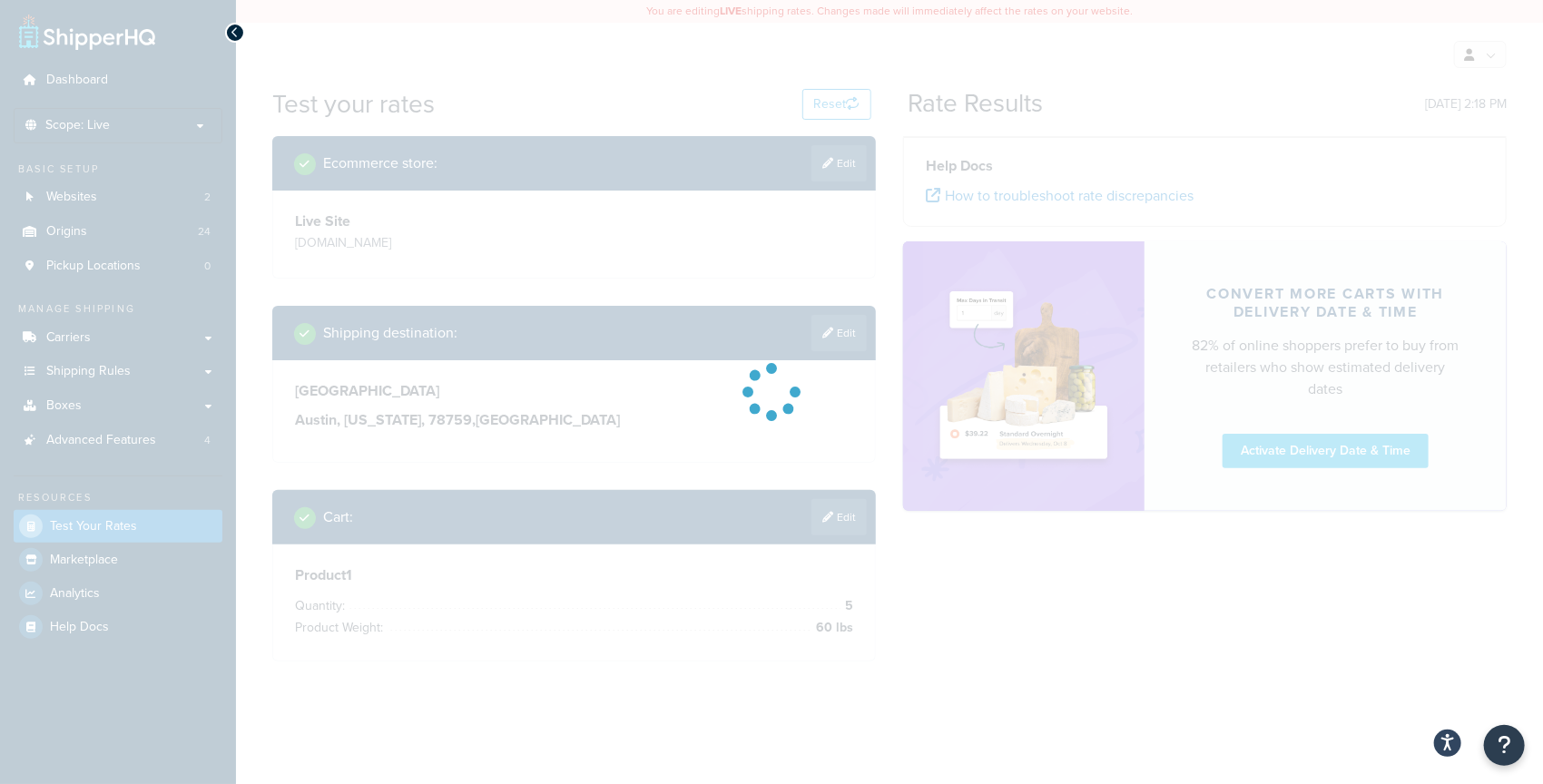 scroll, scrollTop: 0, scrollLeft: 0, axis: both 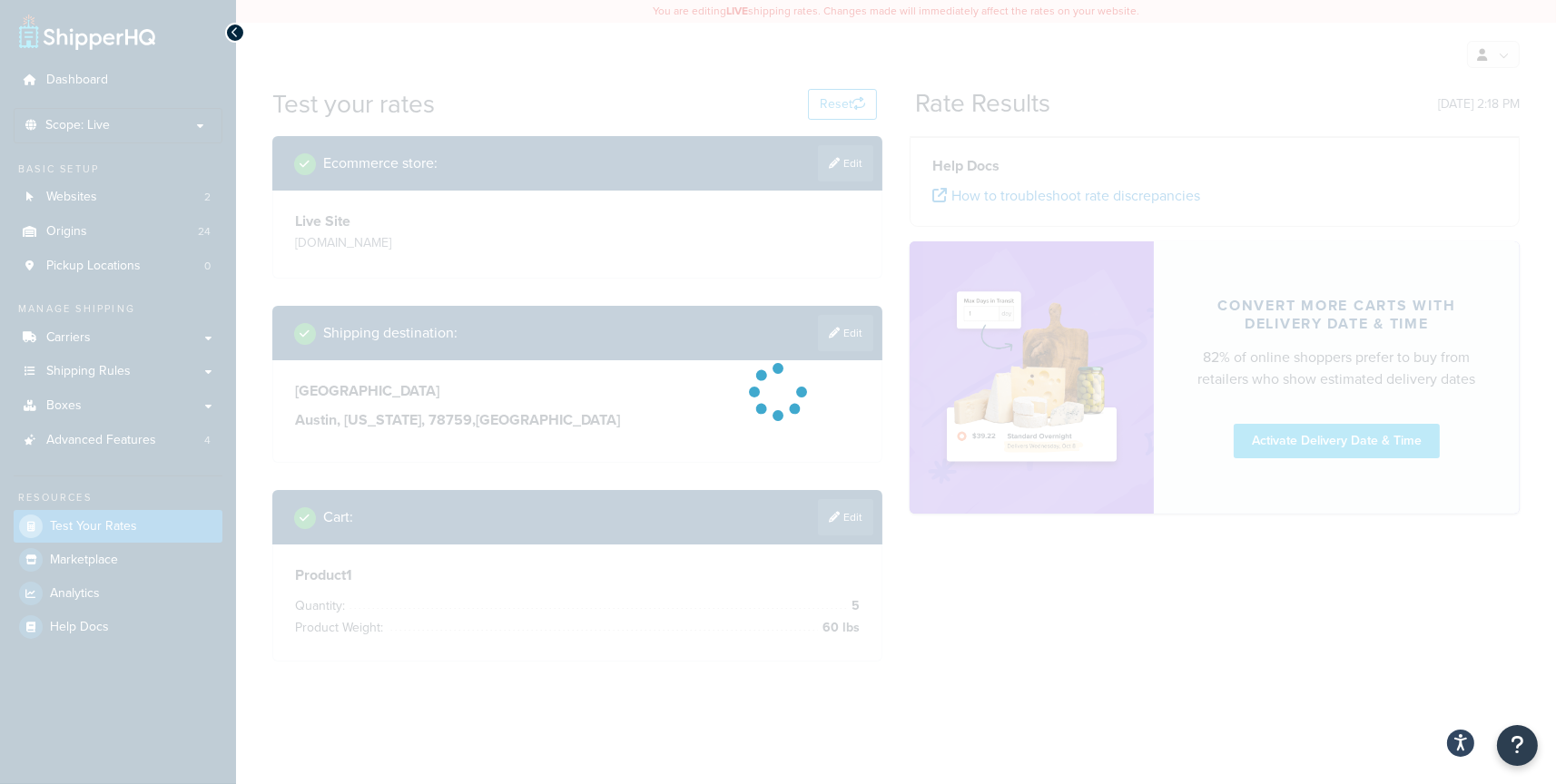 click at bounding box center [778, 392] 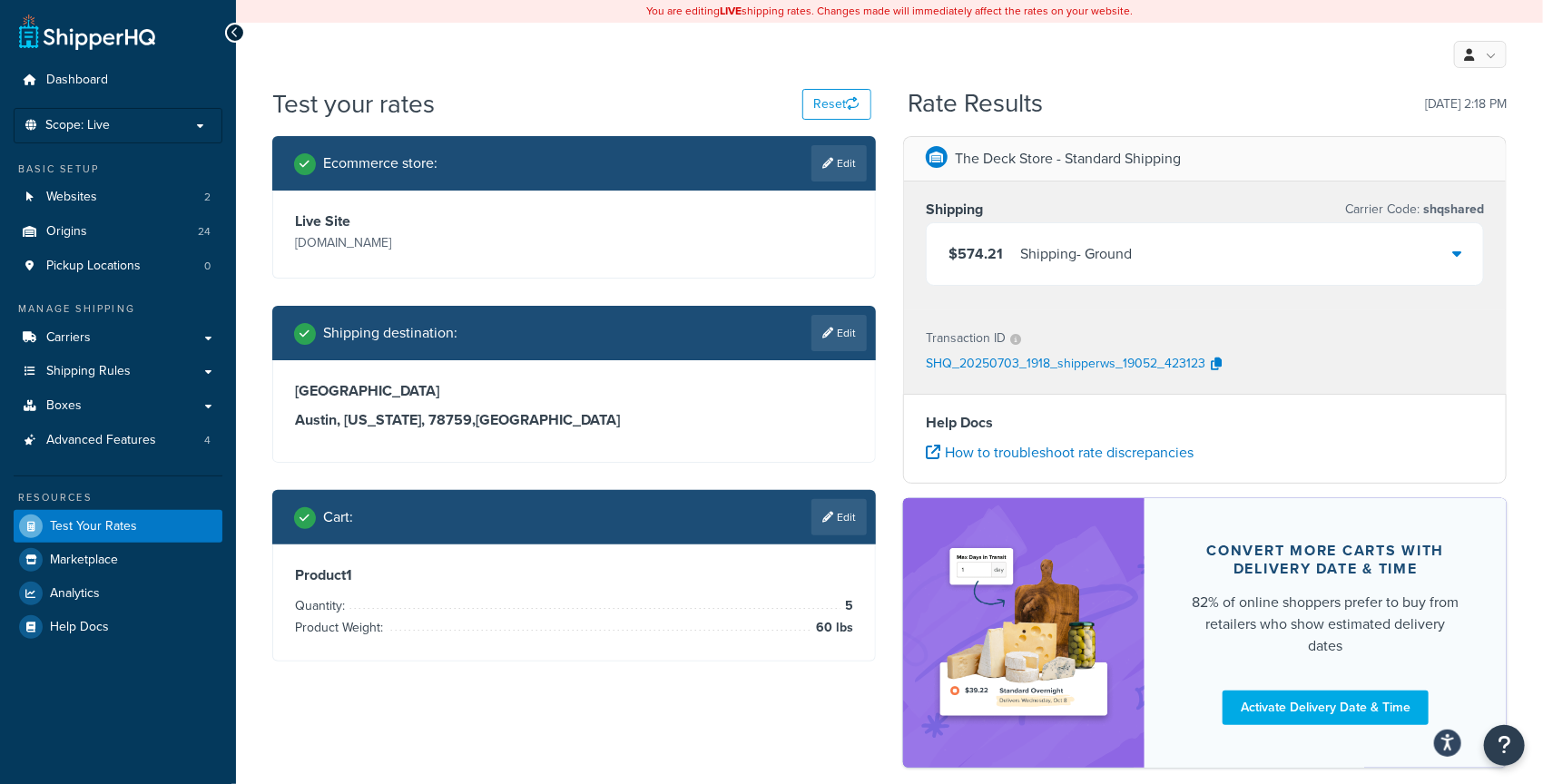 click on "Ecommerce store :  Edit" at bounding box center [574, 163] 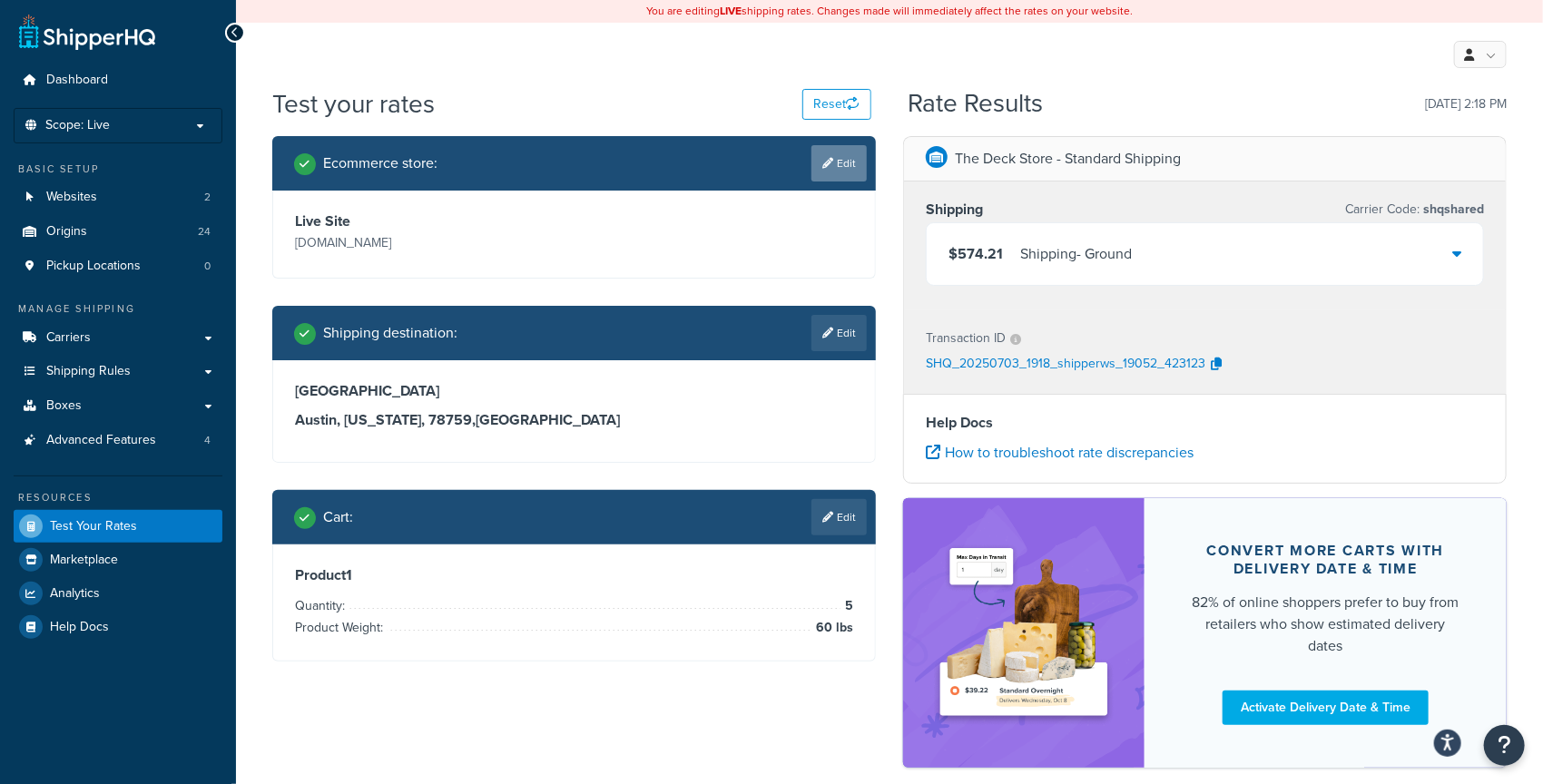 click on "Edit" at bounding box center (839, 163) 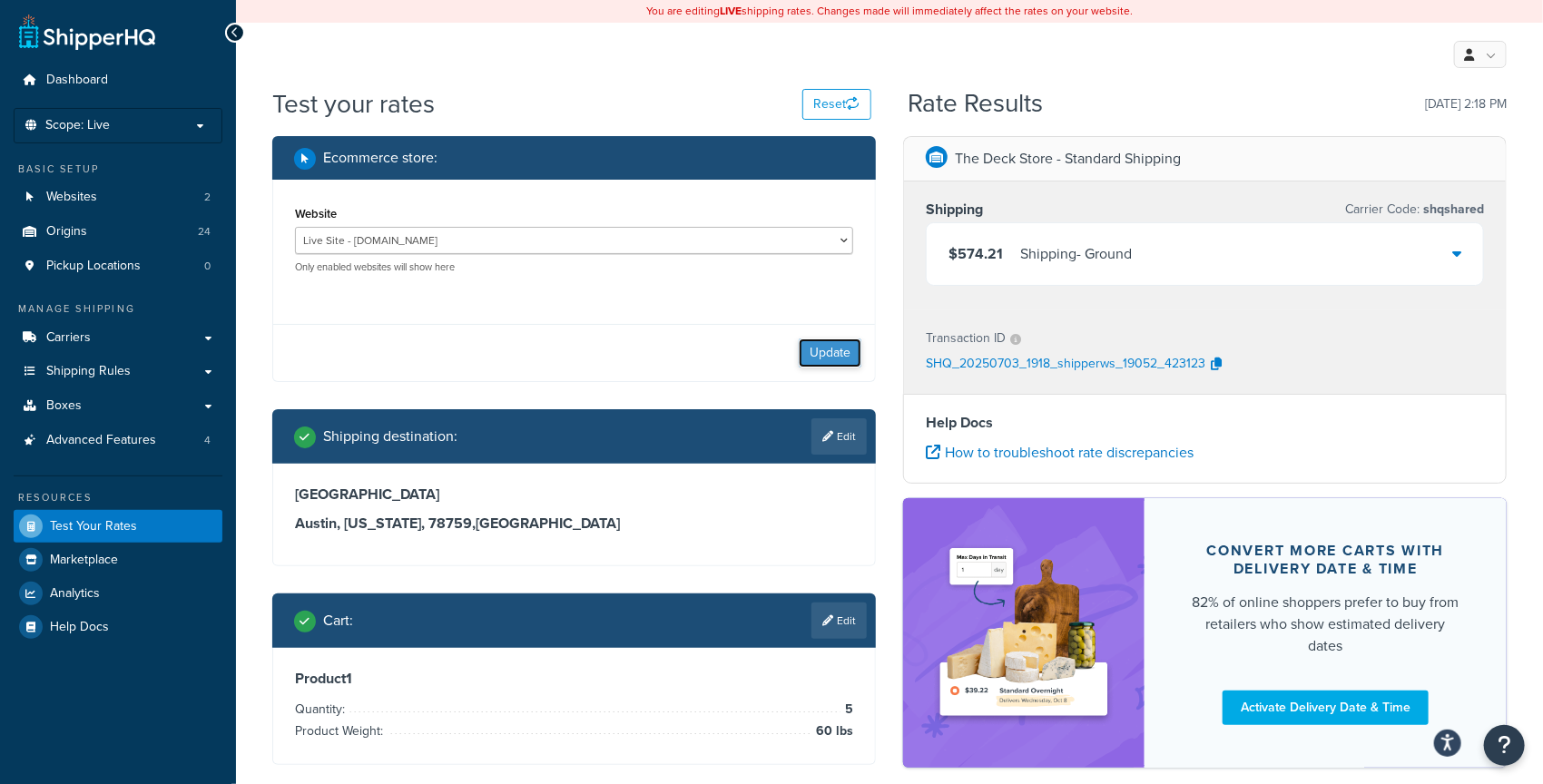 click on "Update" at bounding box center (830, 353) 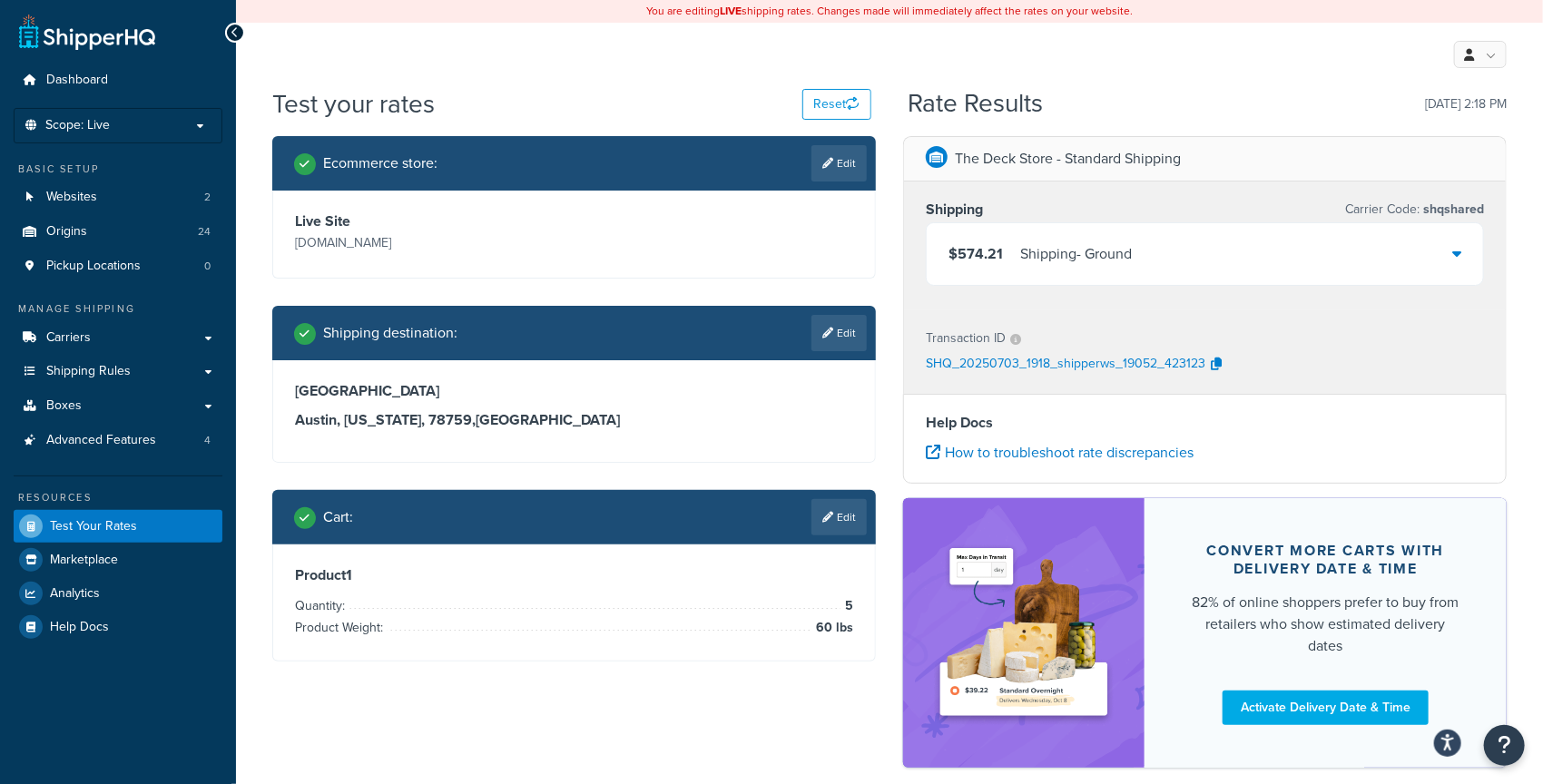 drag, startPoint x: 838, startPoint y: 532, endPoint x: 829, endPoint y: 531, distance: 9.055385 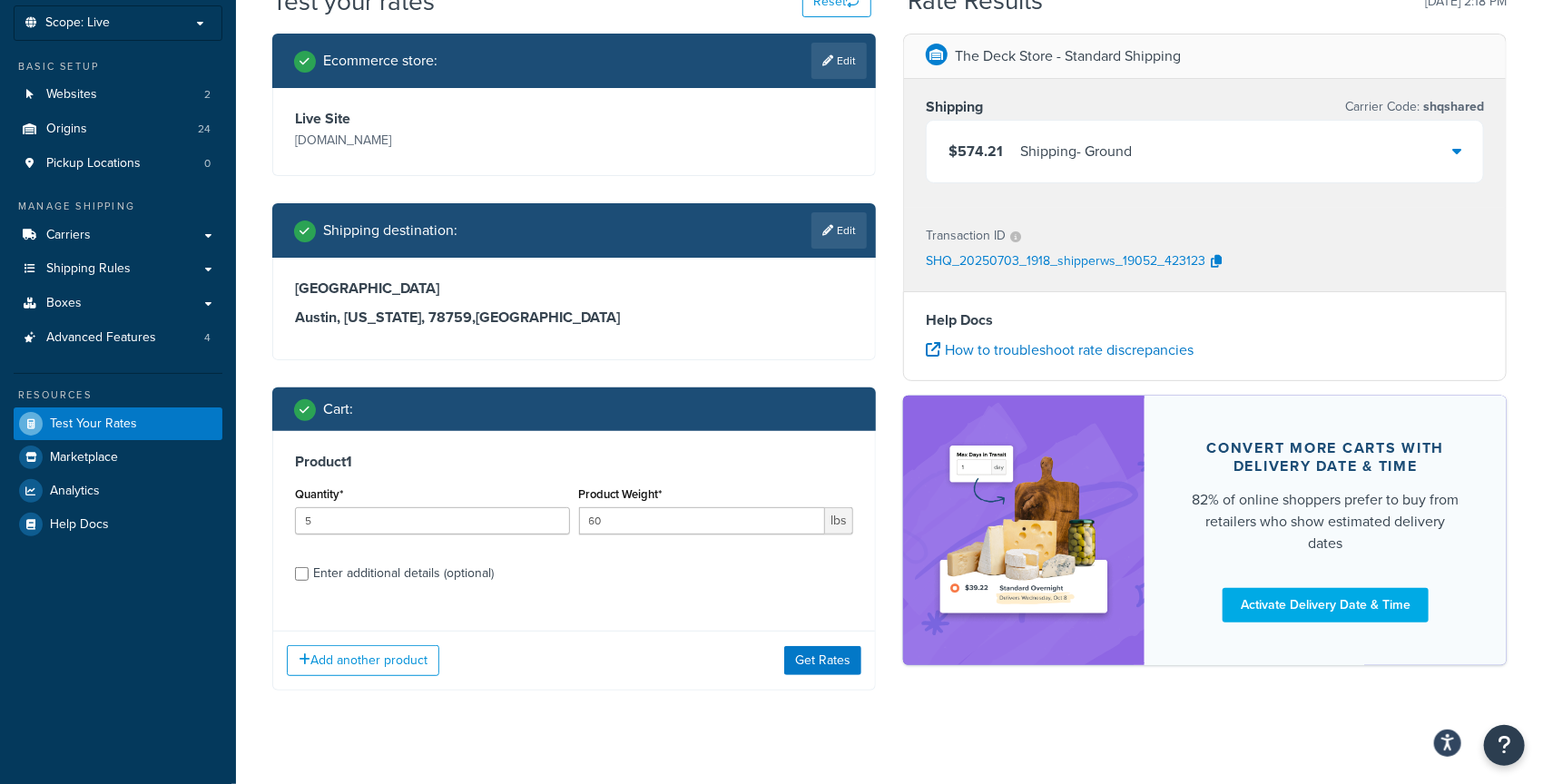 click on "Enter additional details (optional)" at bounding box center (403, 573) 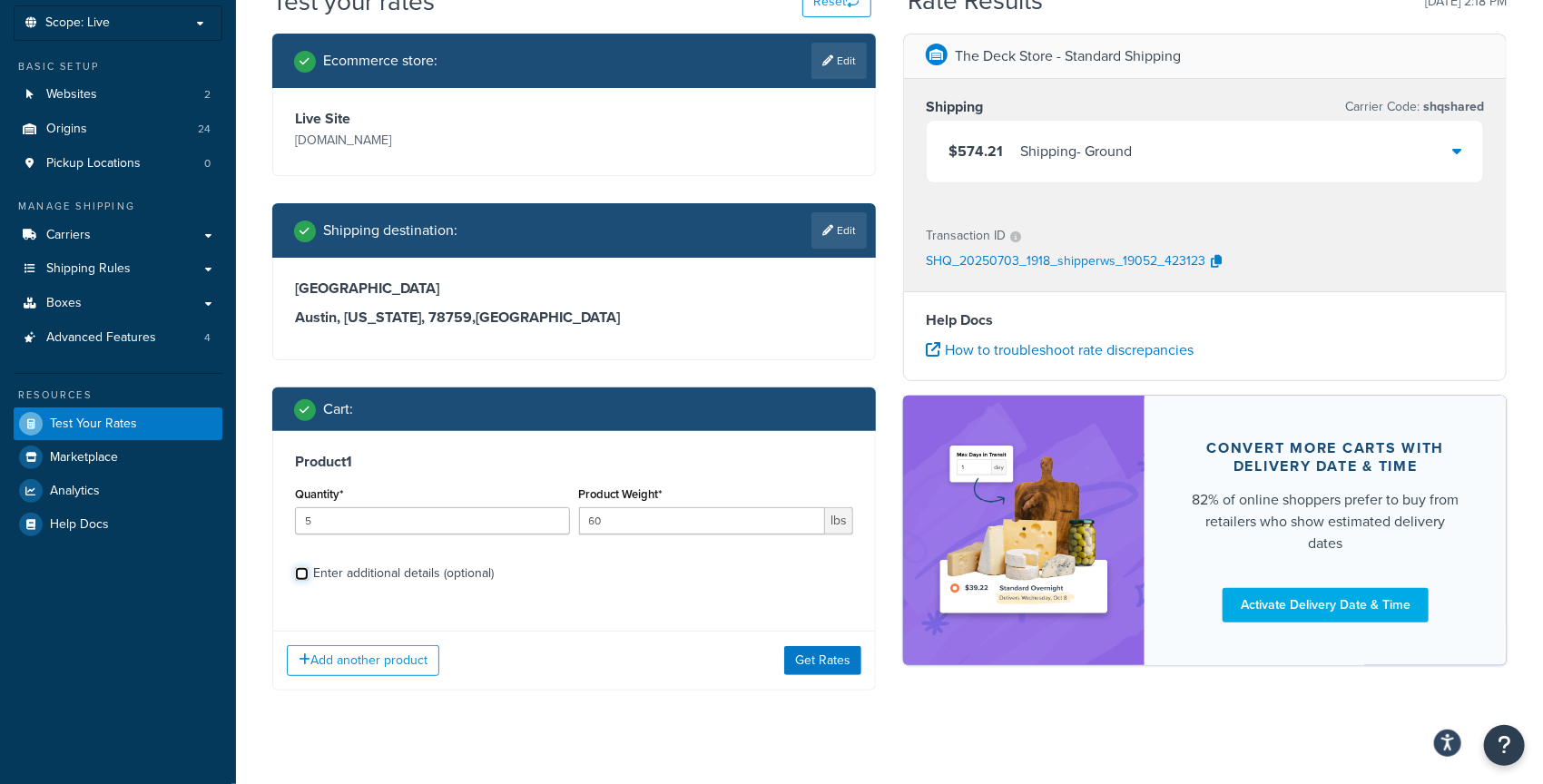 click on "Enter additional details (optional)" at bounding box center (301, 573) 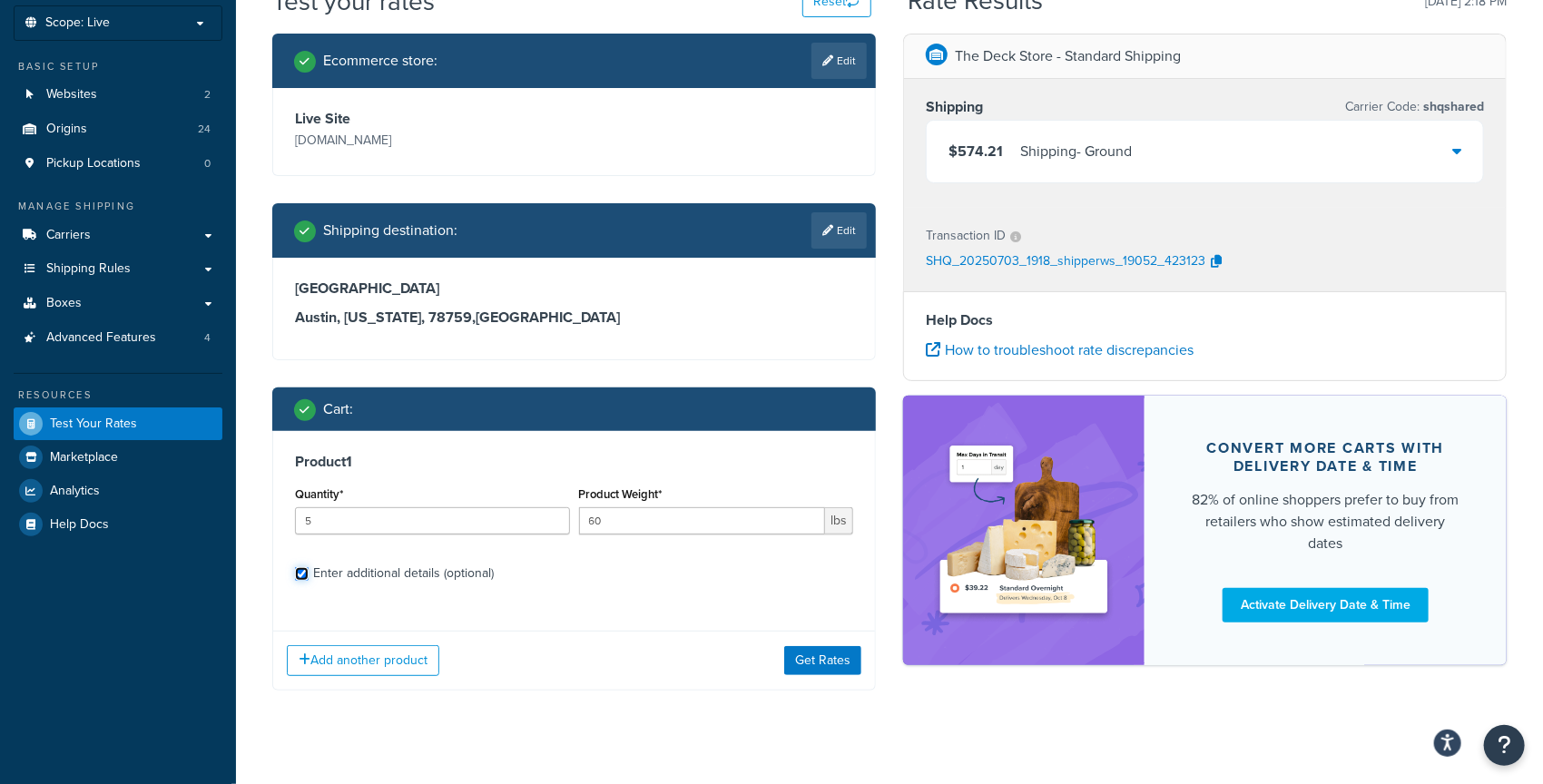 checkbox on "true" 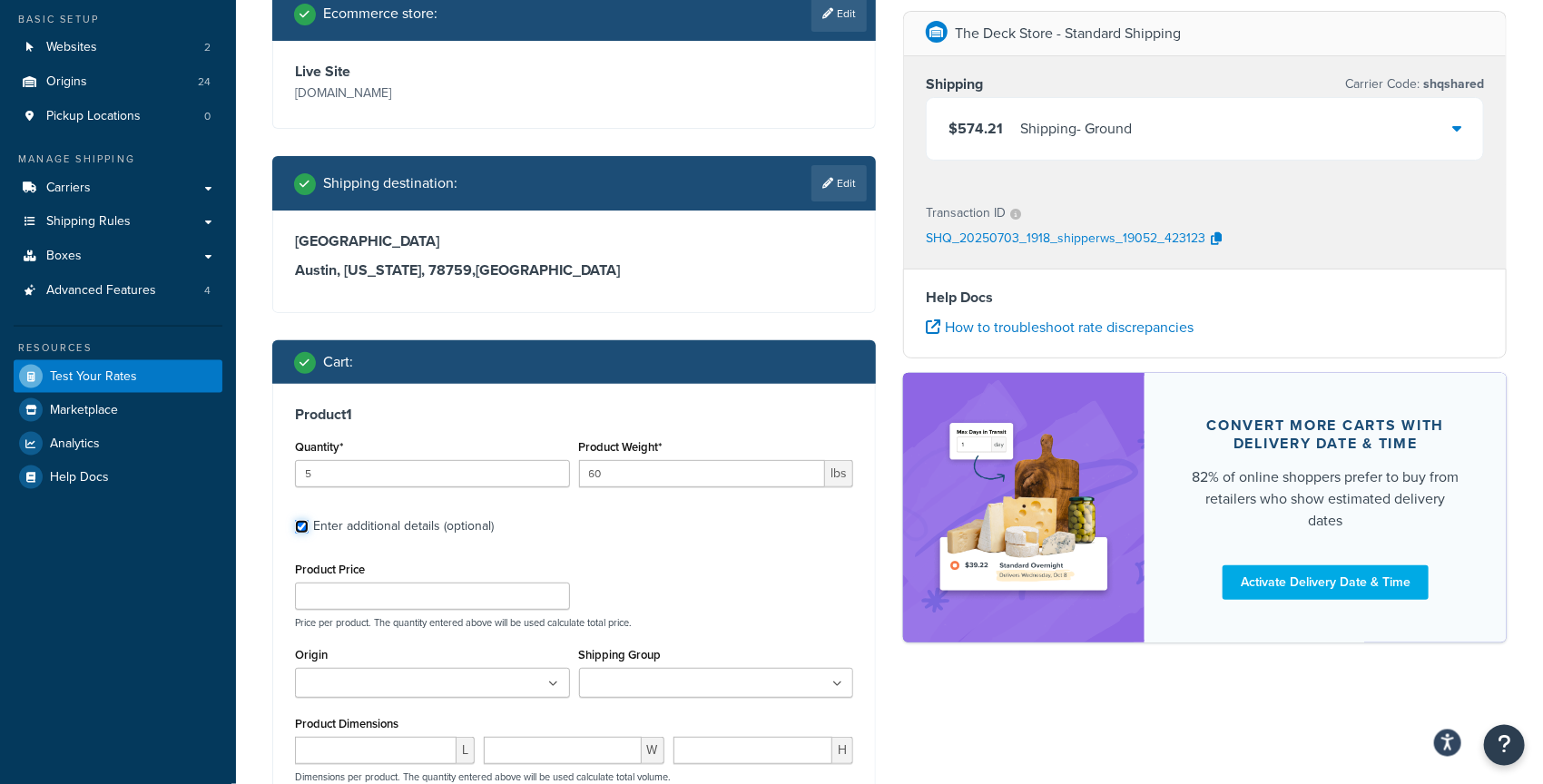 scroll, scrollTop: 163, scrollLeft: 0, axis: vertical 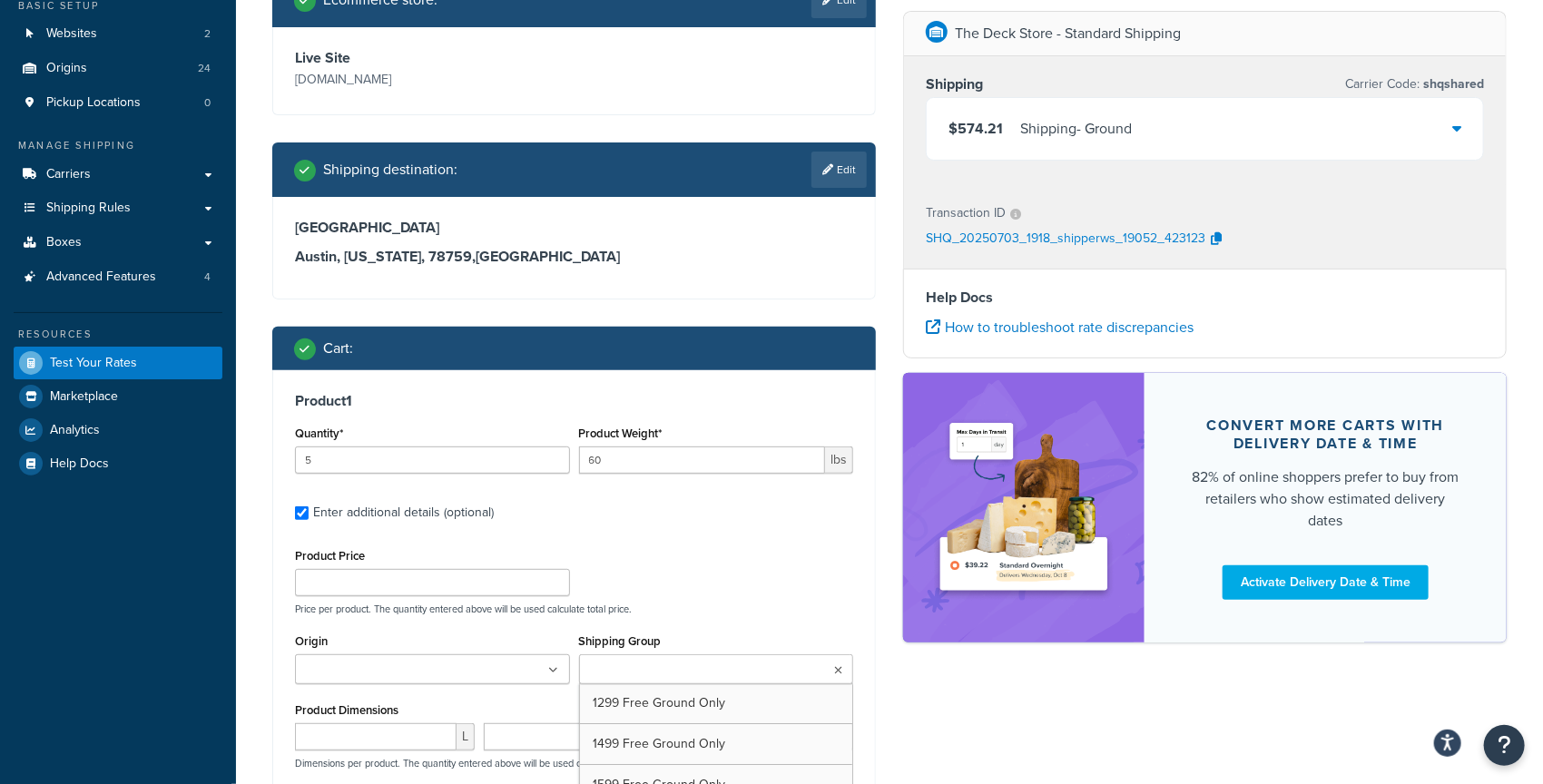 click on "Shipping Group" at bounding box center (664, 671) 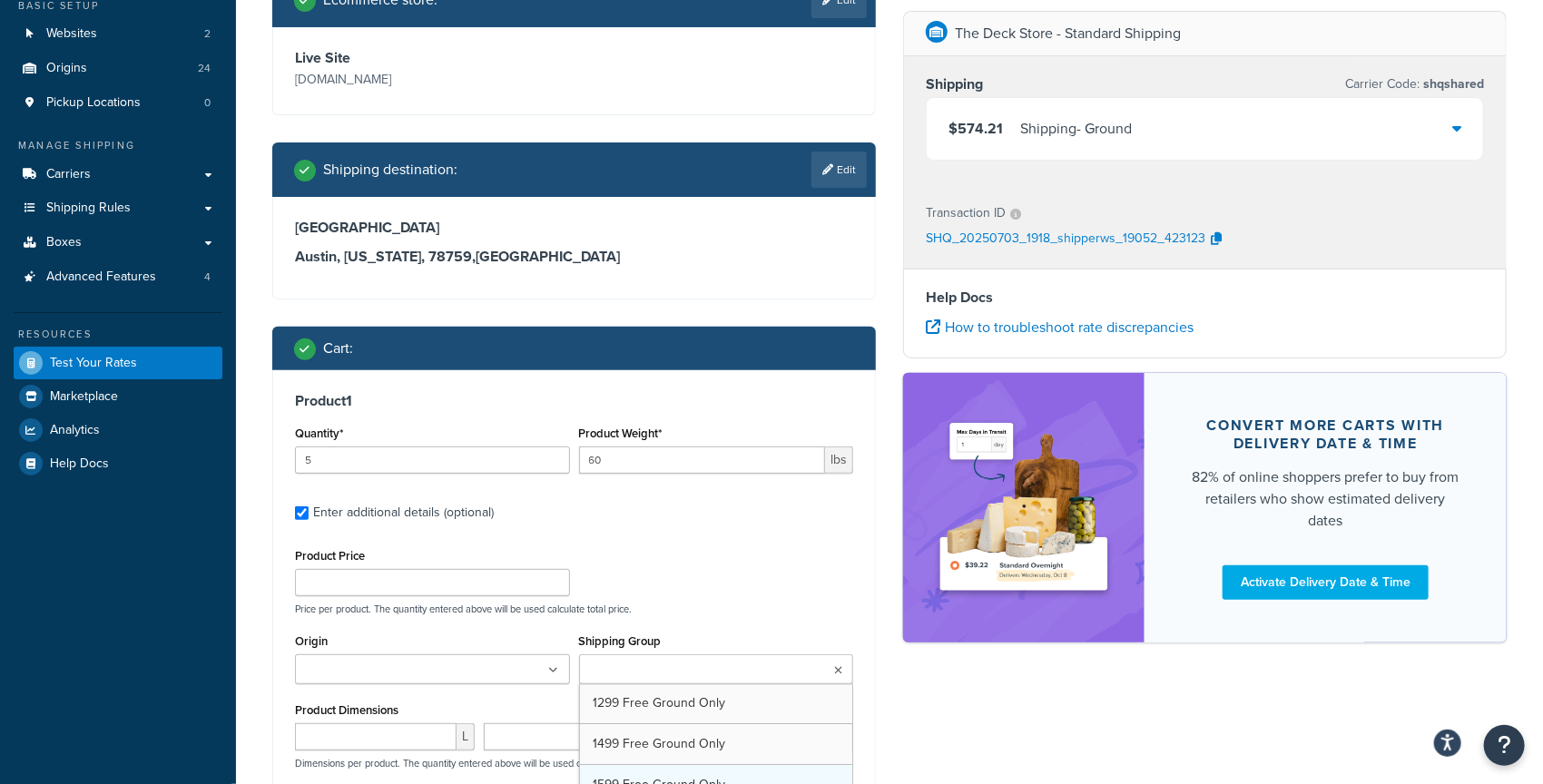 scroll, scrollTop: 369, scrollLeft: 0, axis: vertical 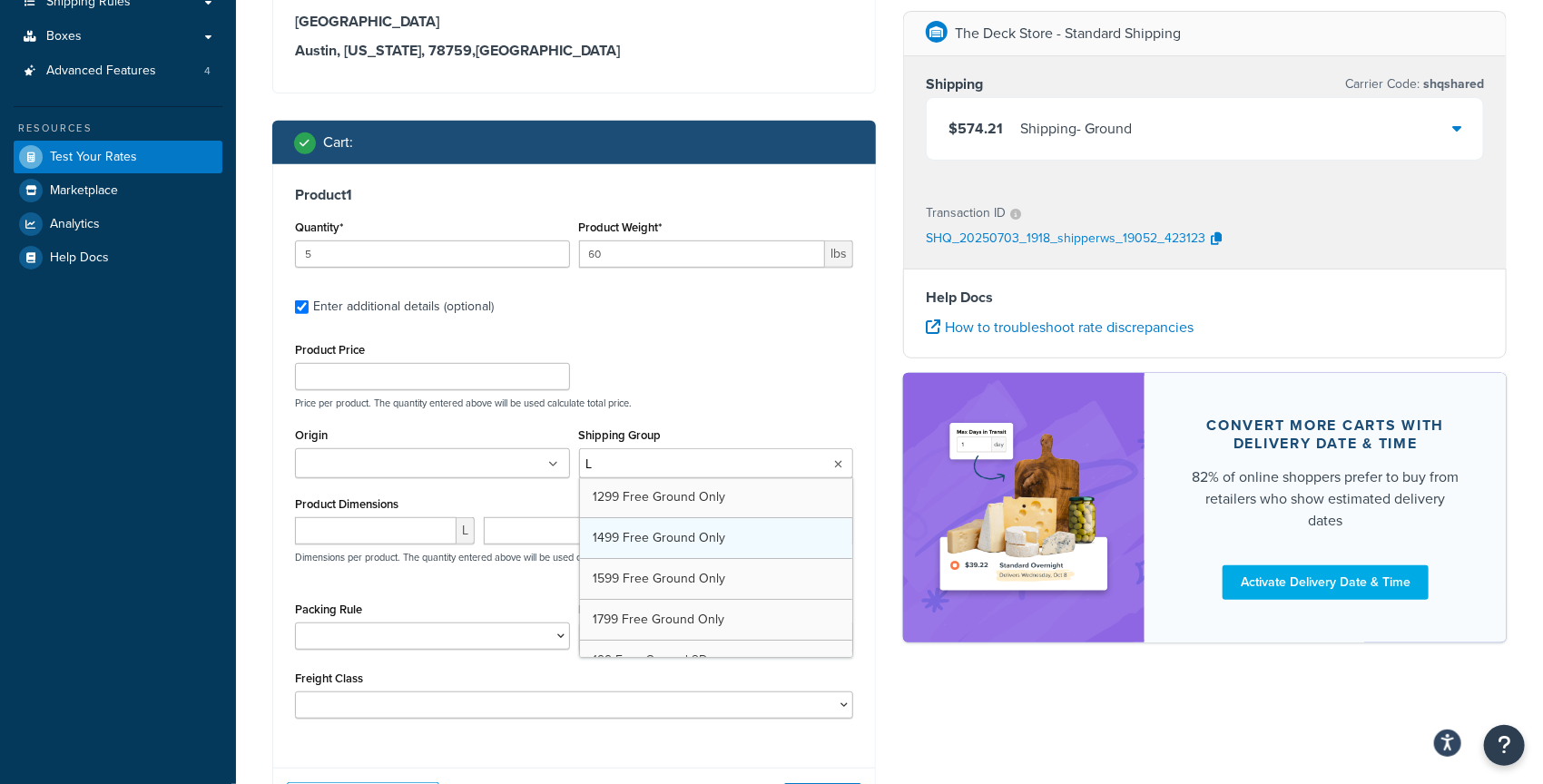 type on "LT" 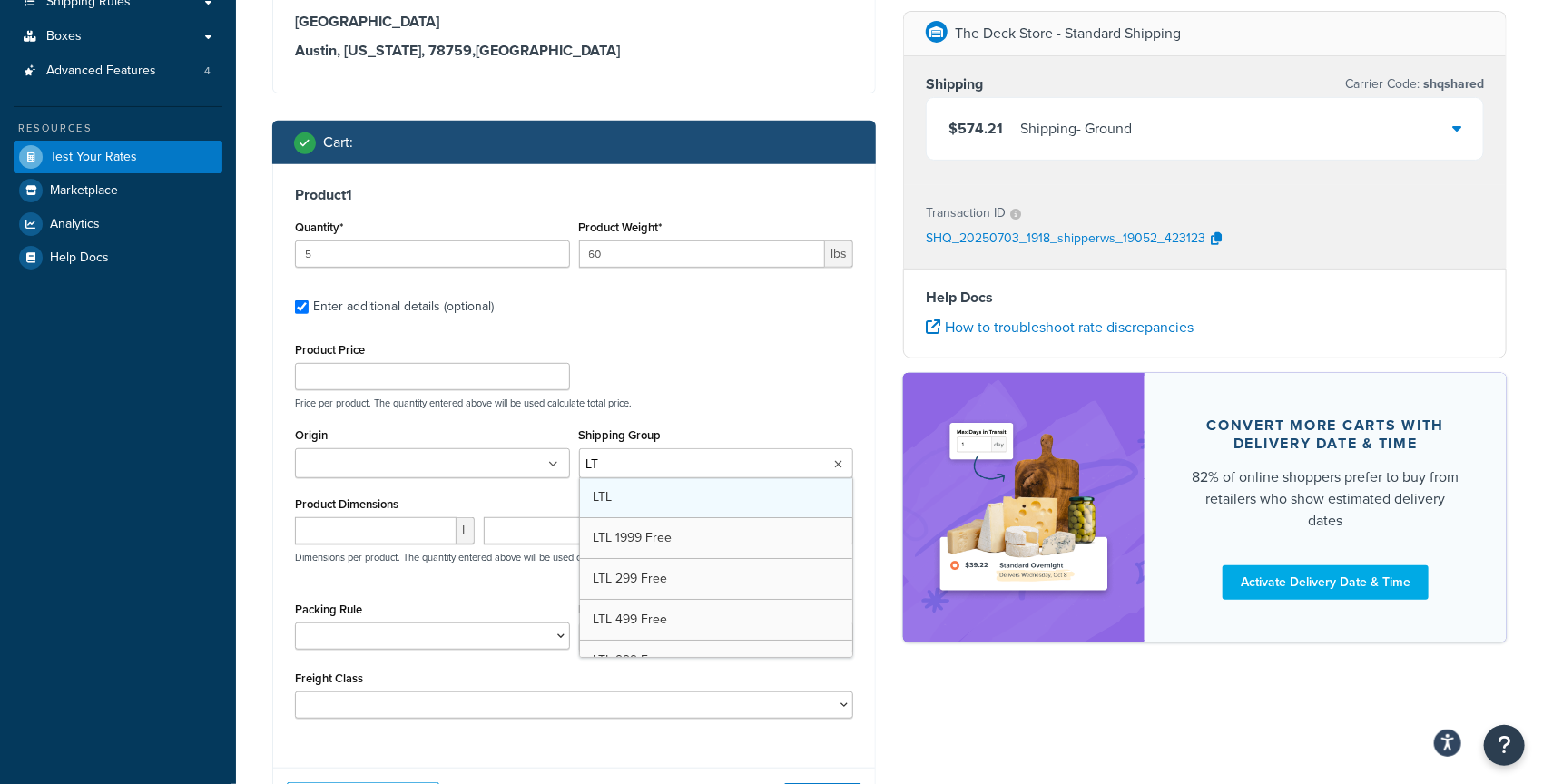 type 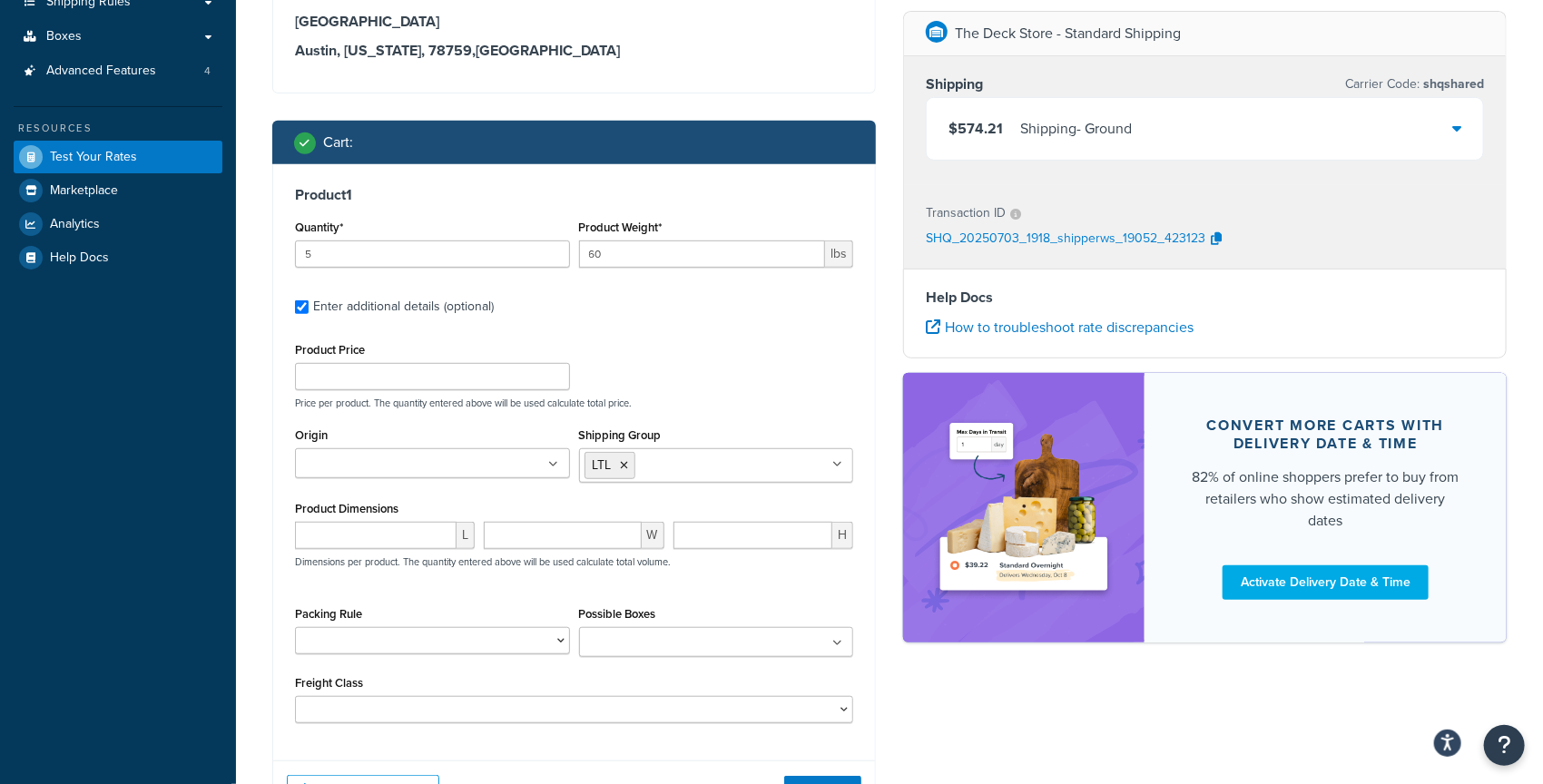 click on "Price per product. The quantity entered above will be used calculate total price." at bounding box center (574, 403) 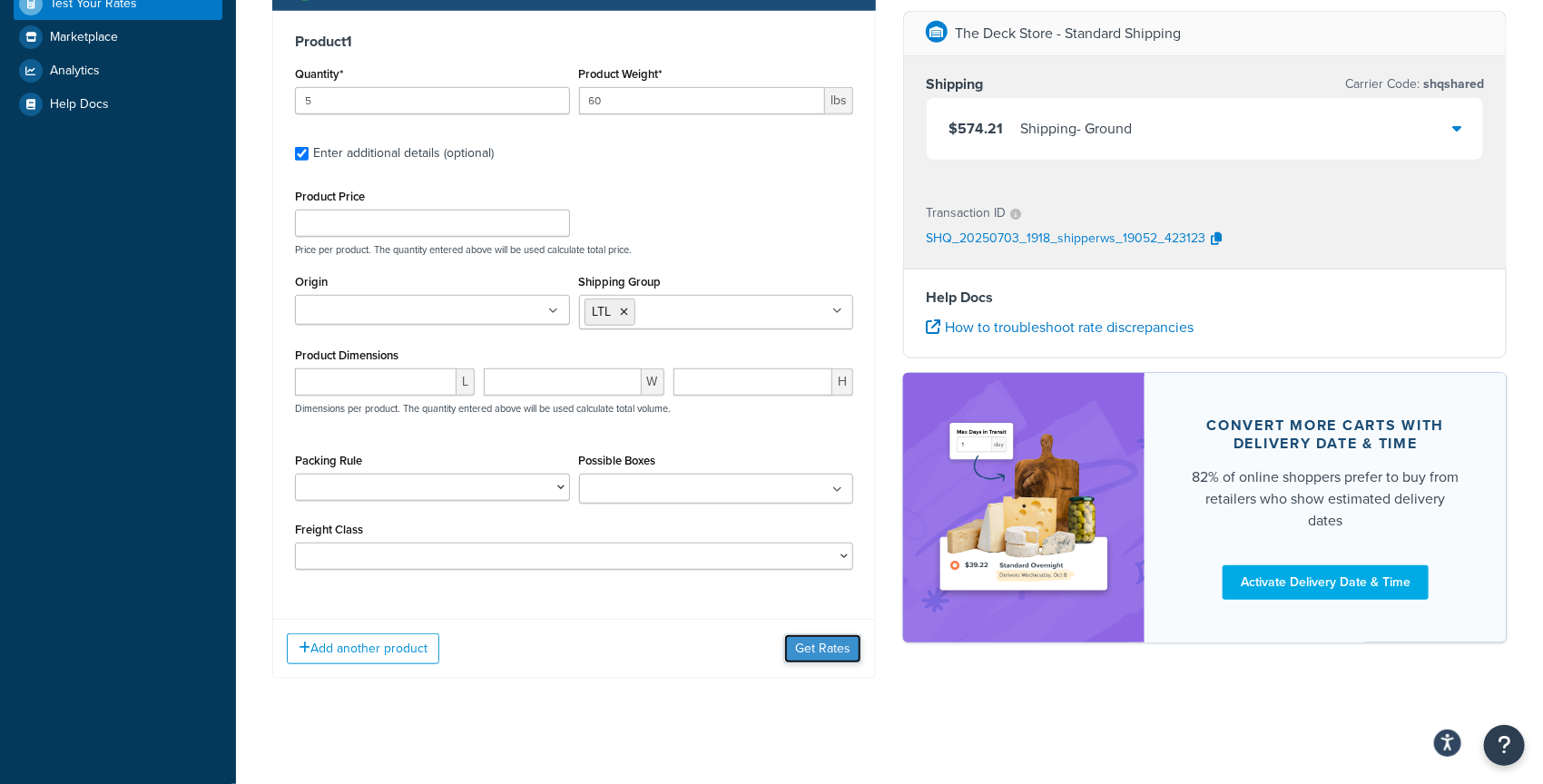 click on "Get Rates" at bounding box center (822, 649) 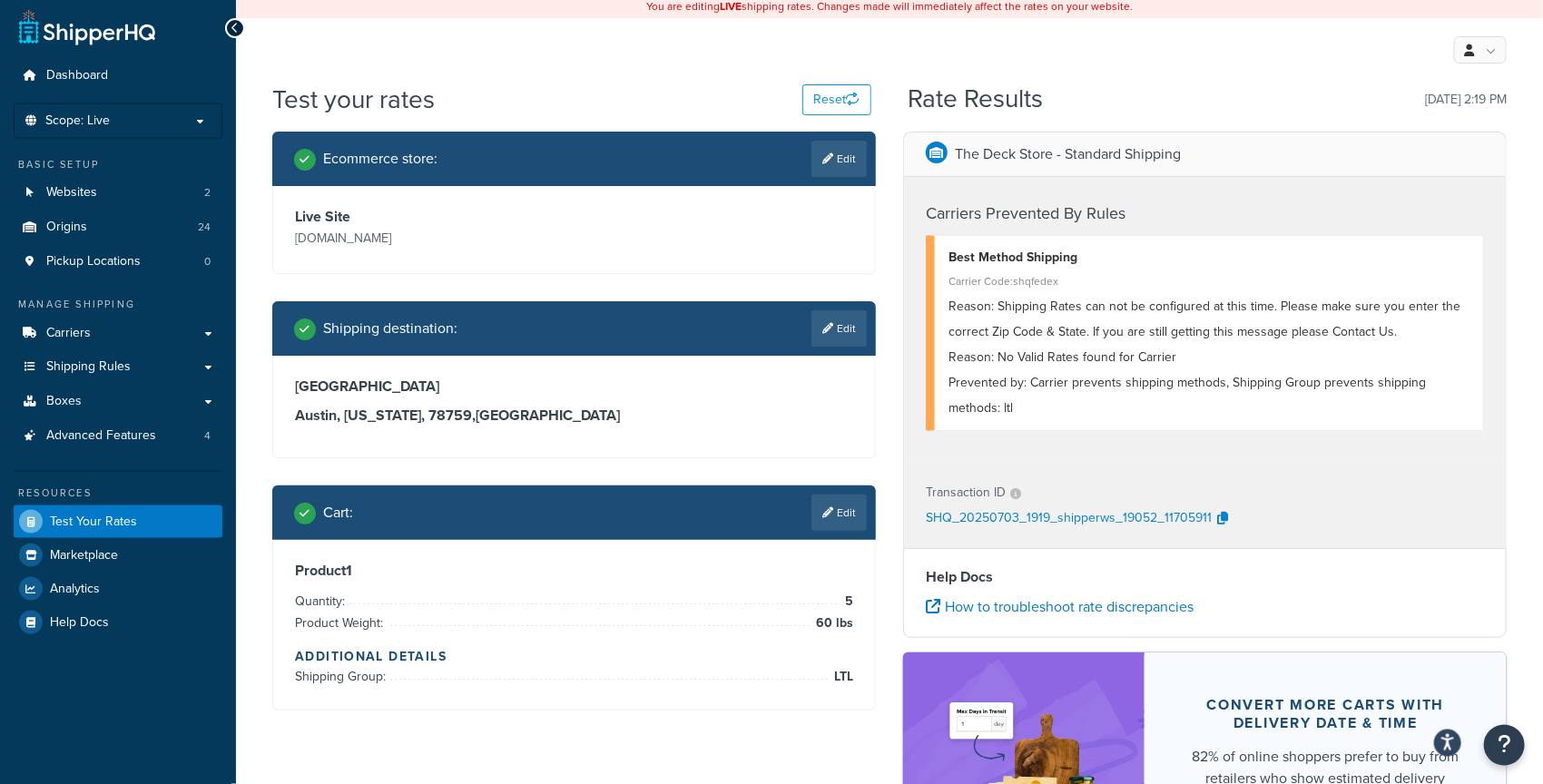 scroll, scrollTop: 0, scrollLeft: 0, axis: both 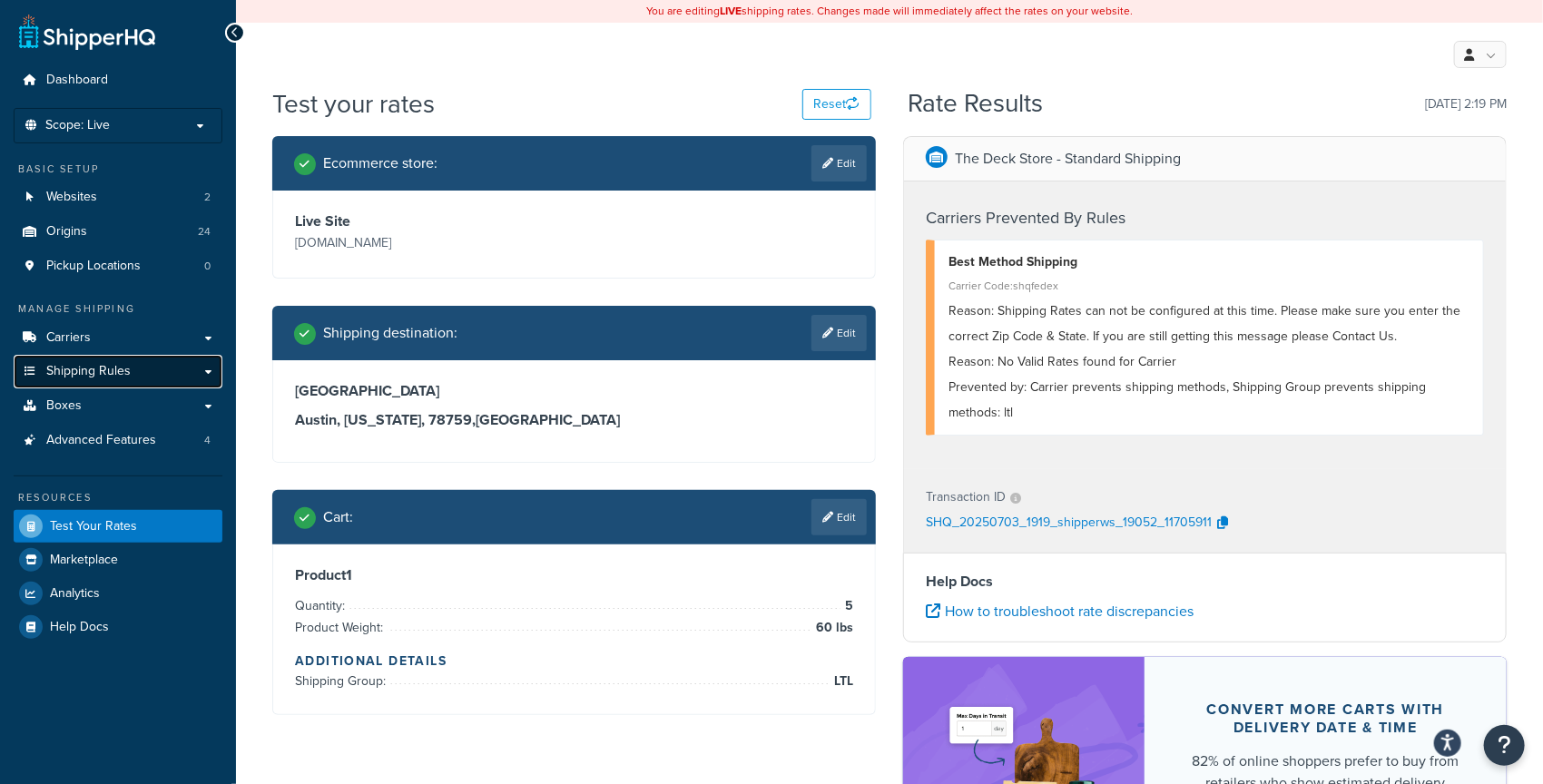 click on "Shipping Rules" at bounding box center [118, 371] 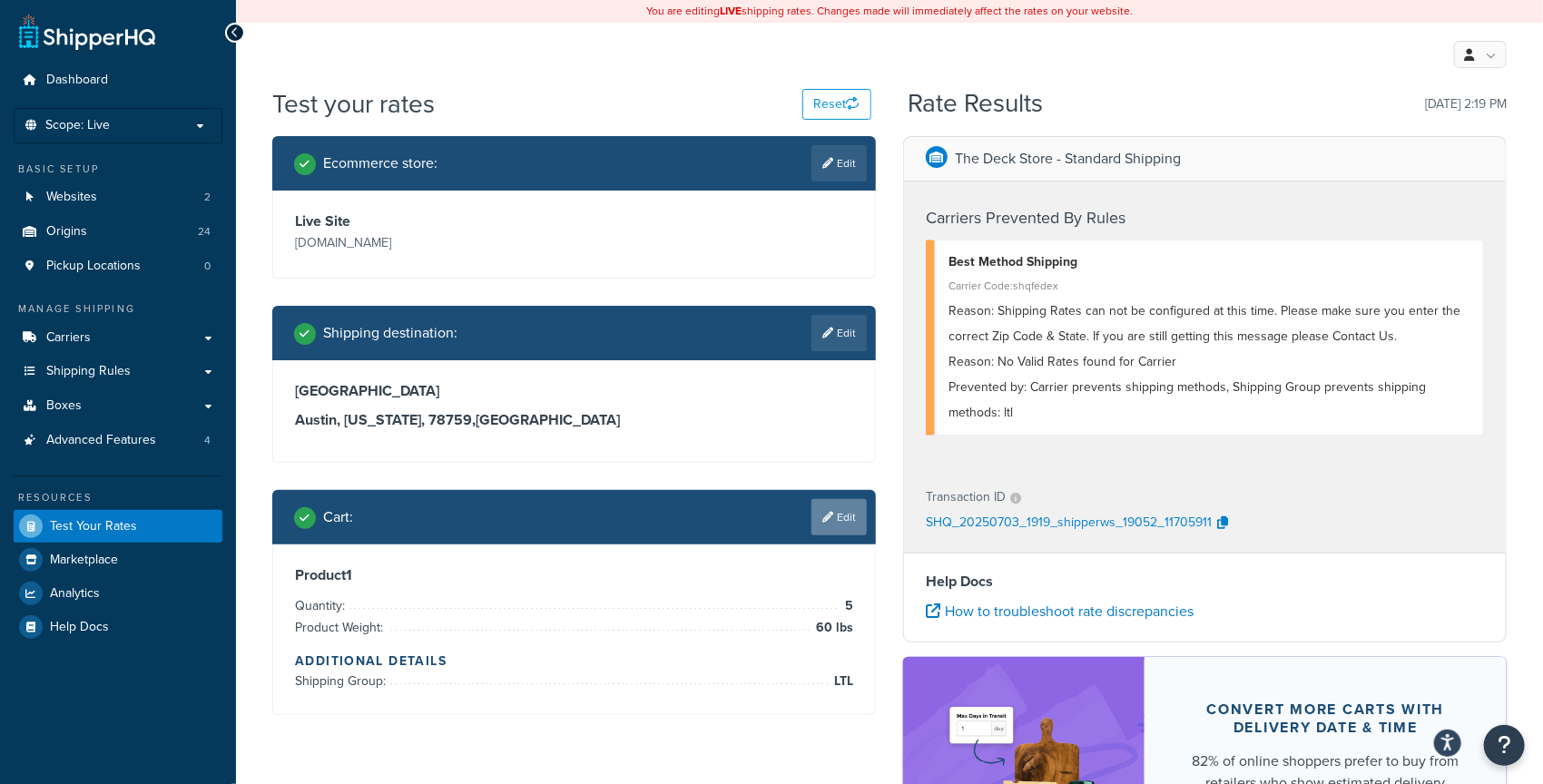 click on "Edit" at bounding box center (839, 517) 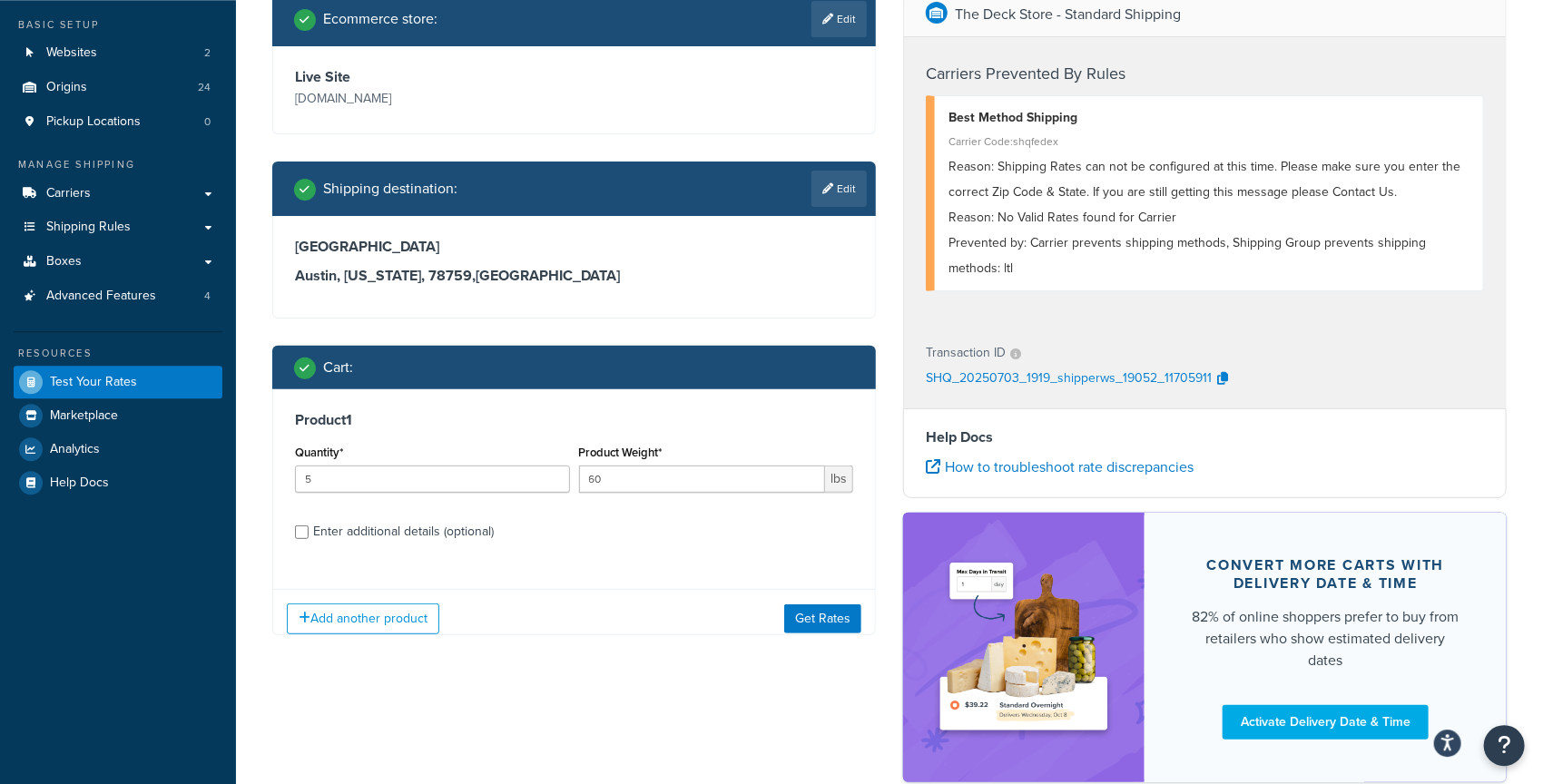 scroll, scrollTop: 250, scrollLeft: 0, axis: vertical 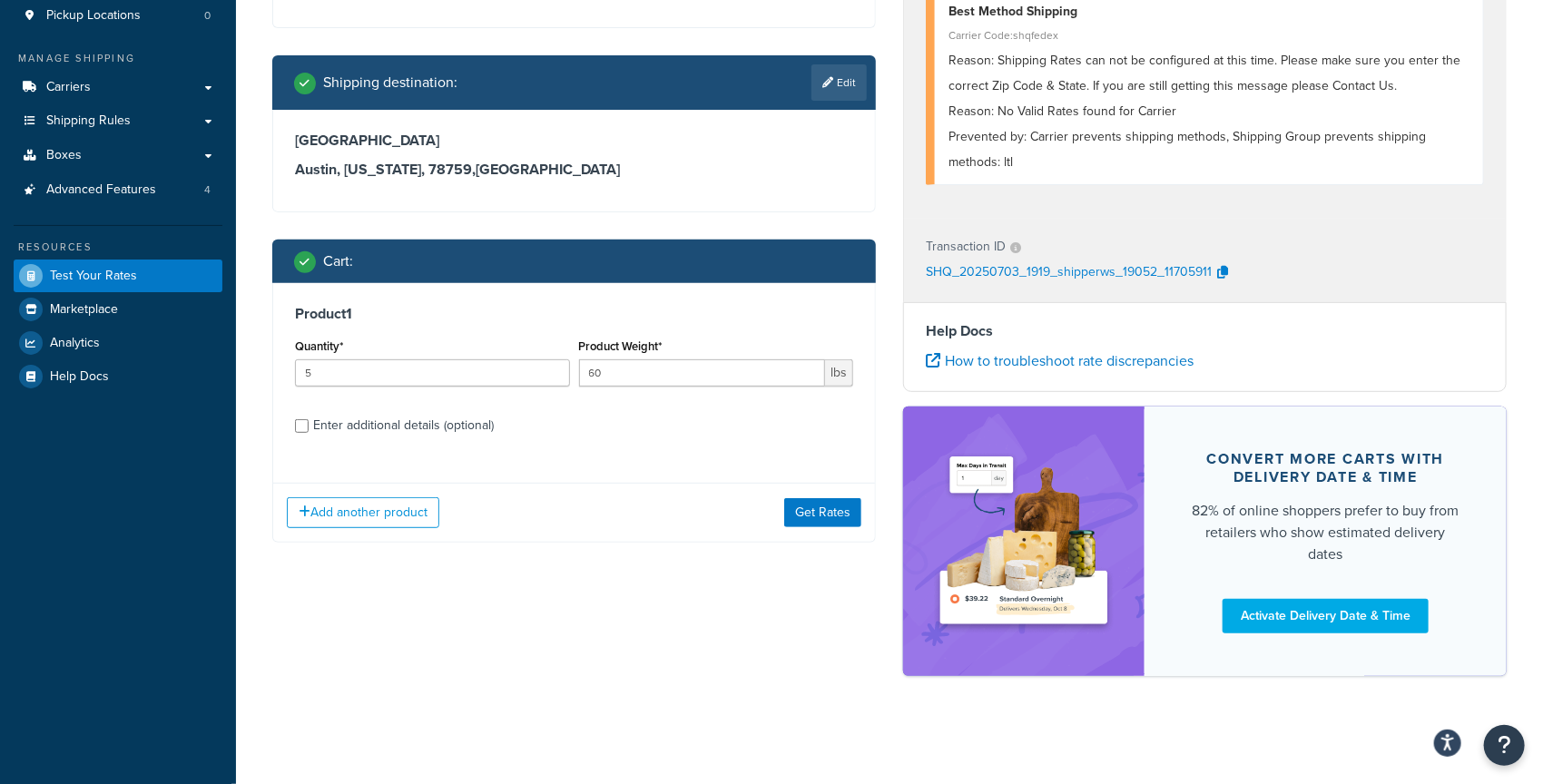 click on "Enter additional details (optional)" at bounding box center [403, 426] 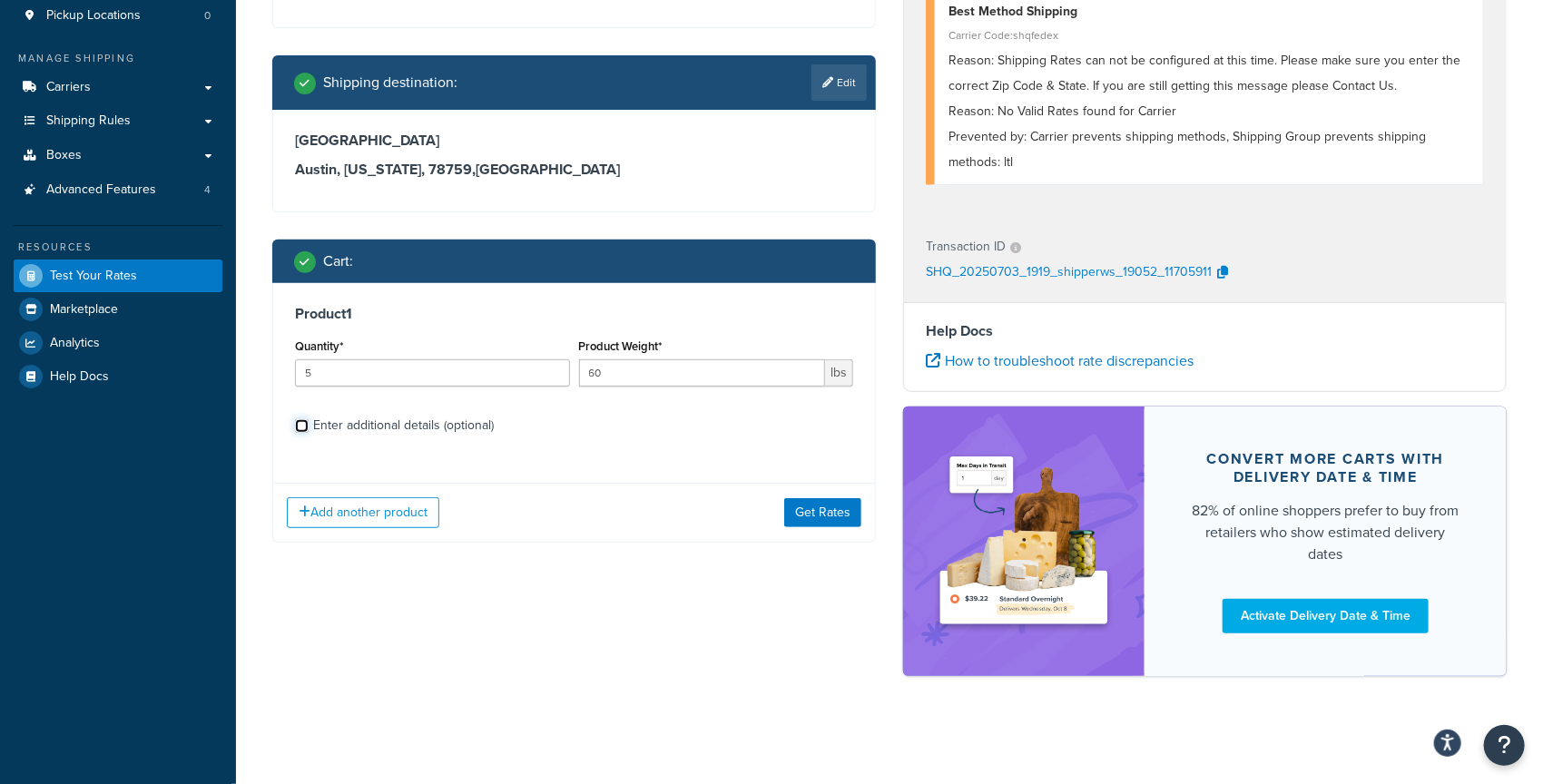click on "Enter additional details (optional)" at bounding box center (301, 426) 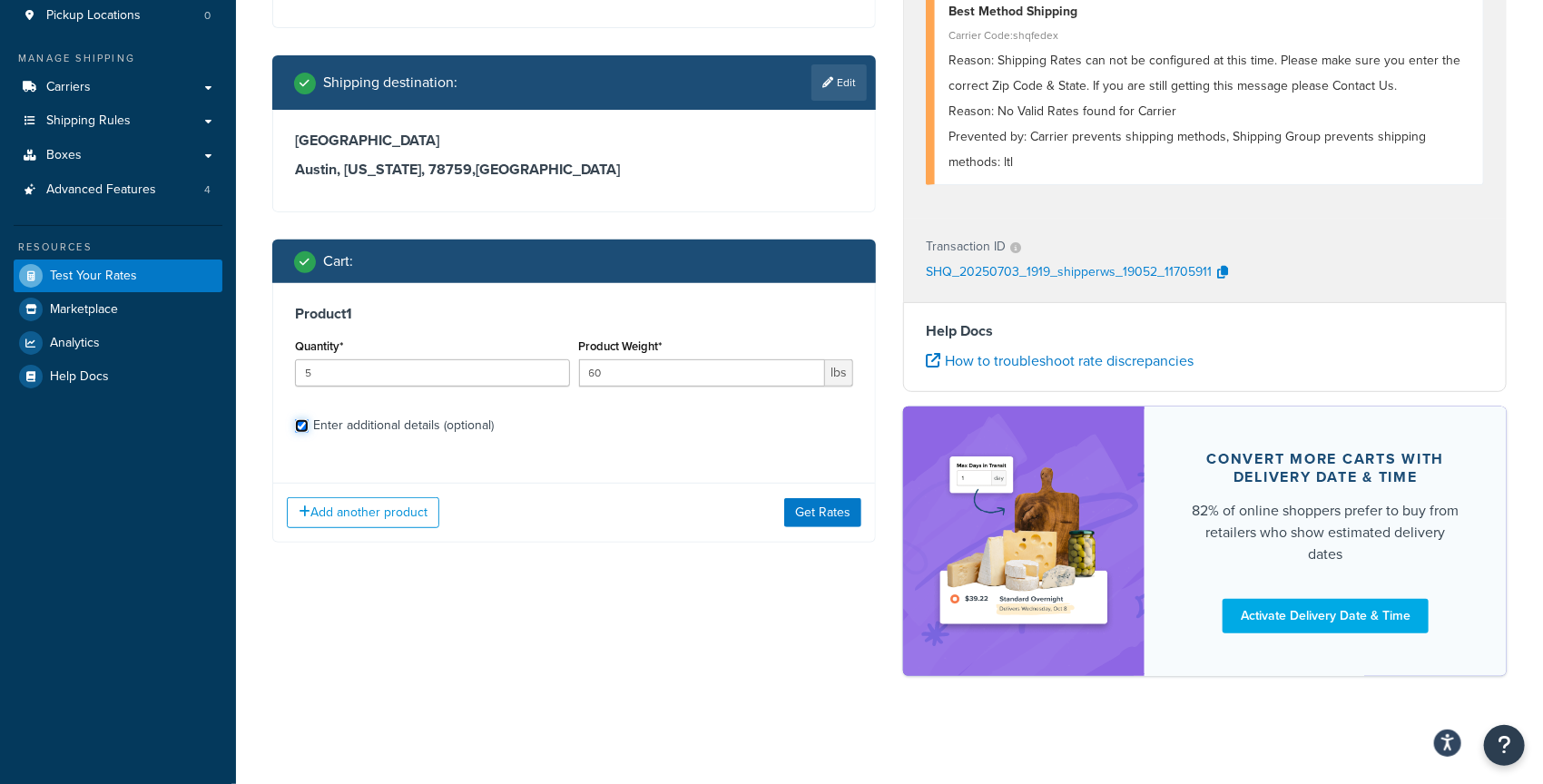 checkbox on "true" 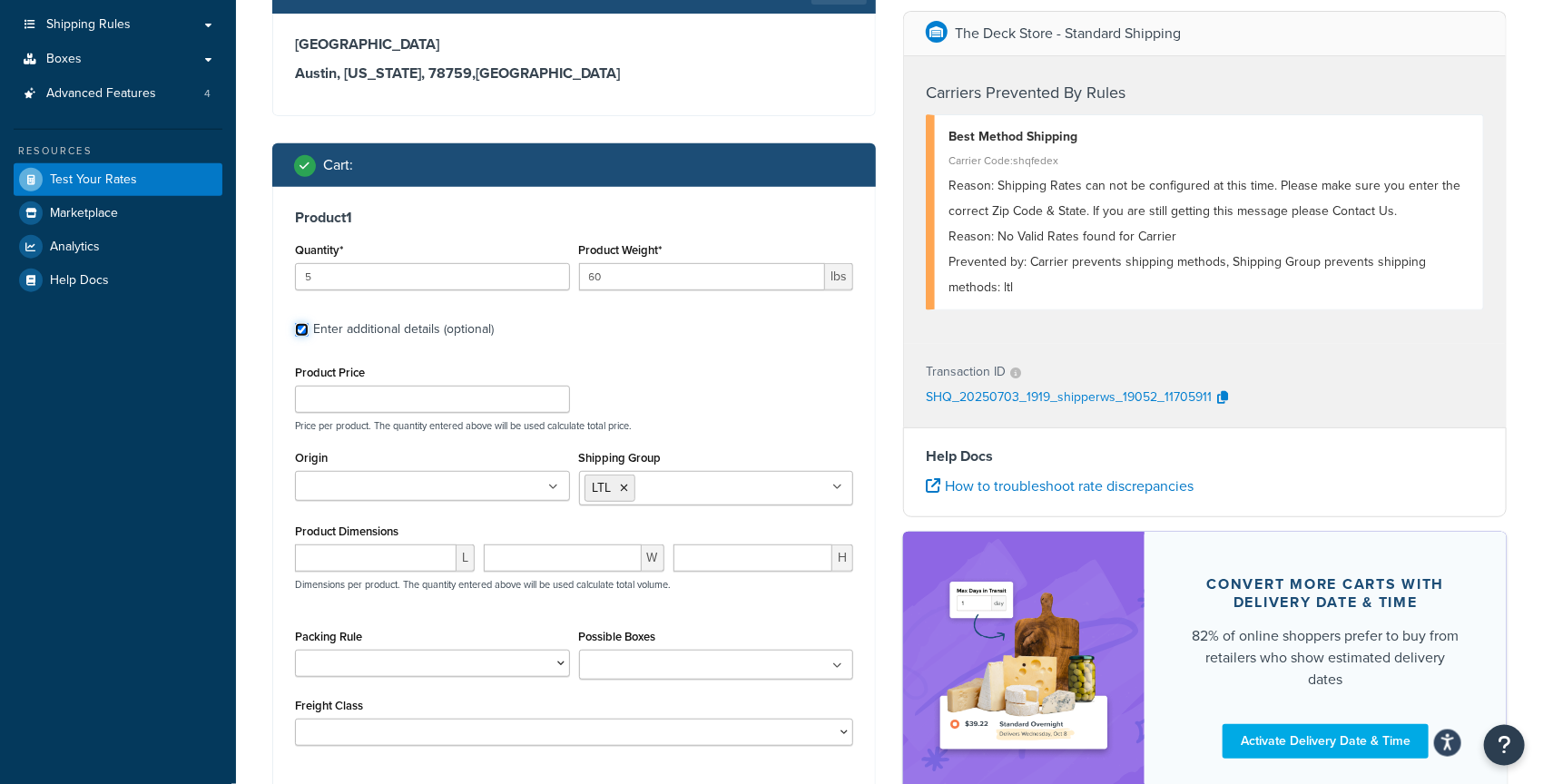 scroll, scrollTop: 348, scrollLeft: 0, axis: vertical 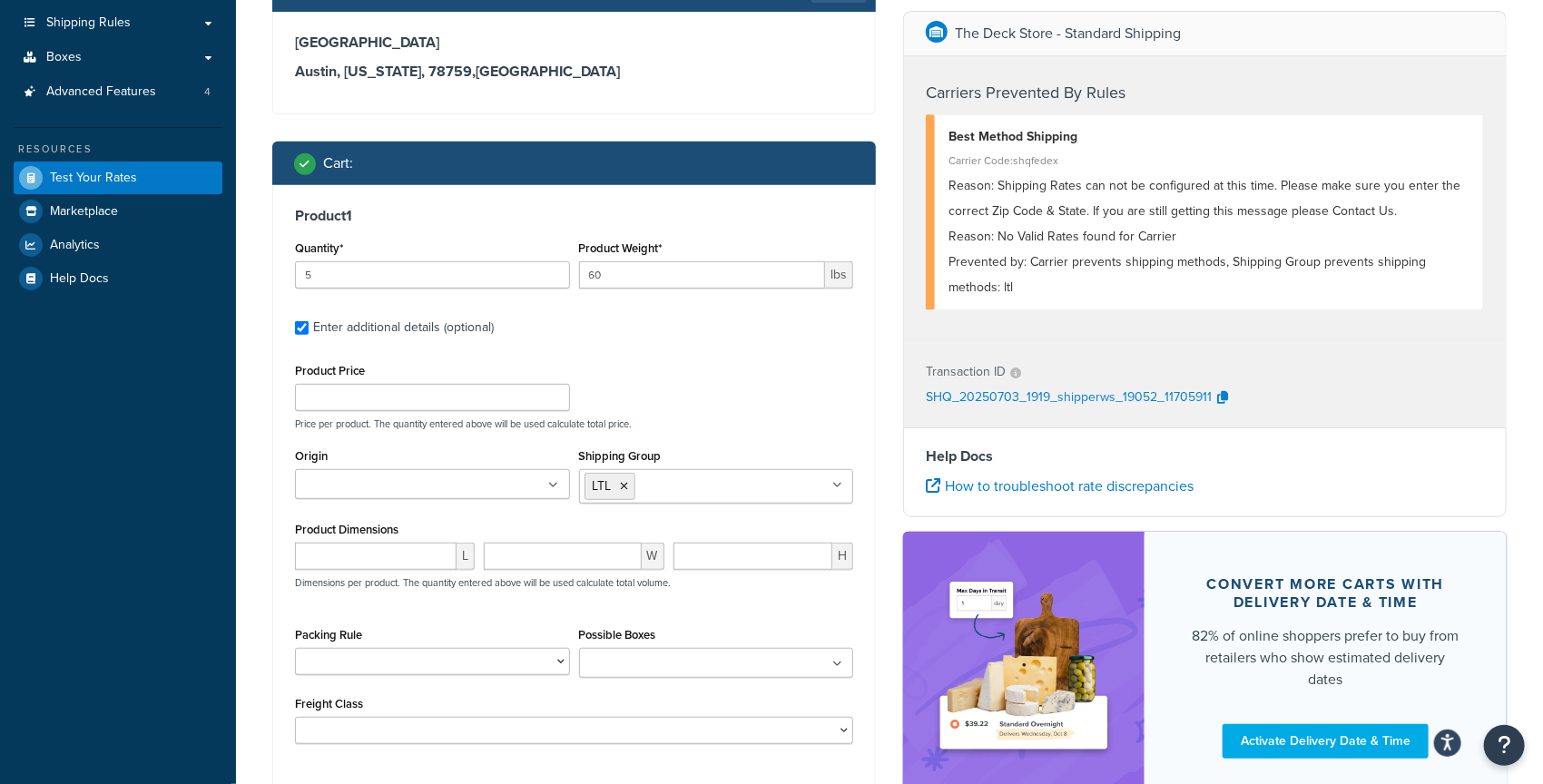 click on "Origin" at bounding box center [380, 485] 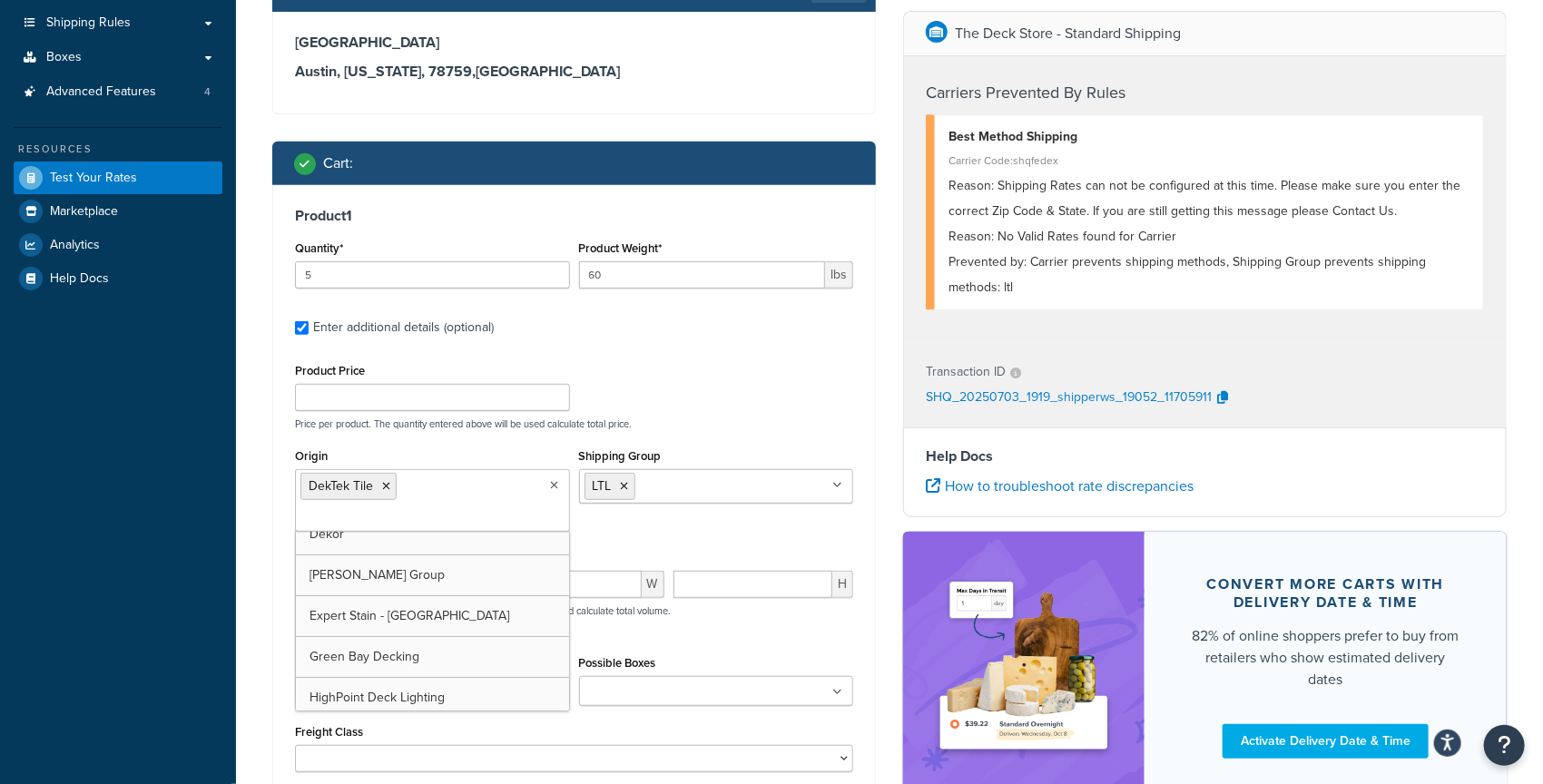 scroll, scrollTop: 180, scrollLeft: 0, axis: vertical 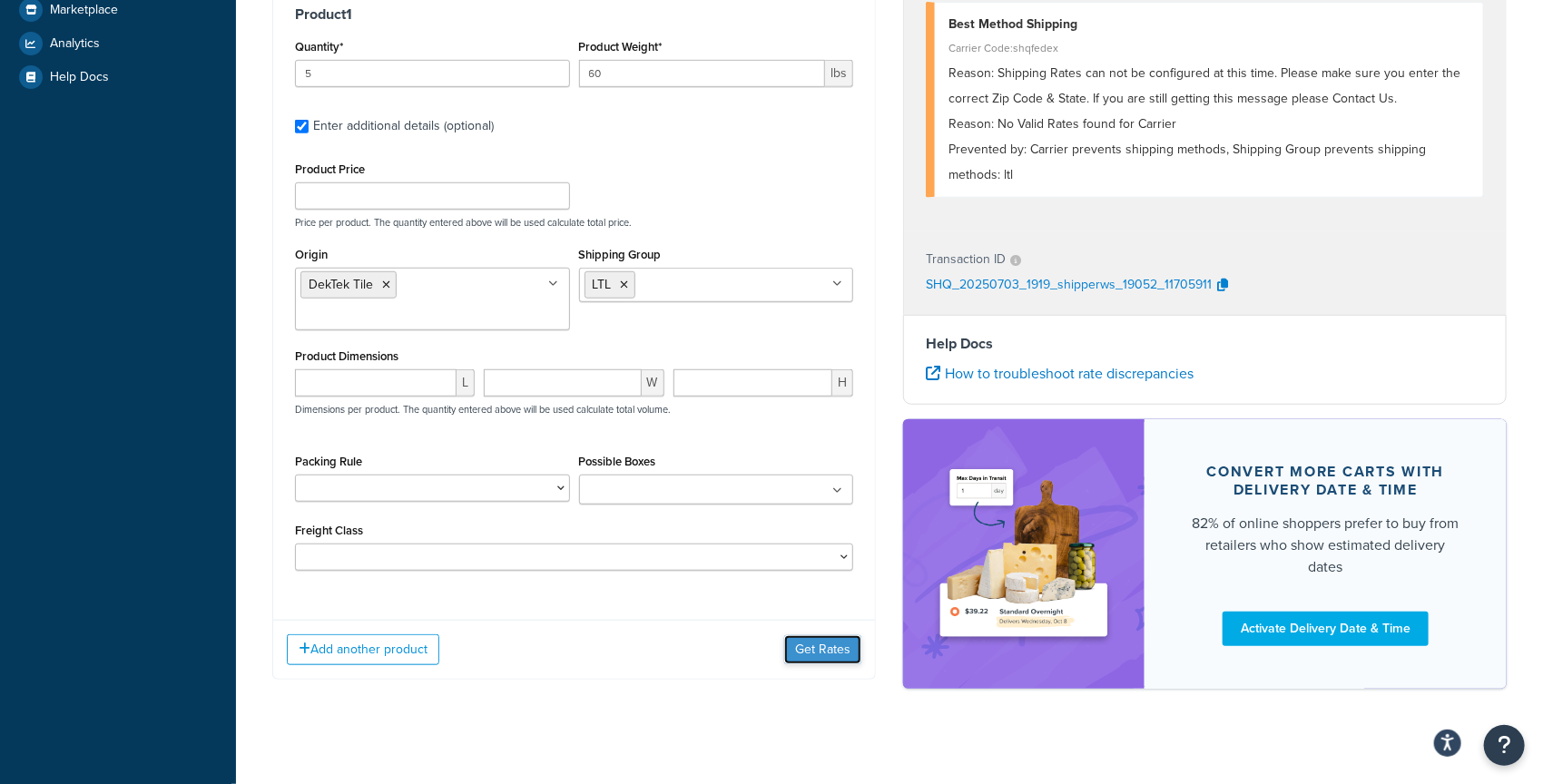 click on "Get Rates" at bounding box center [822, 650] 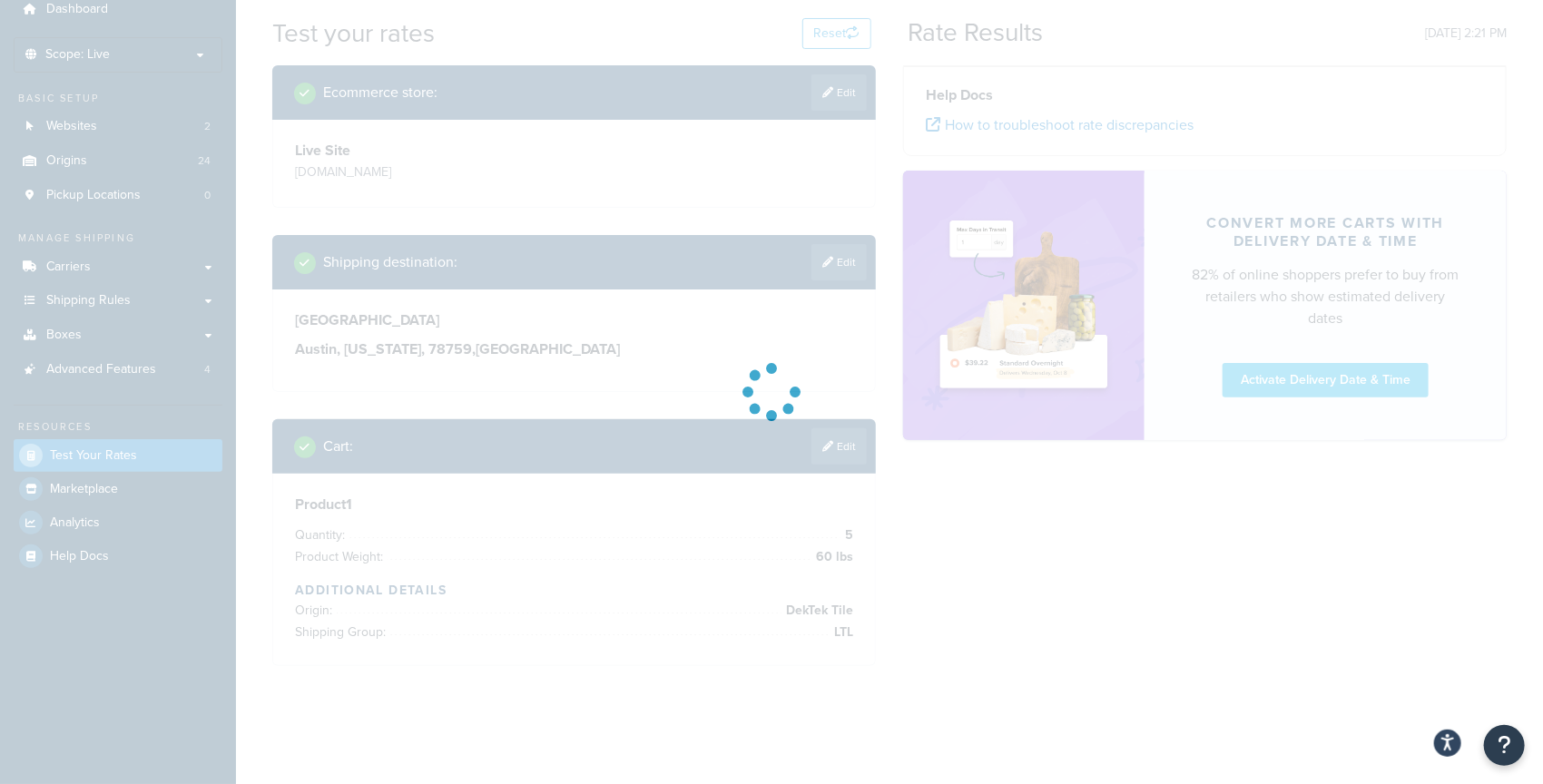 scroll, scrollTop: 0, scrollLeft: 0, axis: both 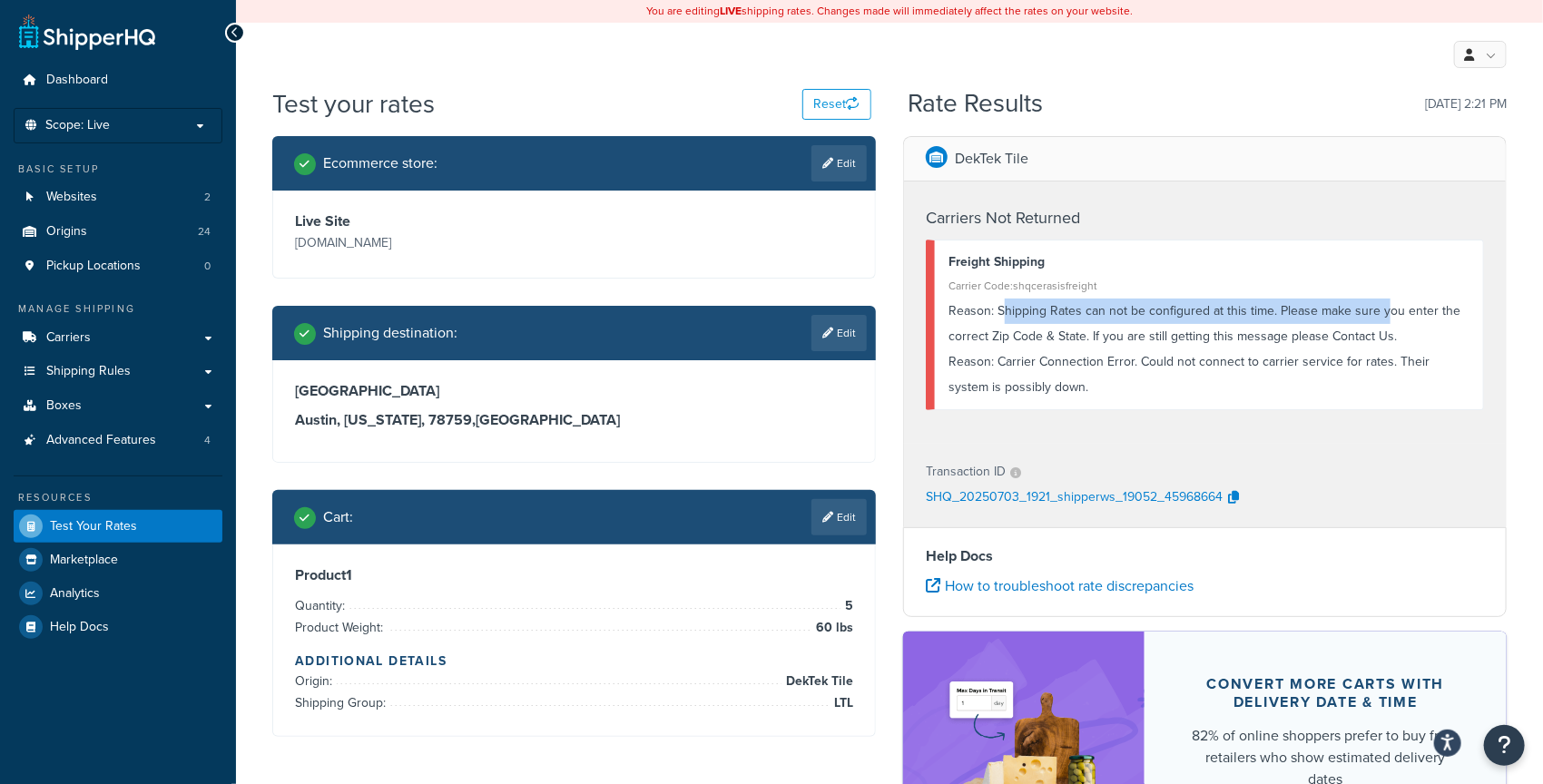 drag, startPoint x: 999, startPoint y: 311, endPoint x: 1385, endPoint y: 322, distance: 386.1567 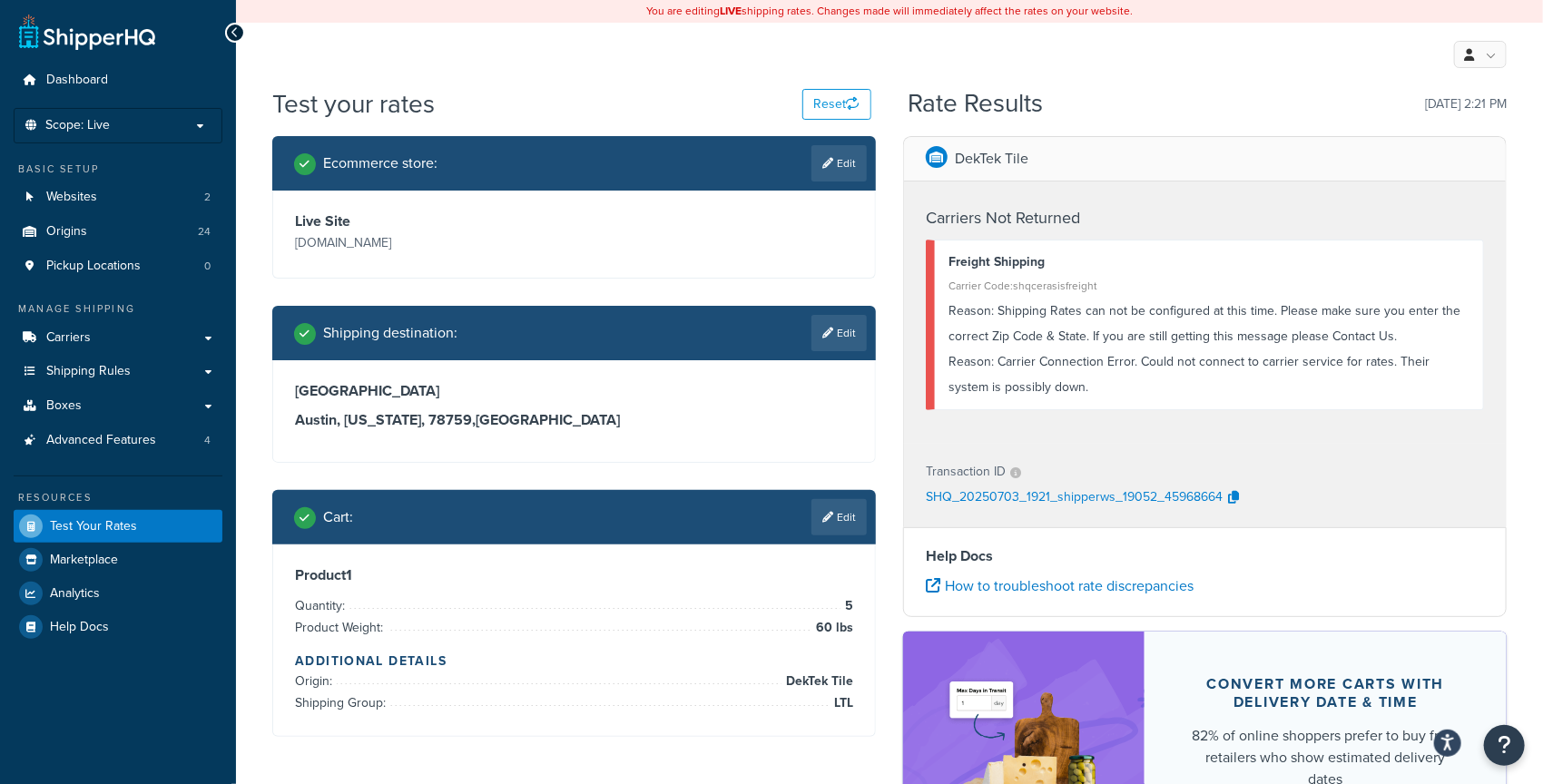 click on "Reason:   Shipping Rates can not be configured at this time. Please make sure you enter the correct Zip Code & State. If you are still getting this message please Contact Us." at bounding box center [1209, 324] 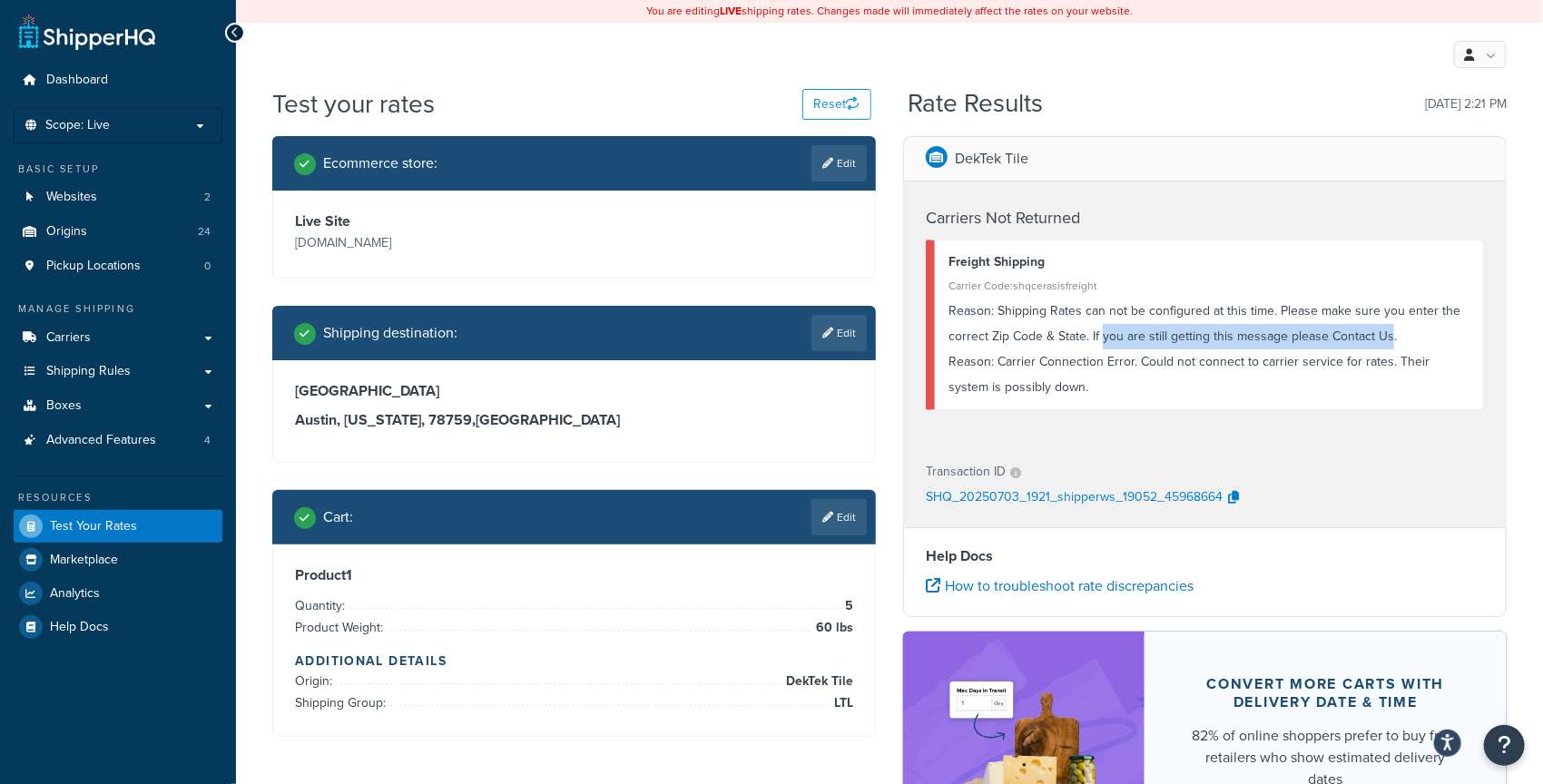 drag, startPoint x: 1120, startPoint y: 337, endPoint x: 1386, endPoint y: 342, distance: 266.04699 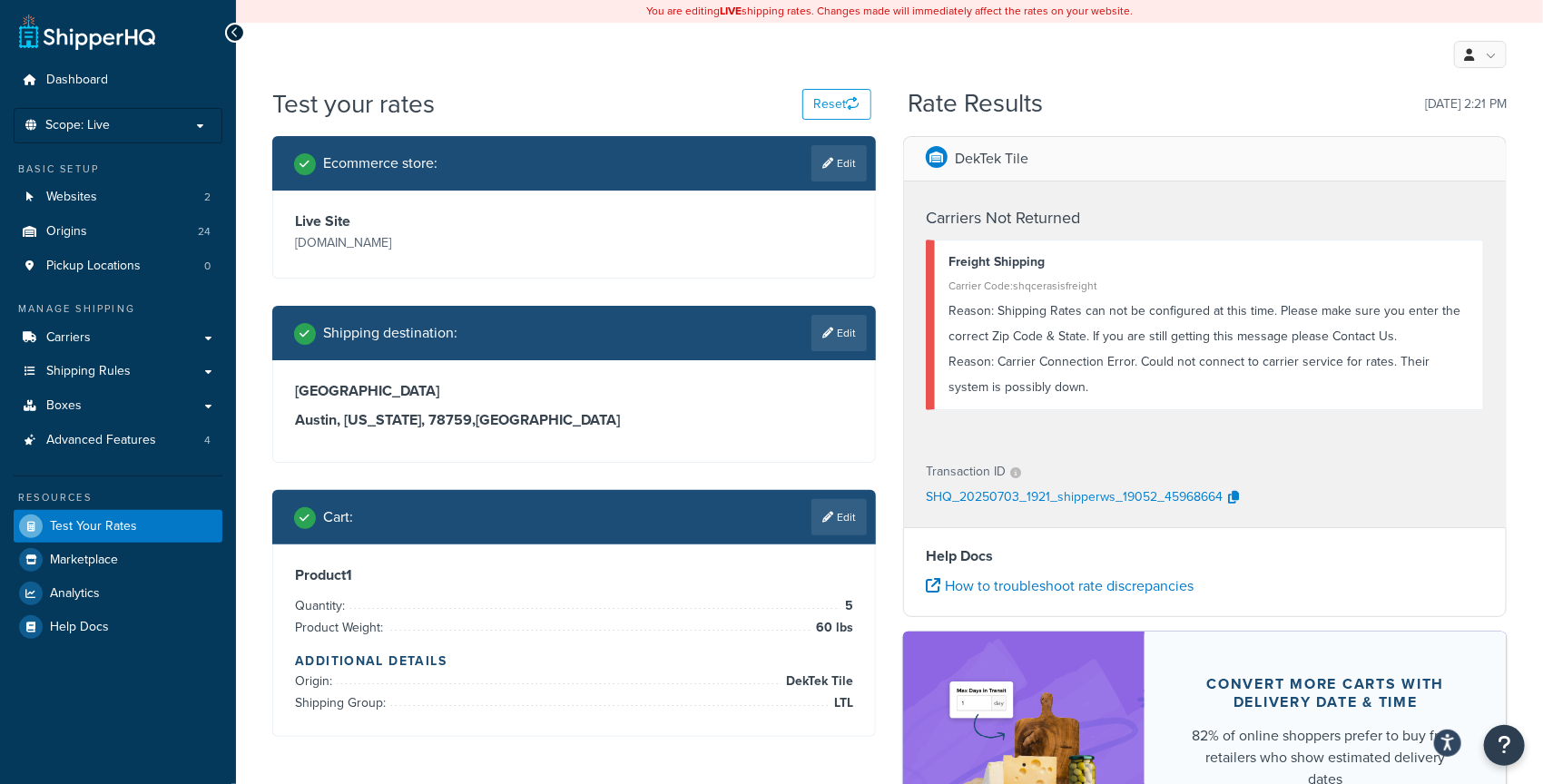click on "Reason:   Carrier Connection Error. Could not connect to carrier service for rates.  Their system is possibly down." at bounding box center (1209, 375) 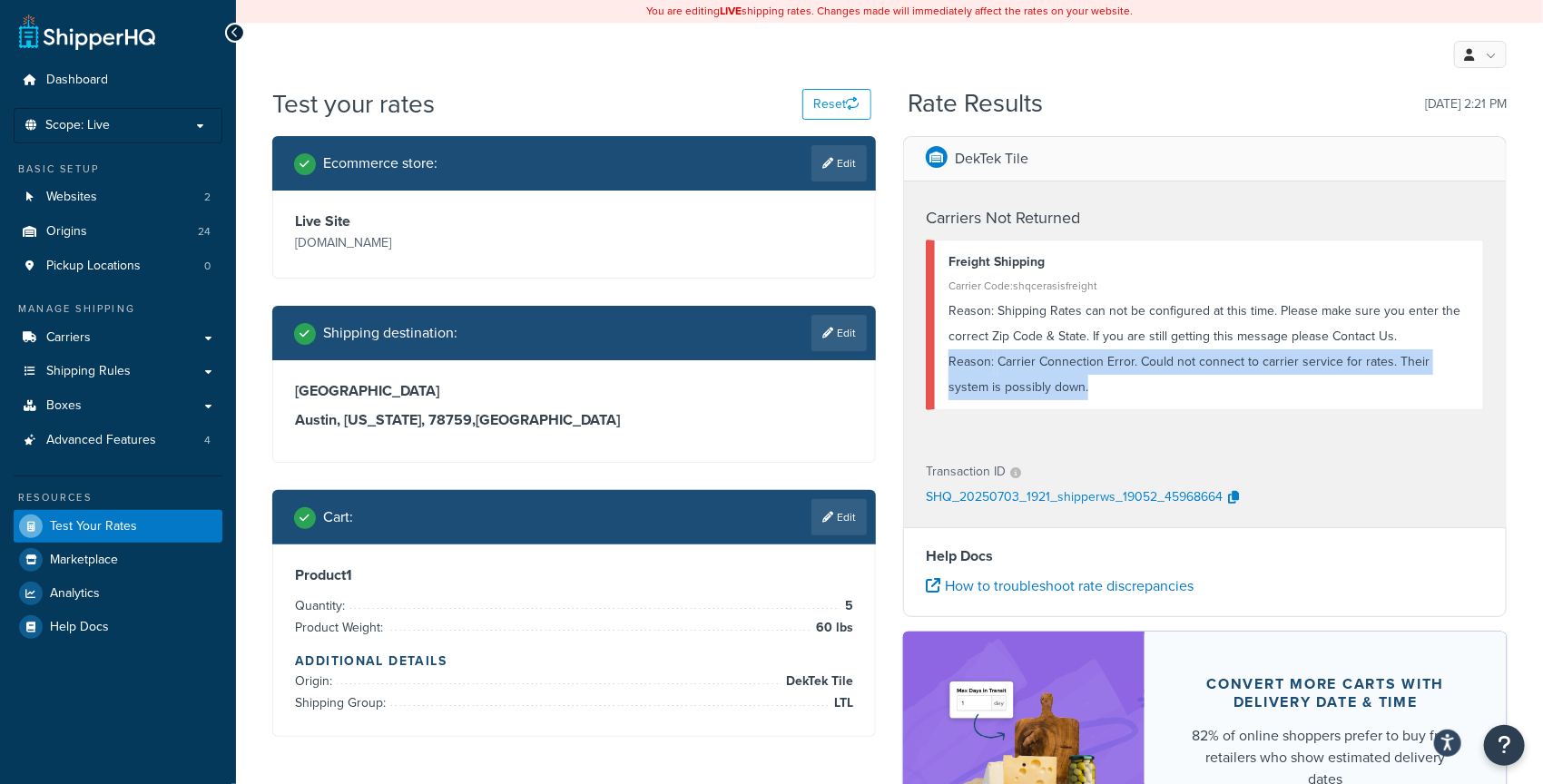 drag, startPoint x: 942, startPoint y: 362, endPoint x: 1064, endPoint y: 393, distance: 125.87692 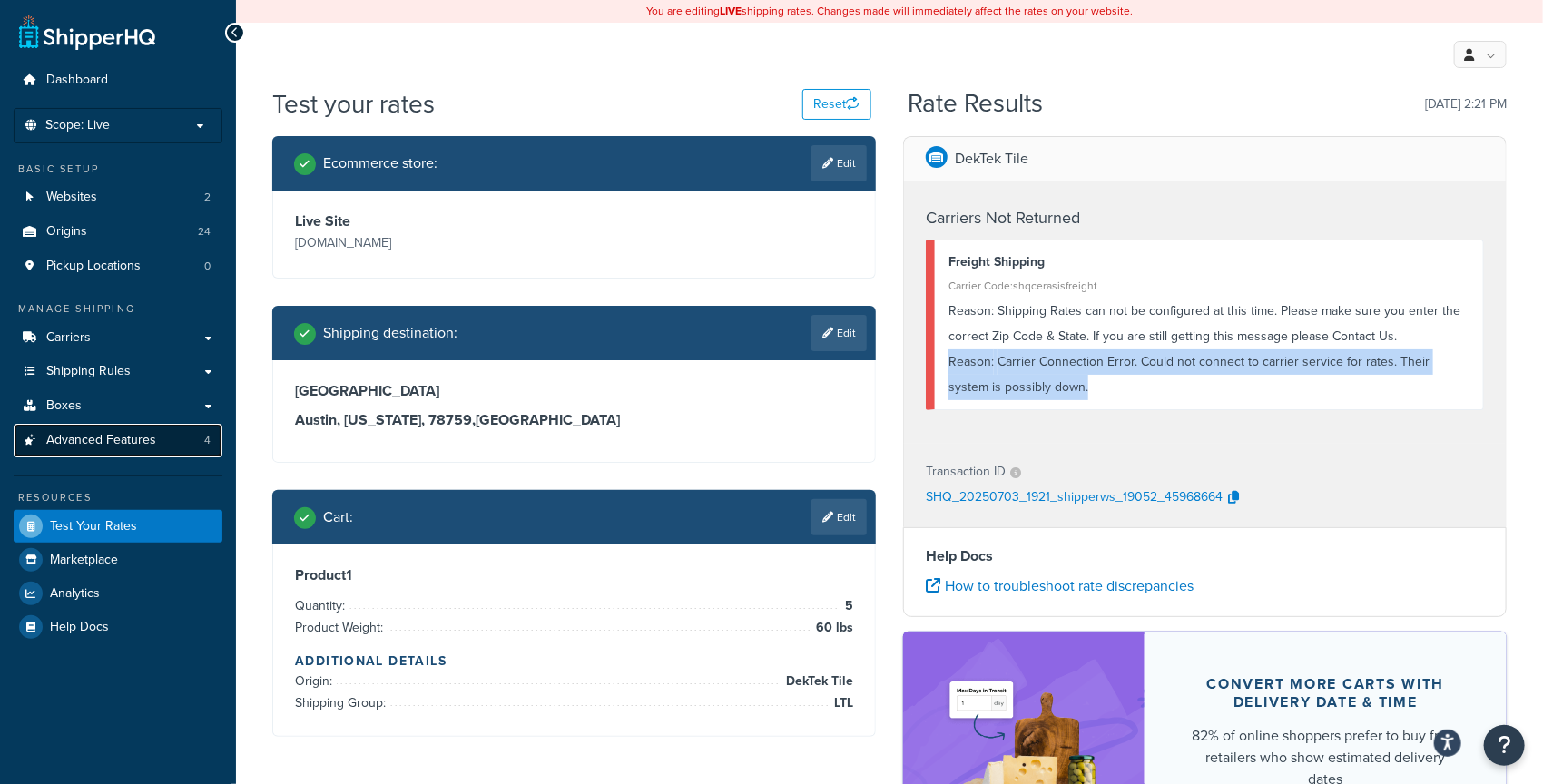 click on "Advanced Features 4" at bounding box center [118, 440] 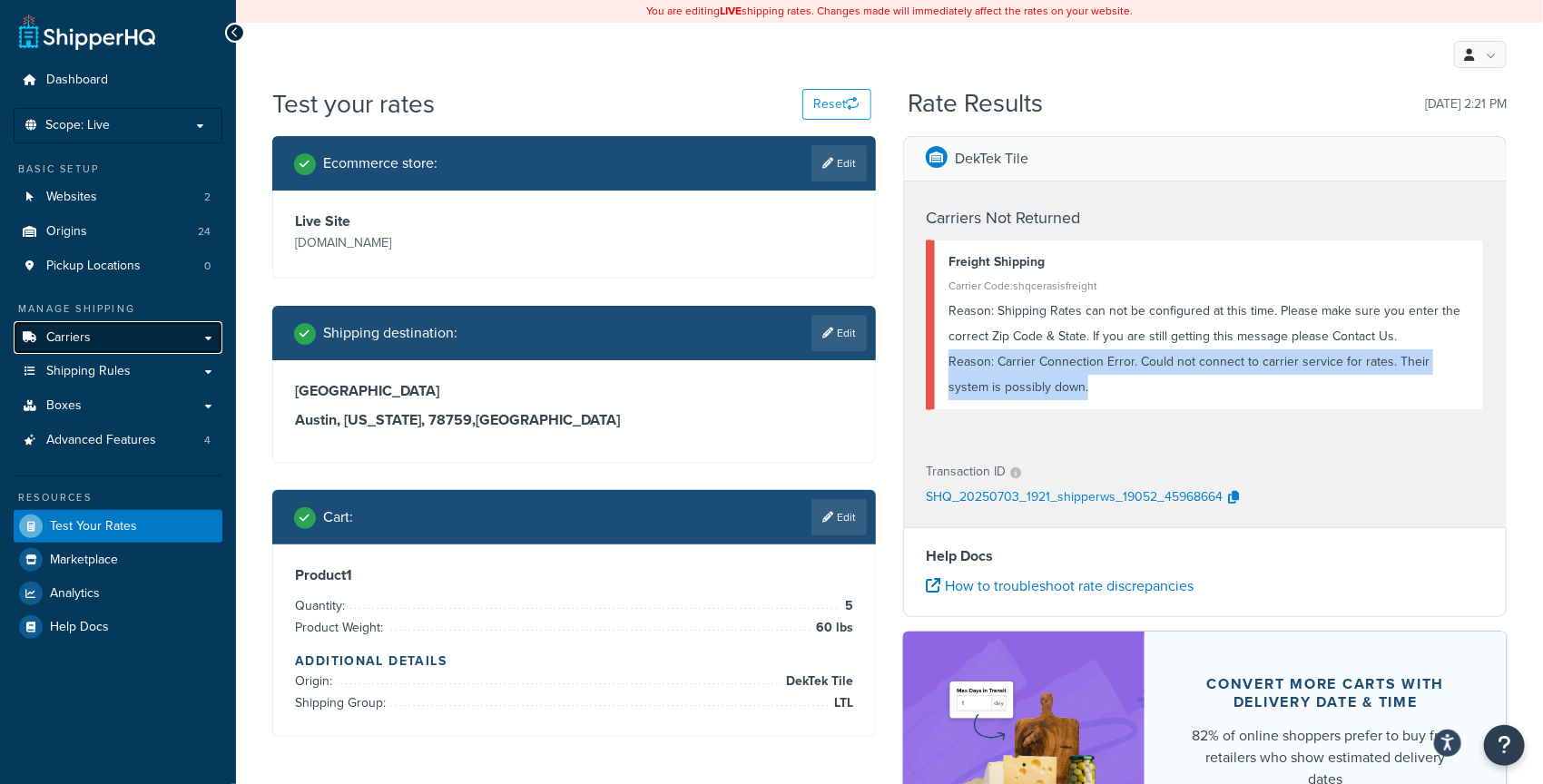 click on "Carriers" at bounding box center (68, 338) 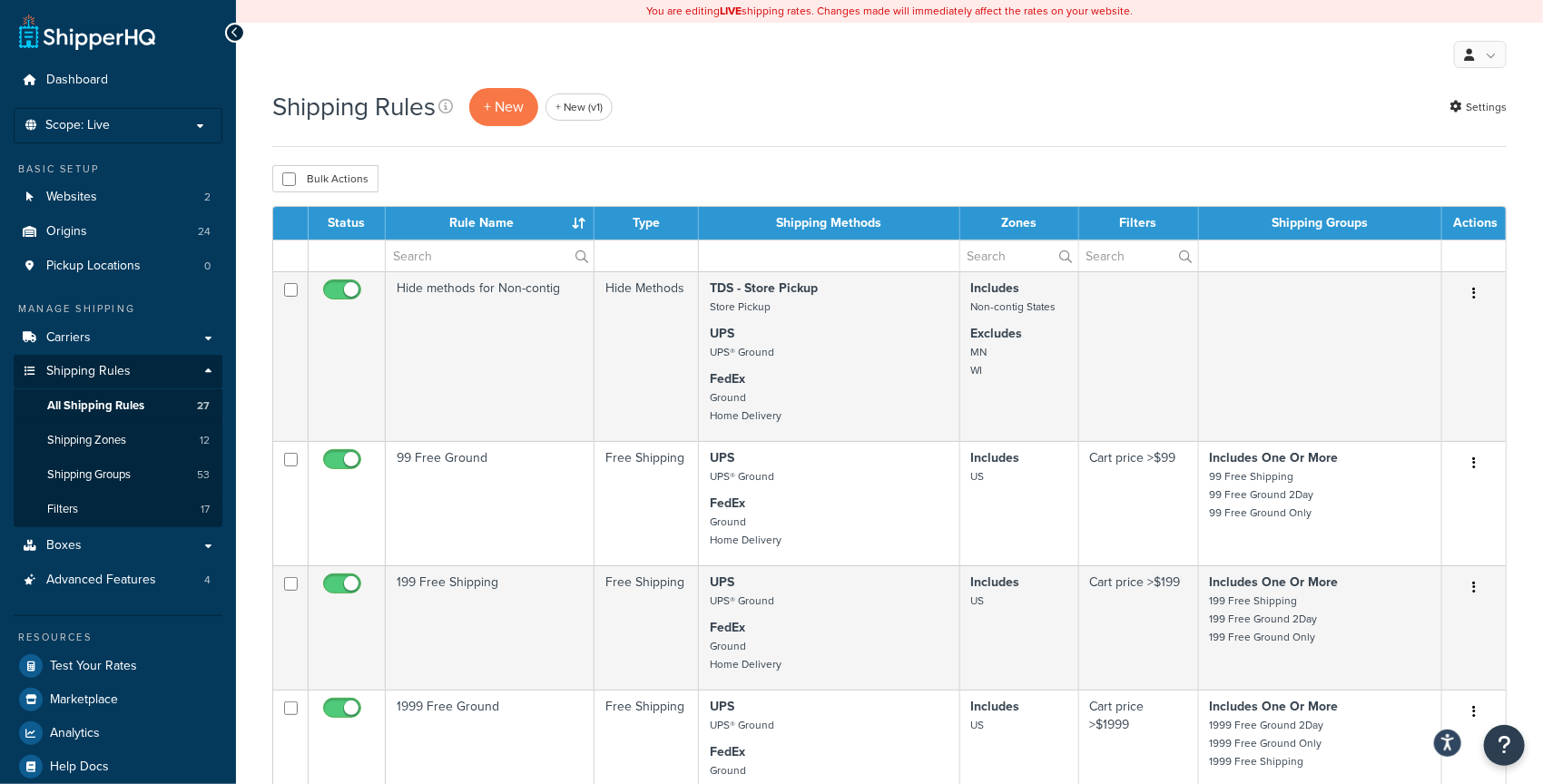 scroll, scrollTop: 15, scrollLeft: 0, axis: vertical 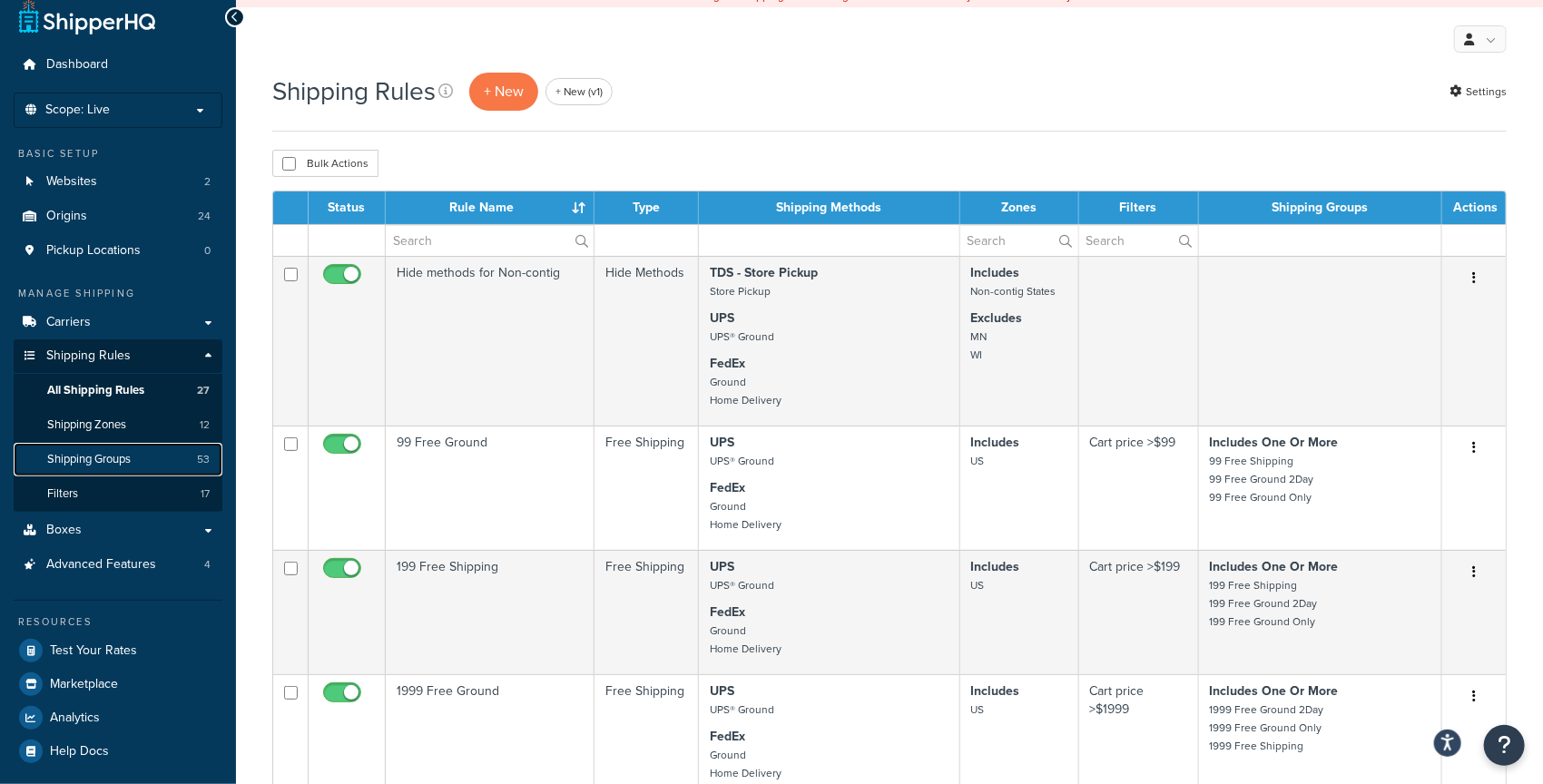 click on "Shipping Groups" at bounding box center [89, 459] 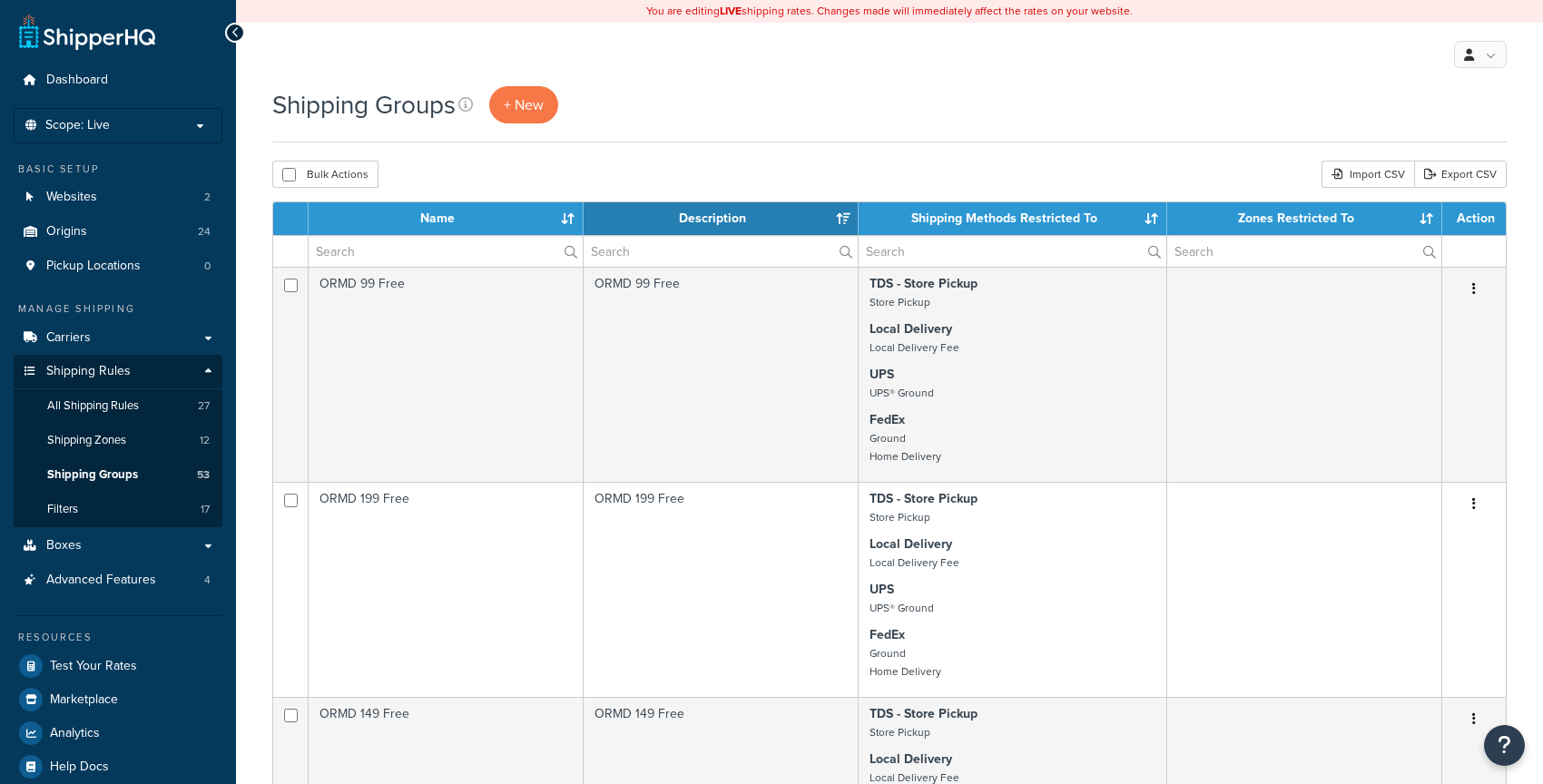 select on "15" 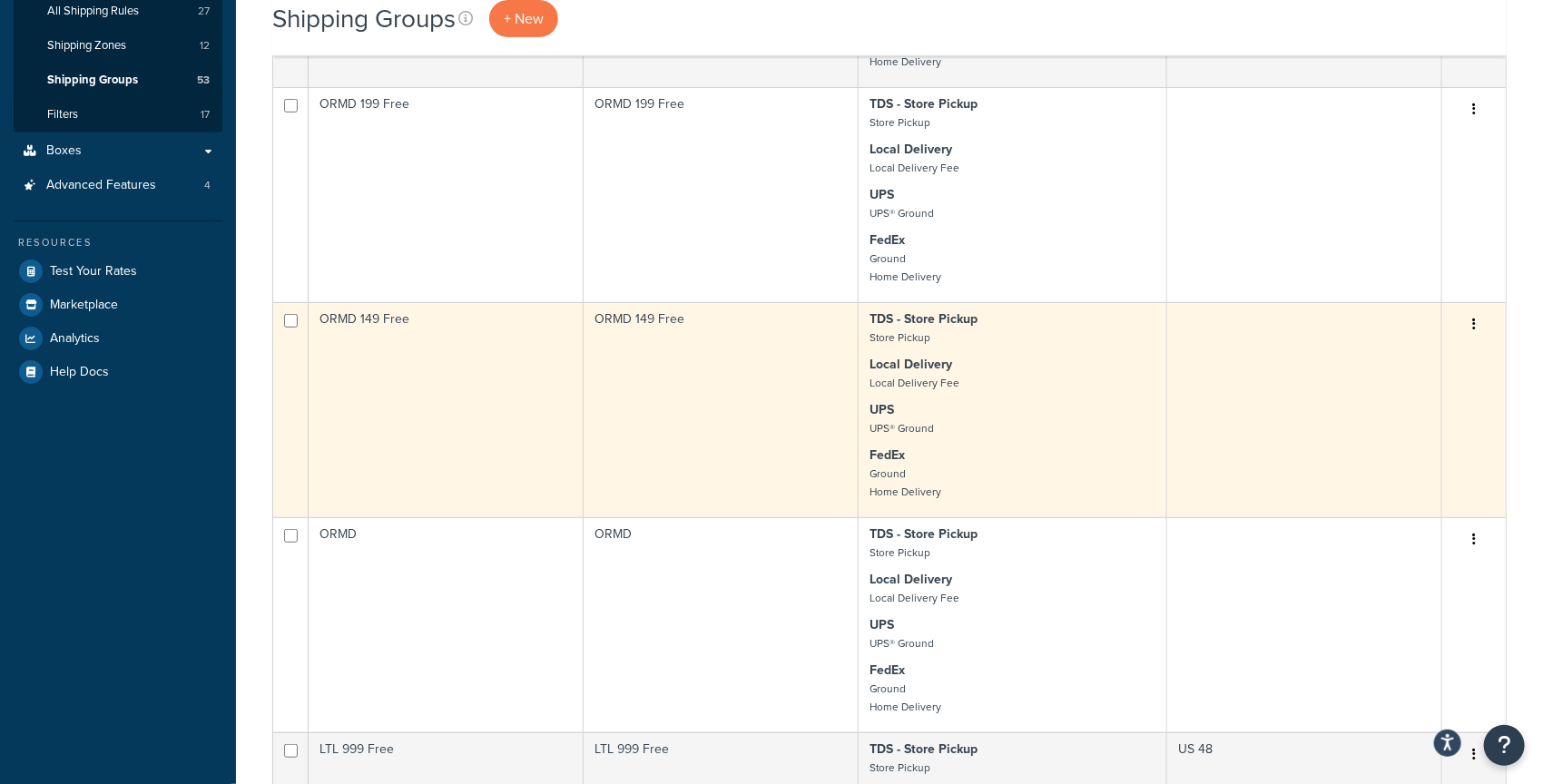 scroll, scrollTop: 695, scrollLeft: 0, axis: vertical 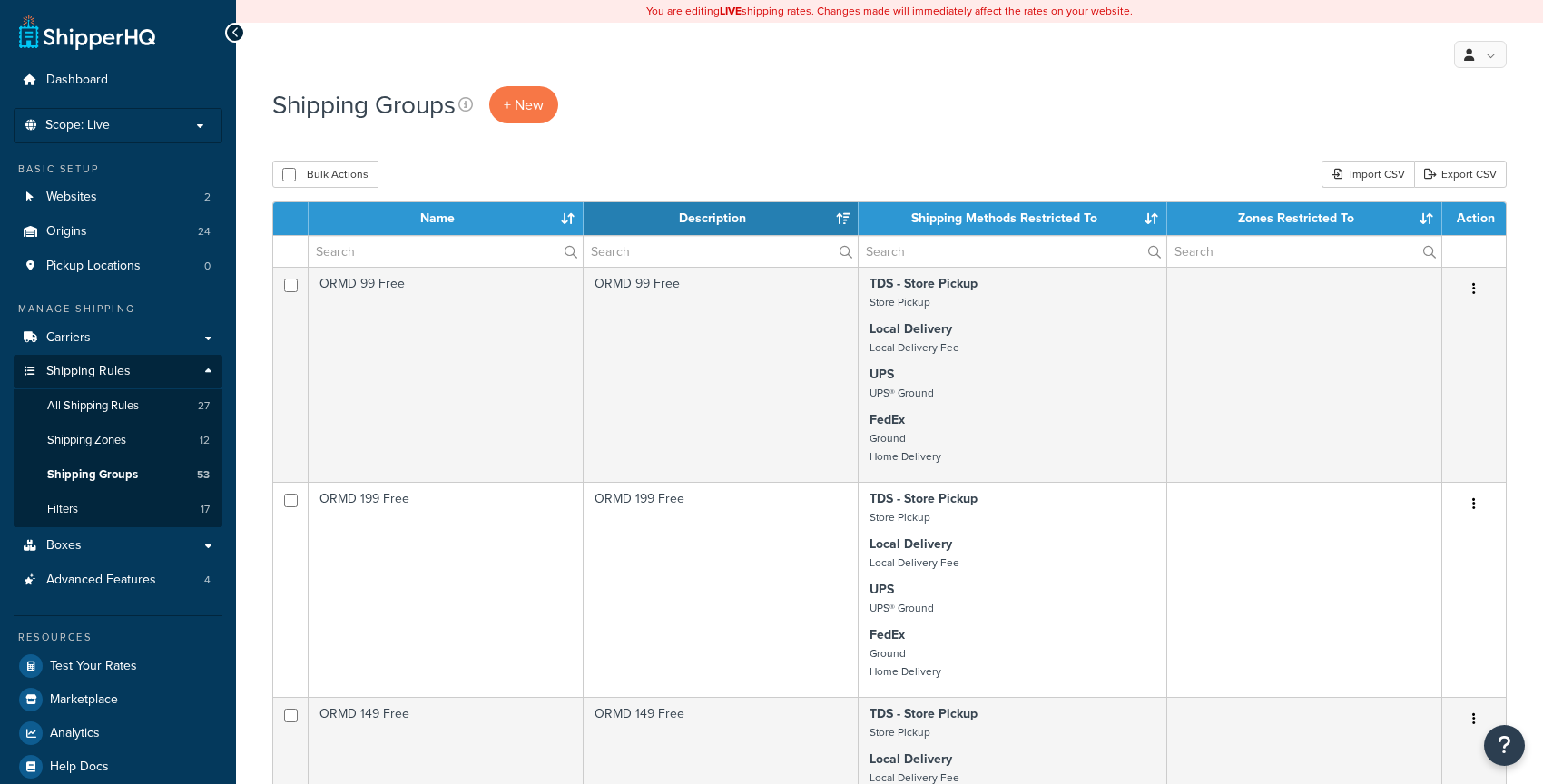 select on "15" 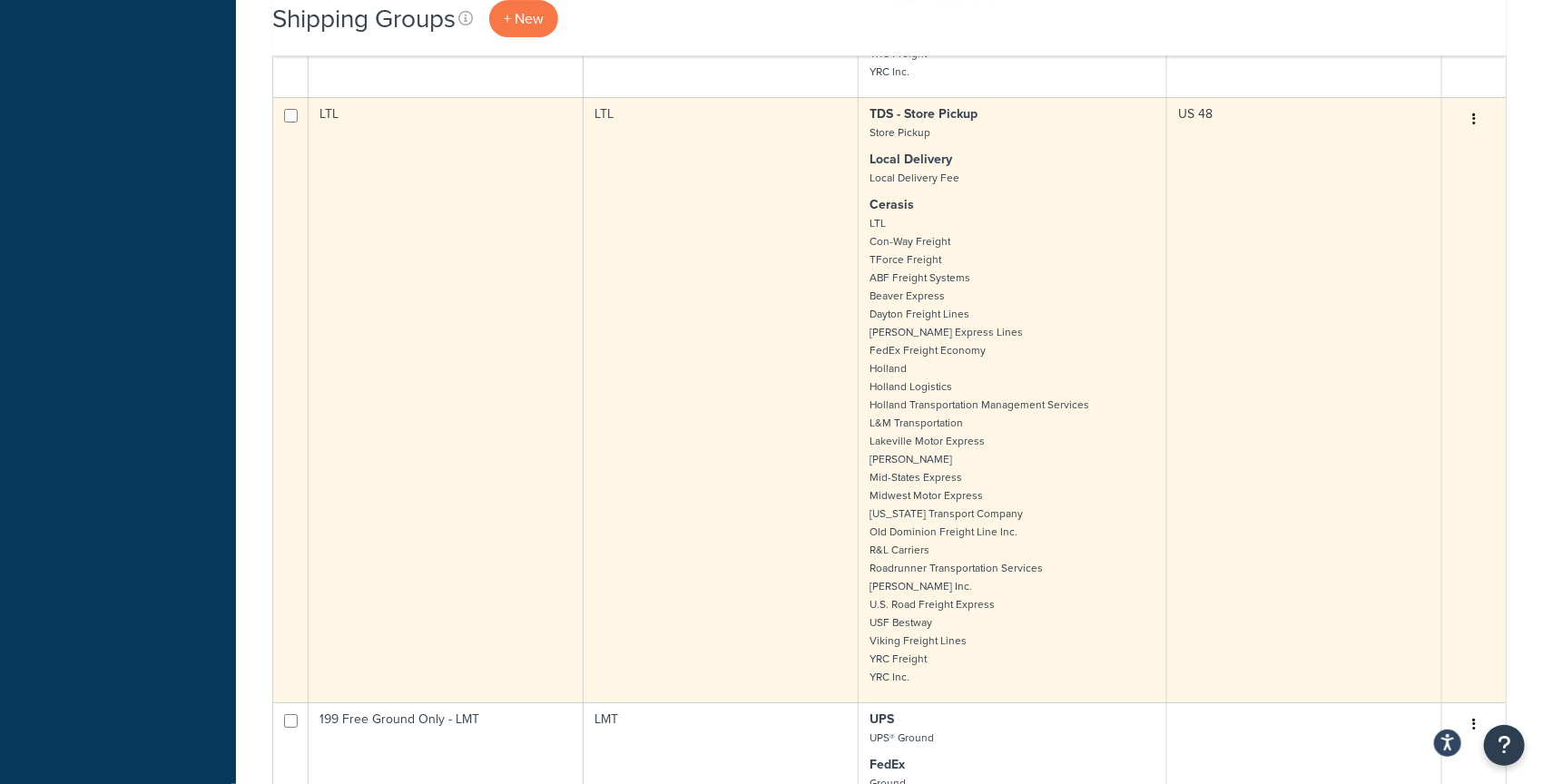 scroll, scrollTop: 3493, scrollLeft: 0, axis: vertical 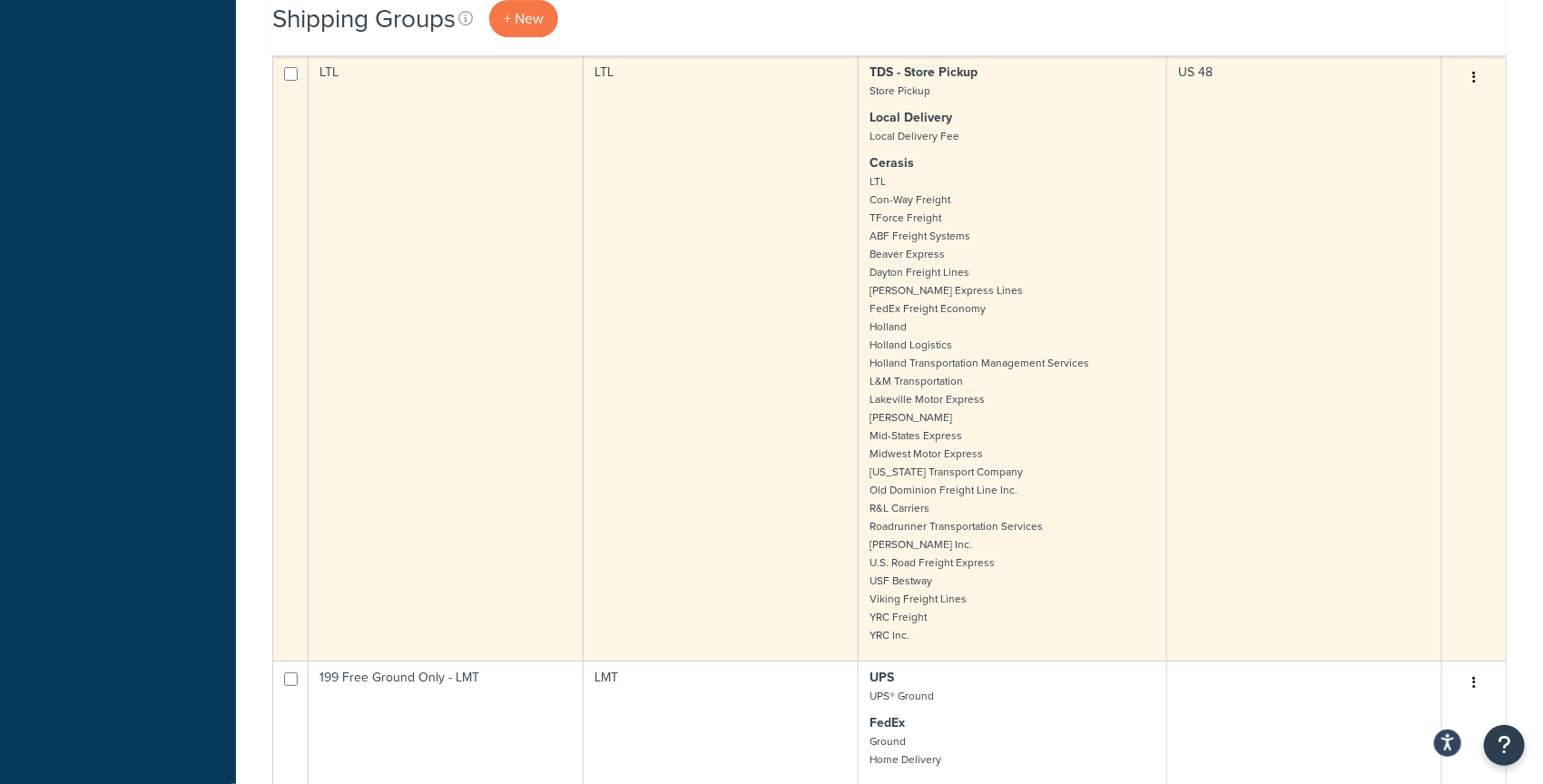 click on "LTL" at bounding box center [446, 358] 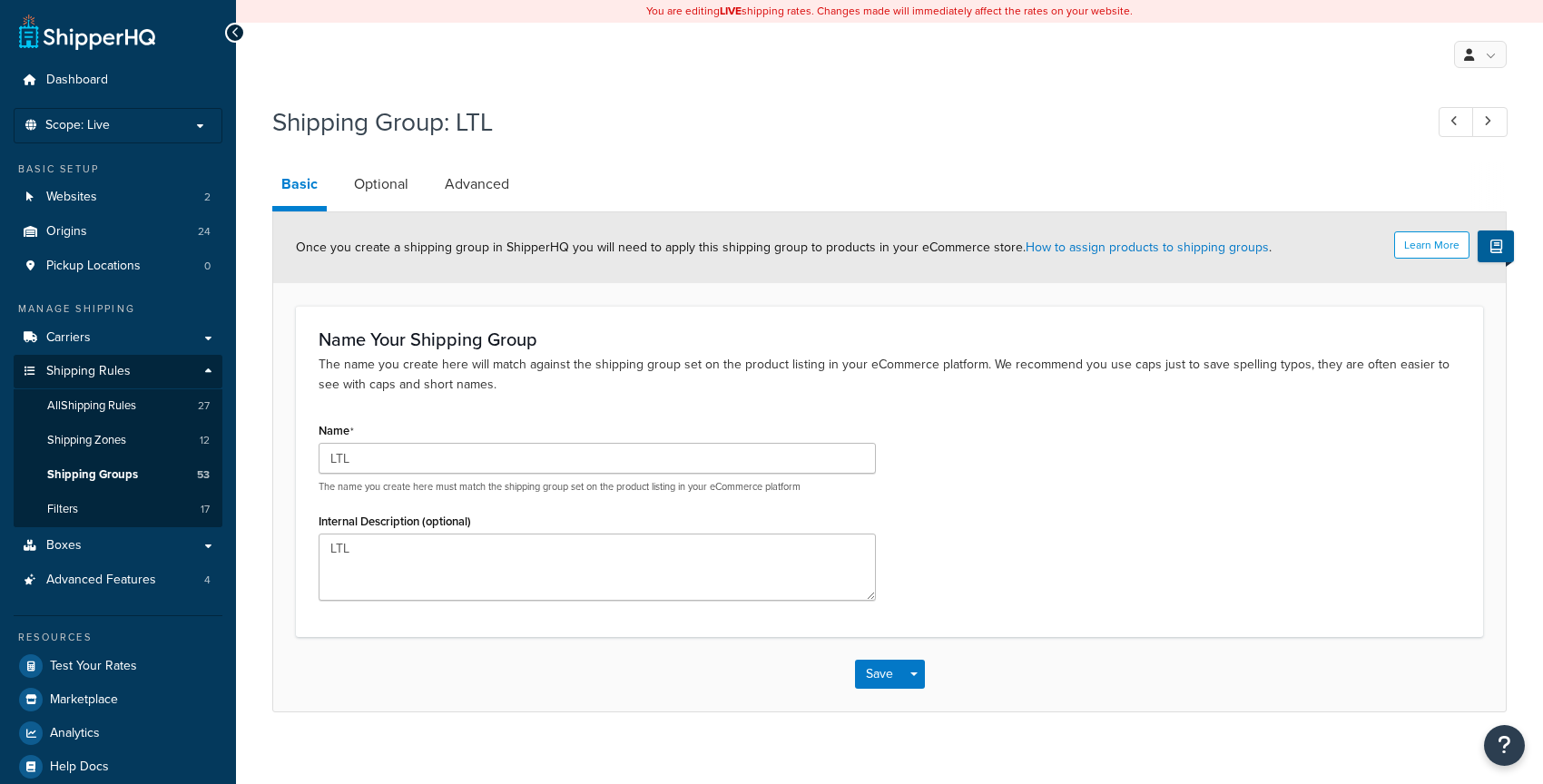 scroll, scrollTop: 0, scrollLeft: 0, axis: both 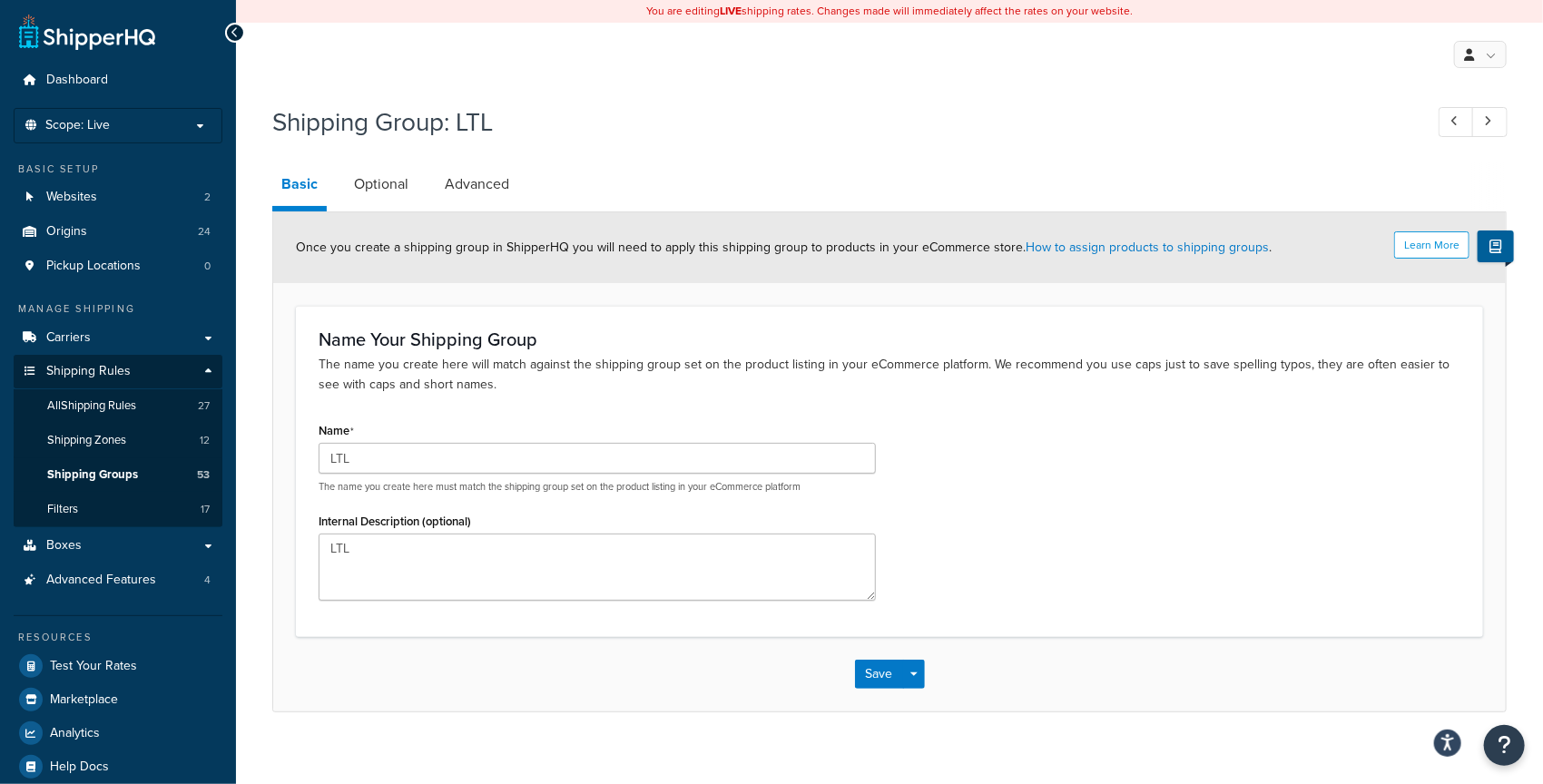 click on "Basic" at bounding box center [309, 187] 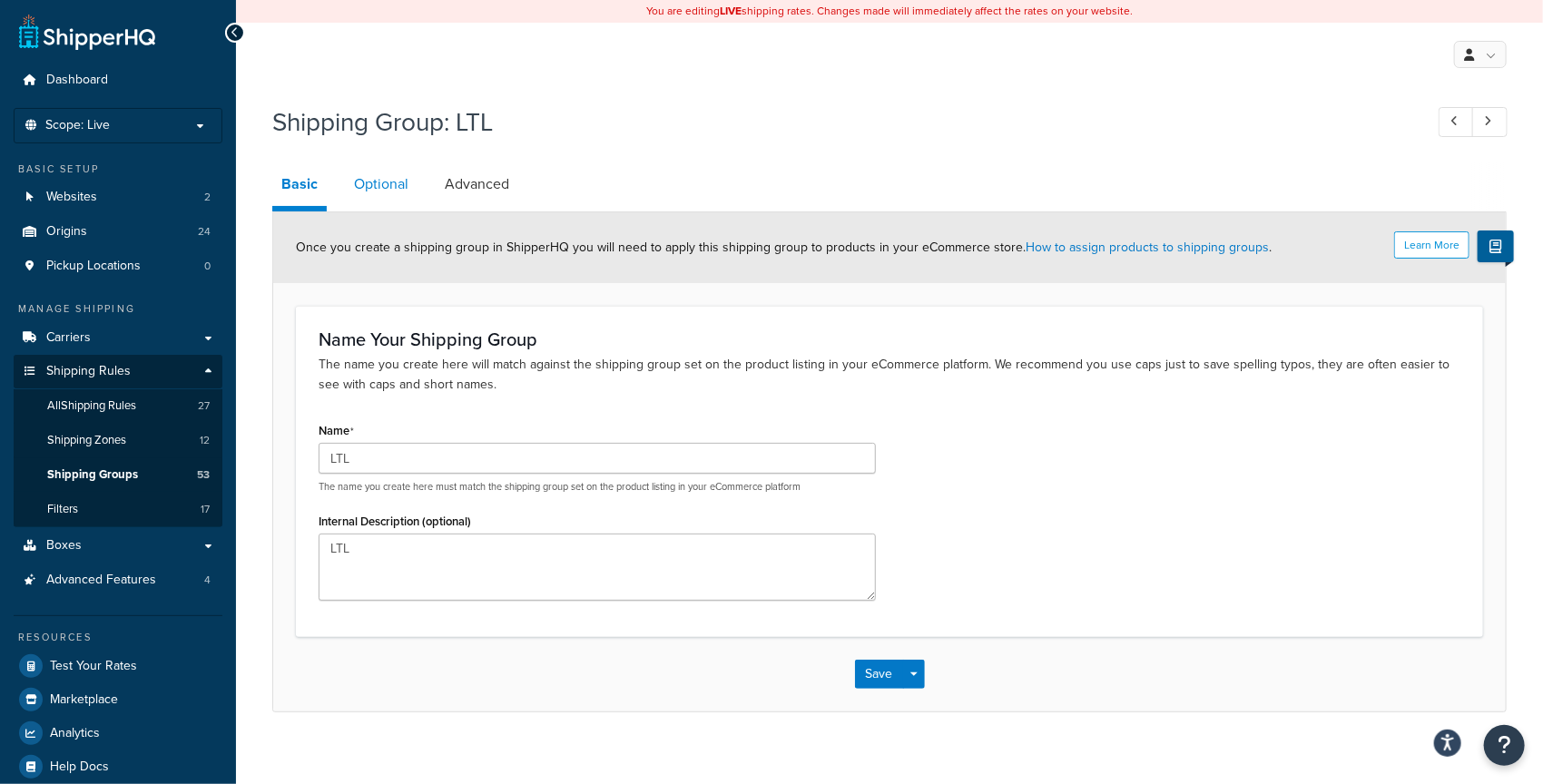 click on "Optional" at bounding box center (381, 184) 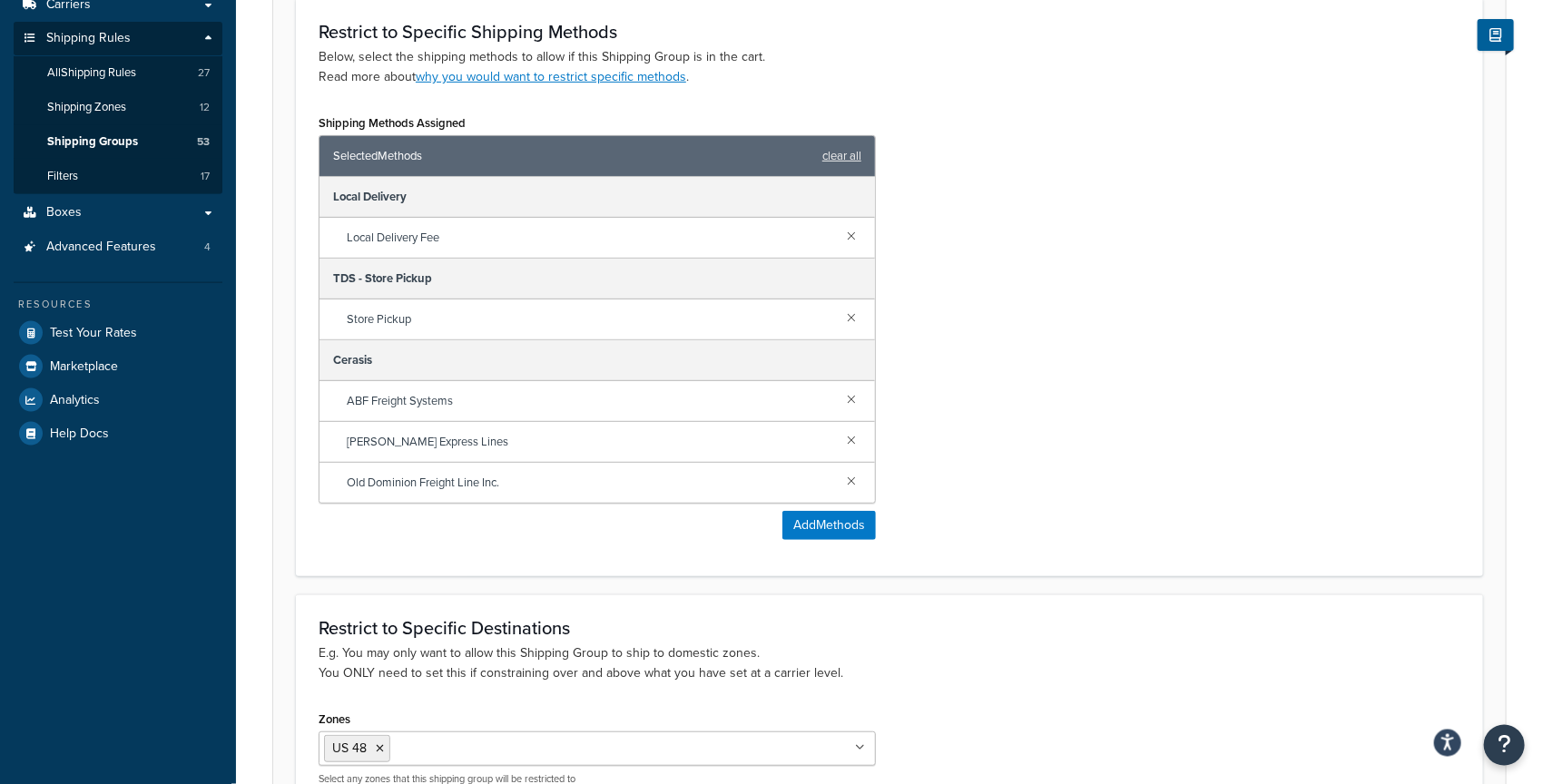 scroll, scrollTop: 0, scrollLeft: 0, axis: both 